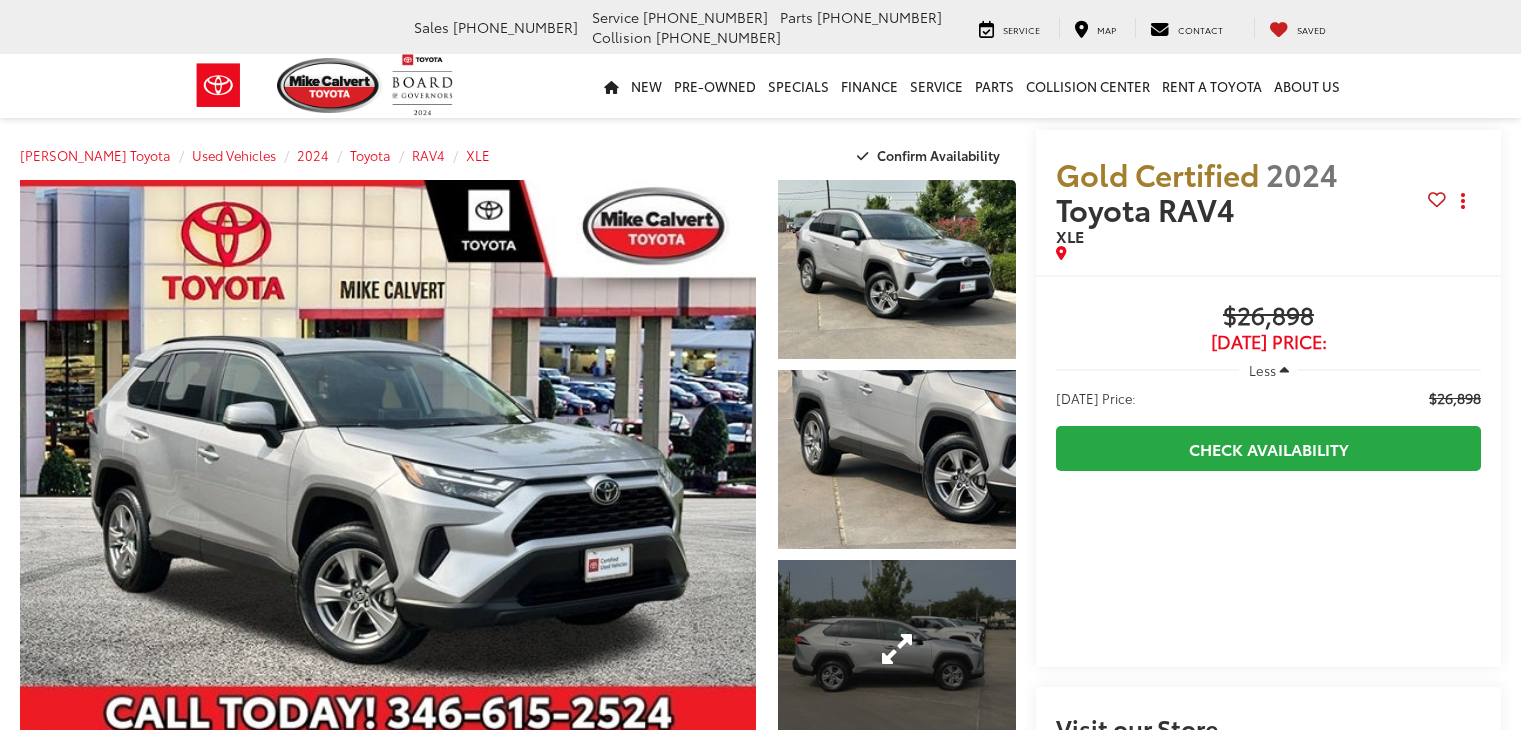 scroll, scrollTop: 0, scrollLeft: 0, axis: both 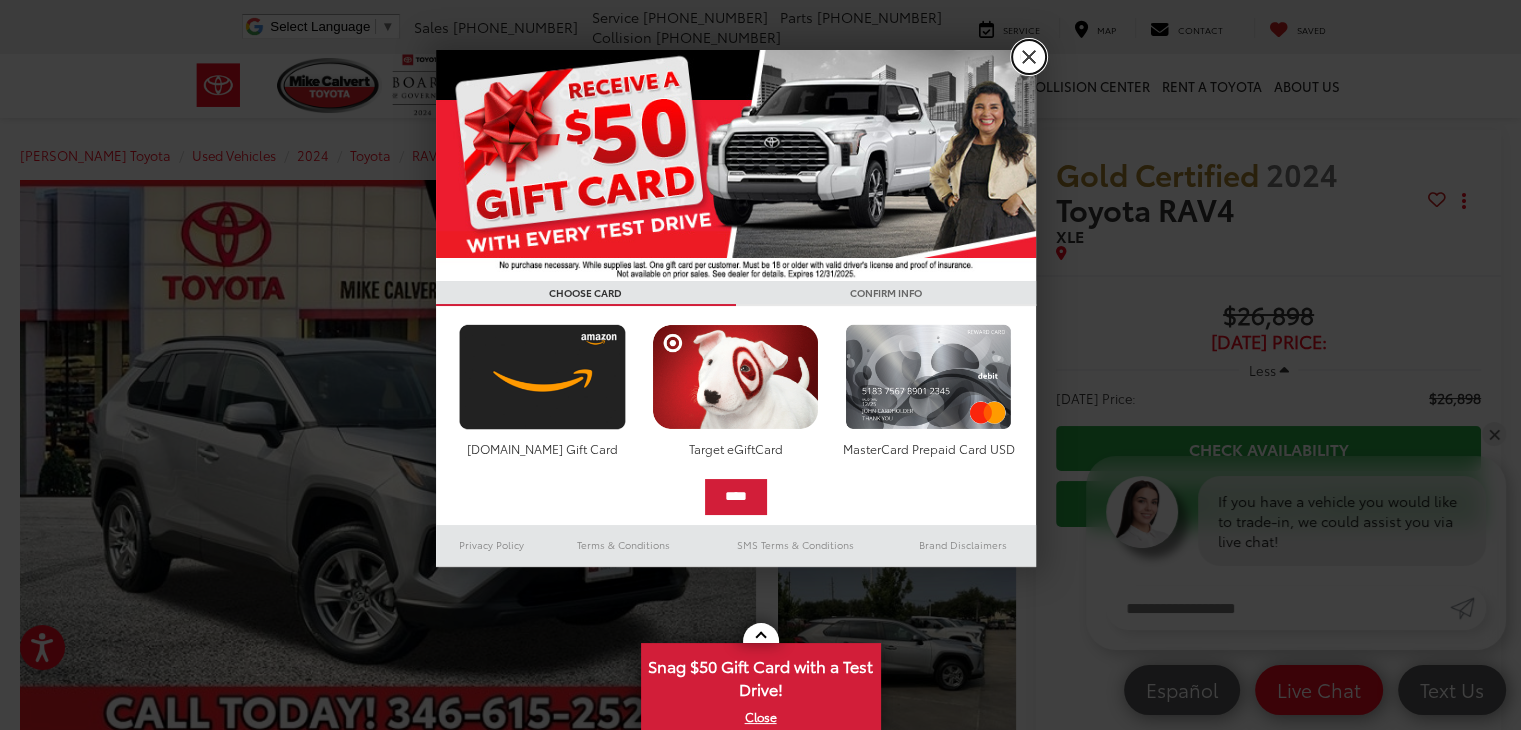 click on "X" at bounding box center [1029, 57] 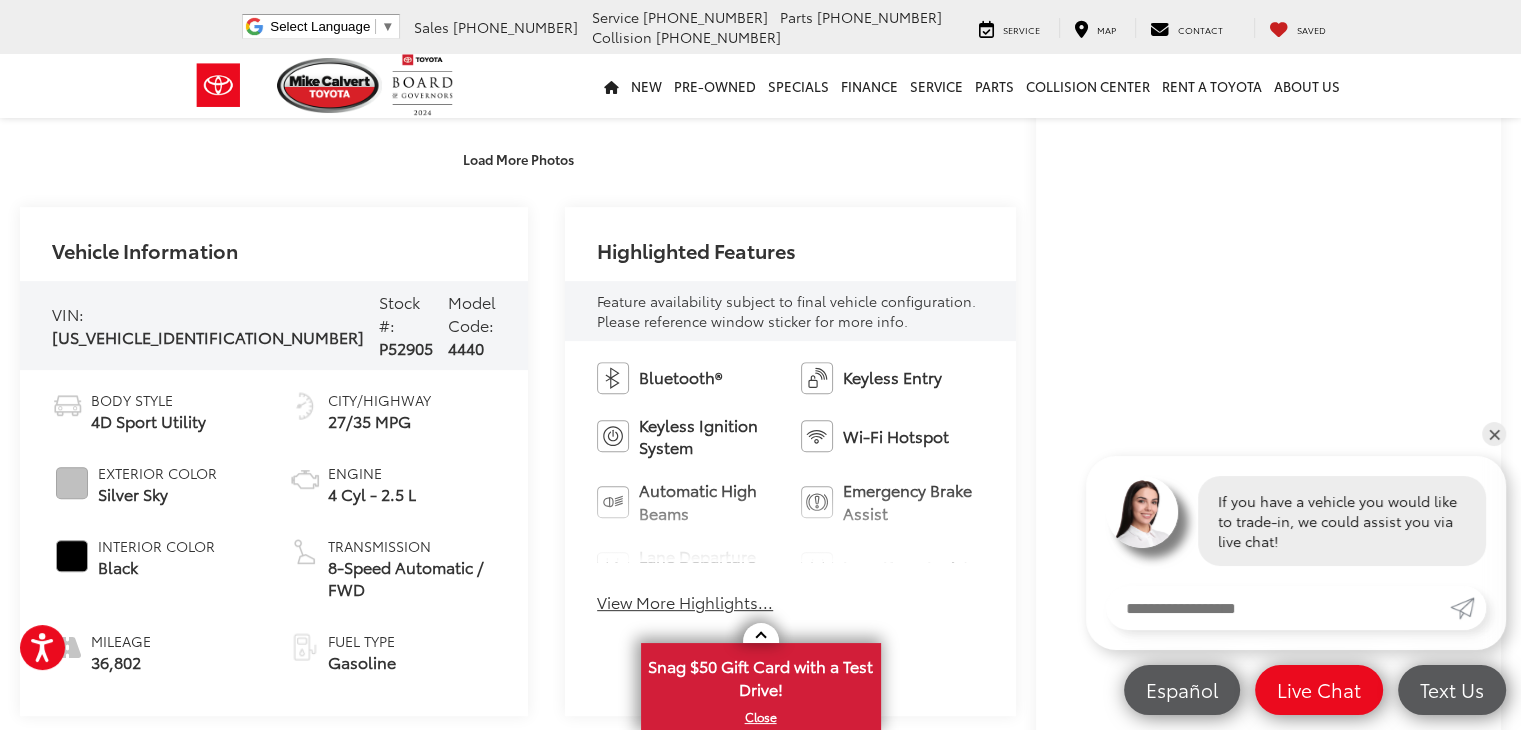 scroll, scrollTop: 700, scrollLeft: 0, axis: vertical 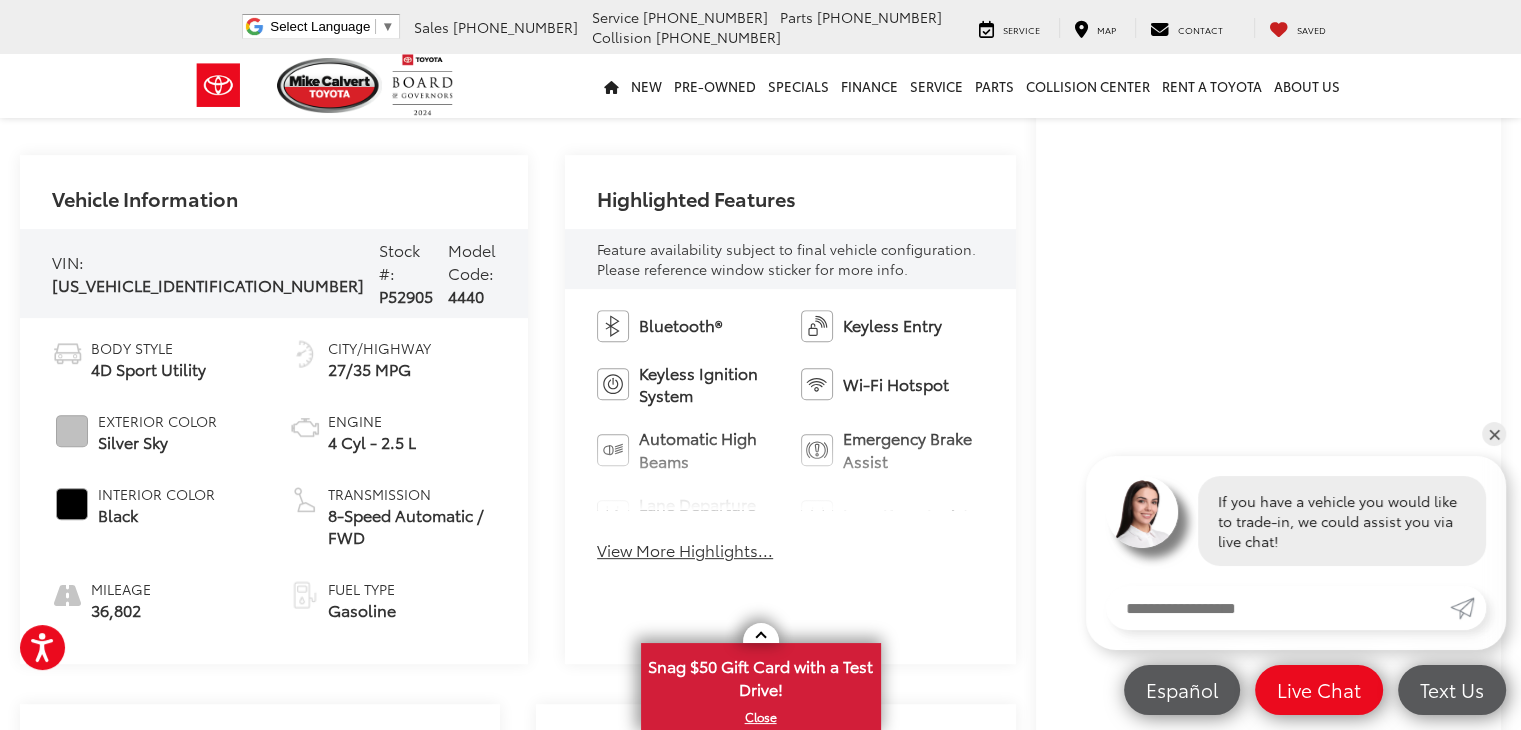 click on "View More Highlights..." at bounding box center [685, 550] 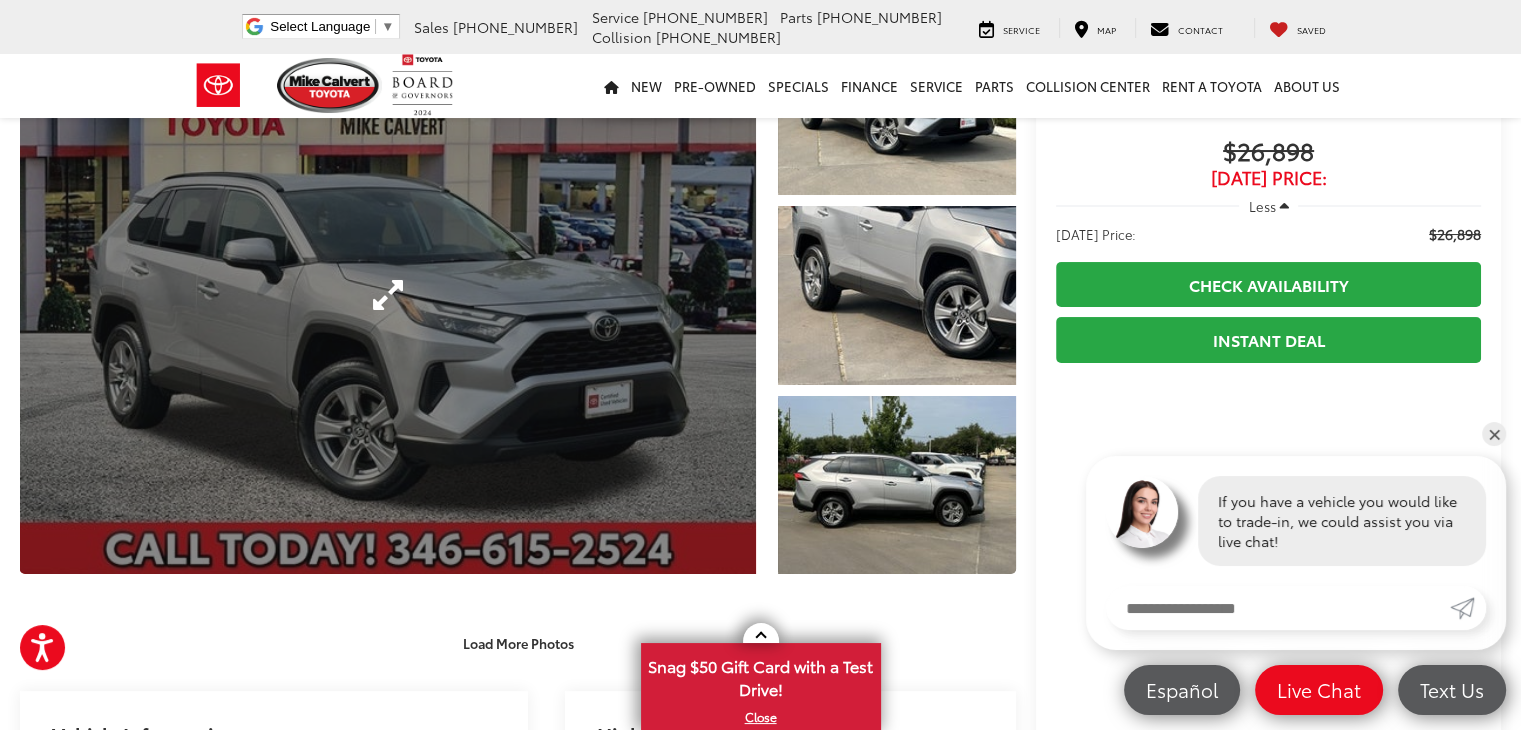 scroll, scrollTop: 0, scrollLeft: 0, axis: both 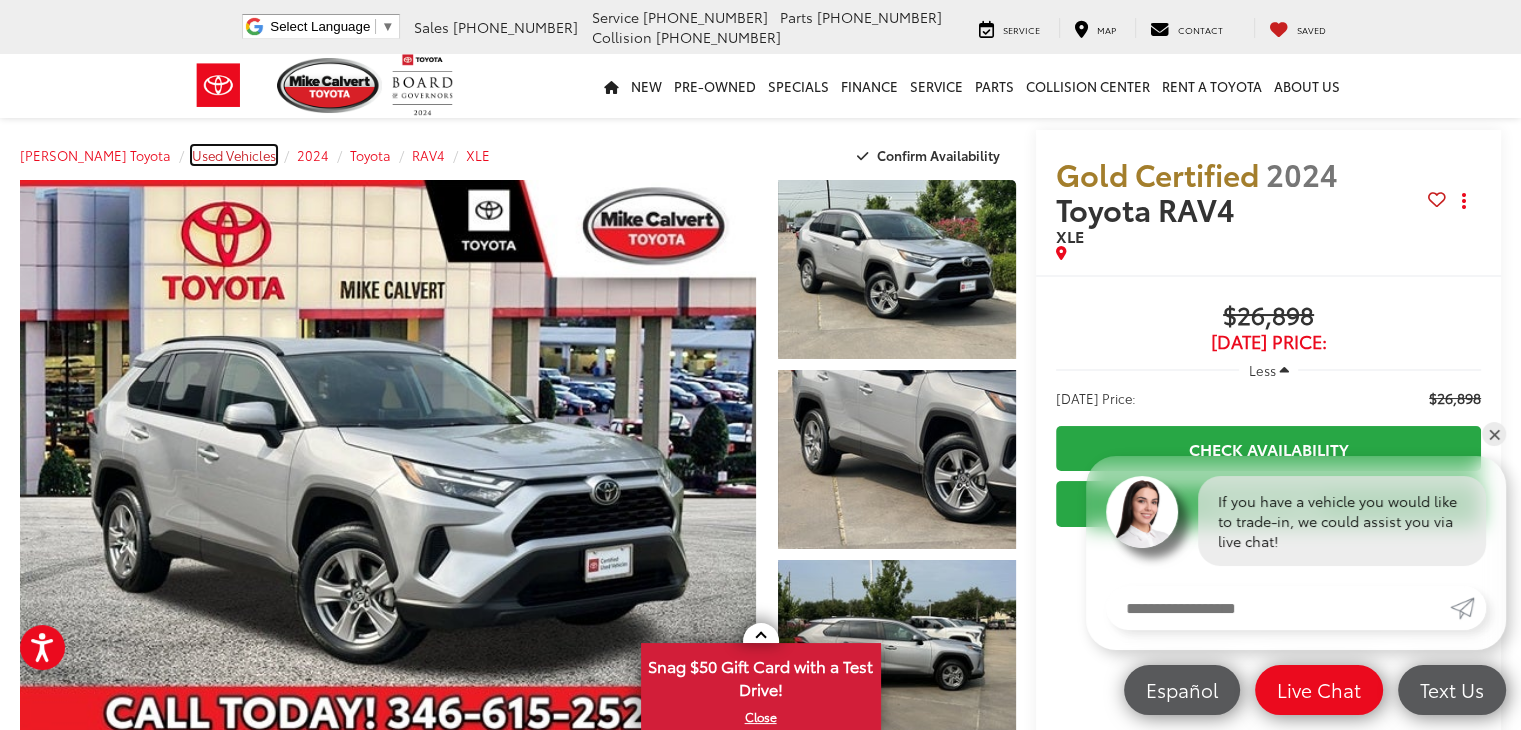 click on "Used Vehicles" at bounding box center [234, 155] 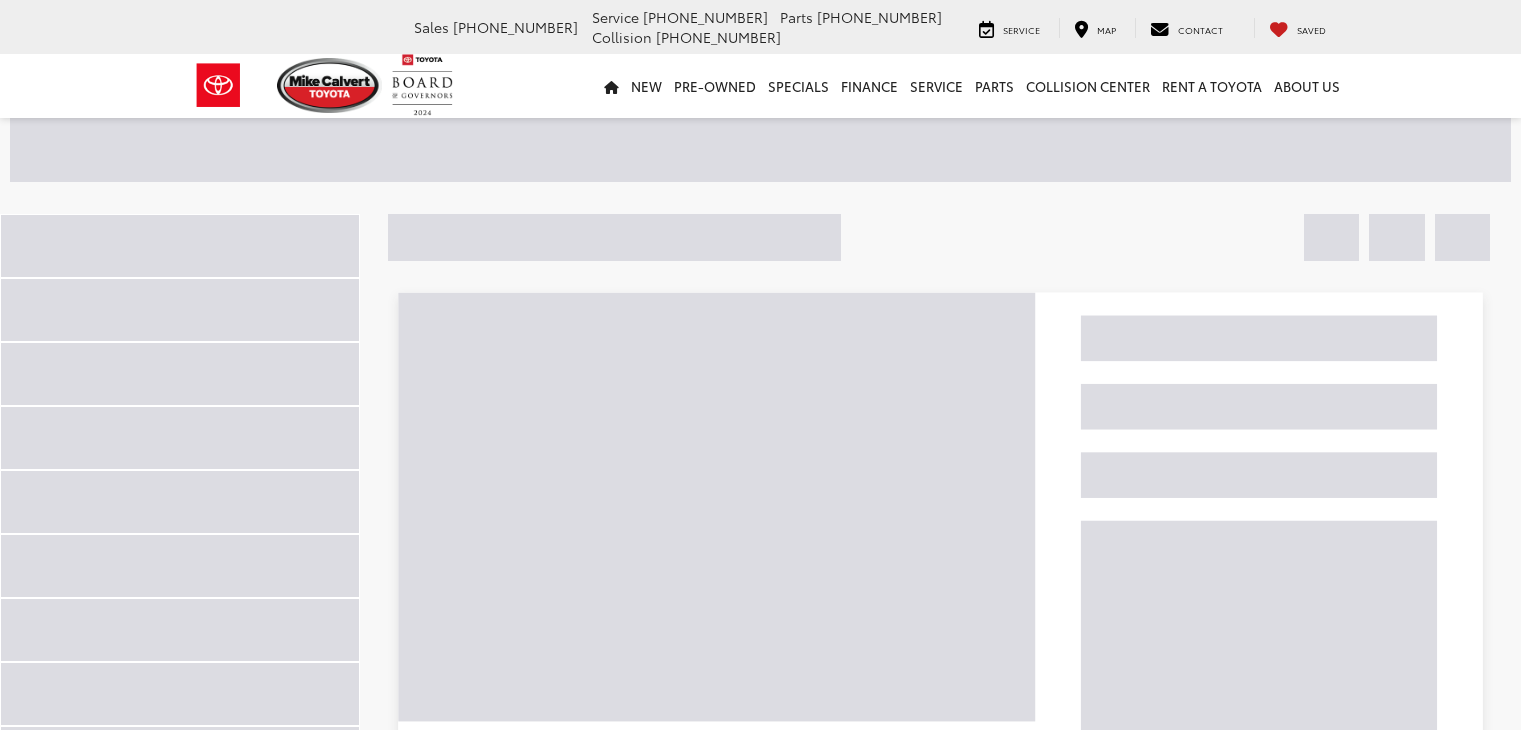 scroll, scrollTop: 0, scrollLeft: 0, axis: both 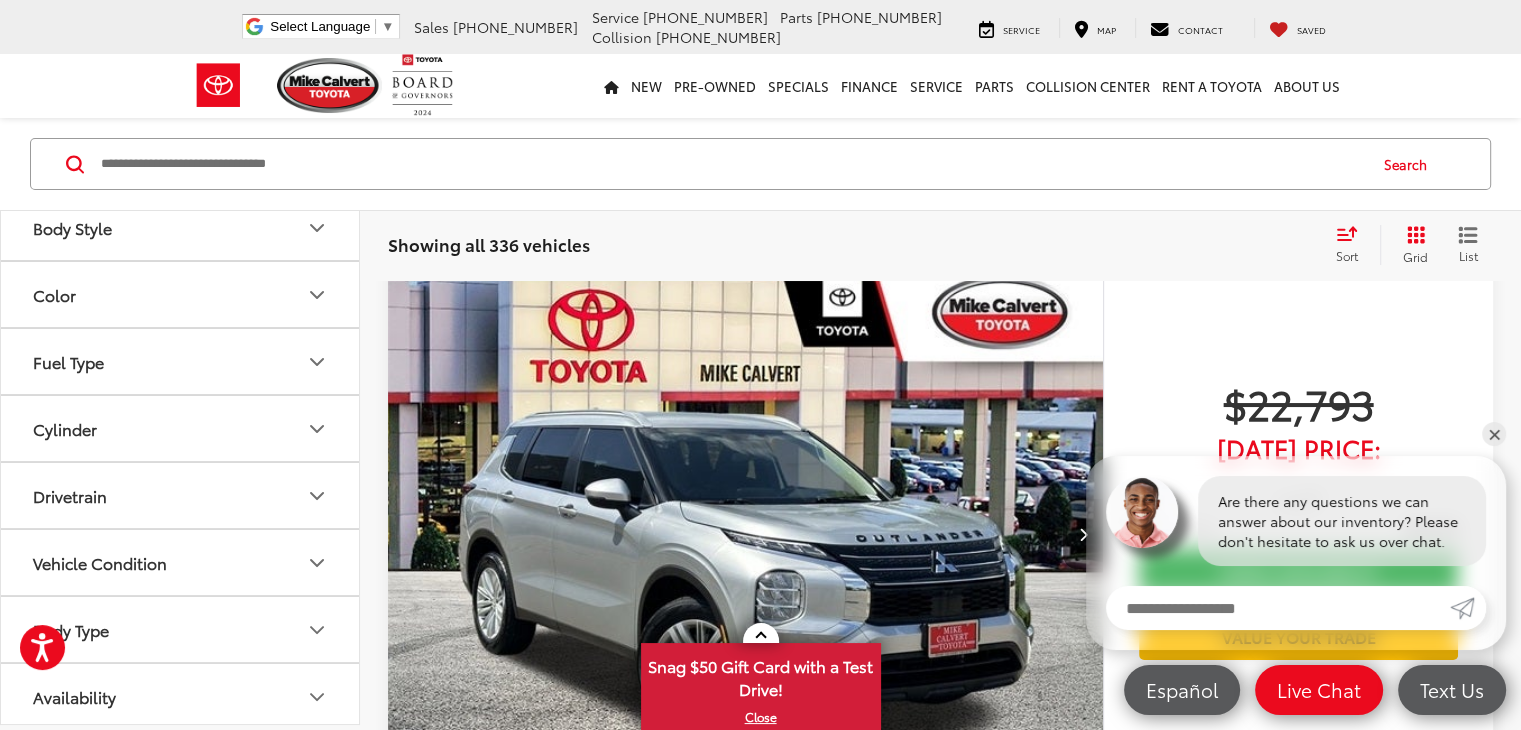 click on "Drivetrain" at bounding box center [181, 495] 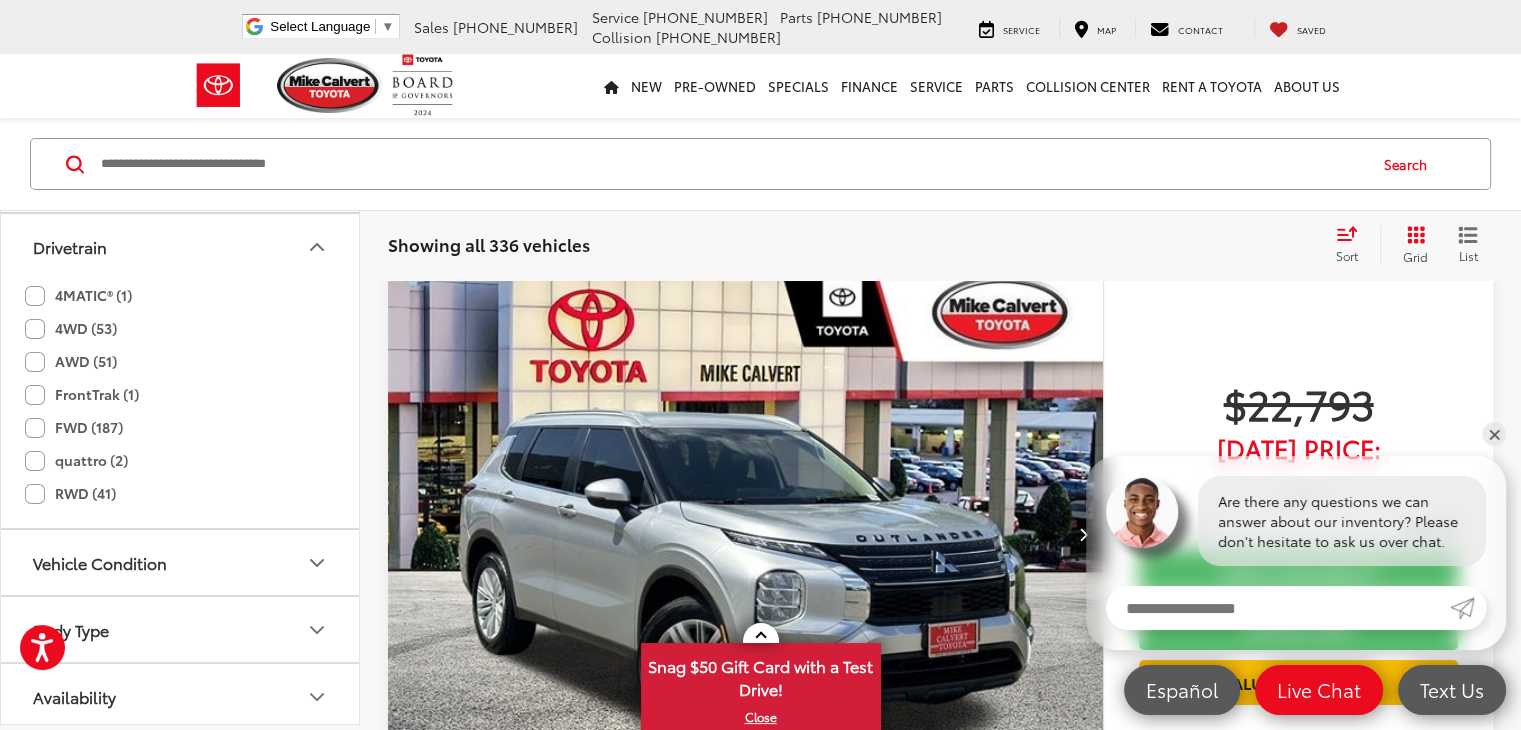 scroll, scrollTop: 668, scrollLeft: 0, axis: vertical 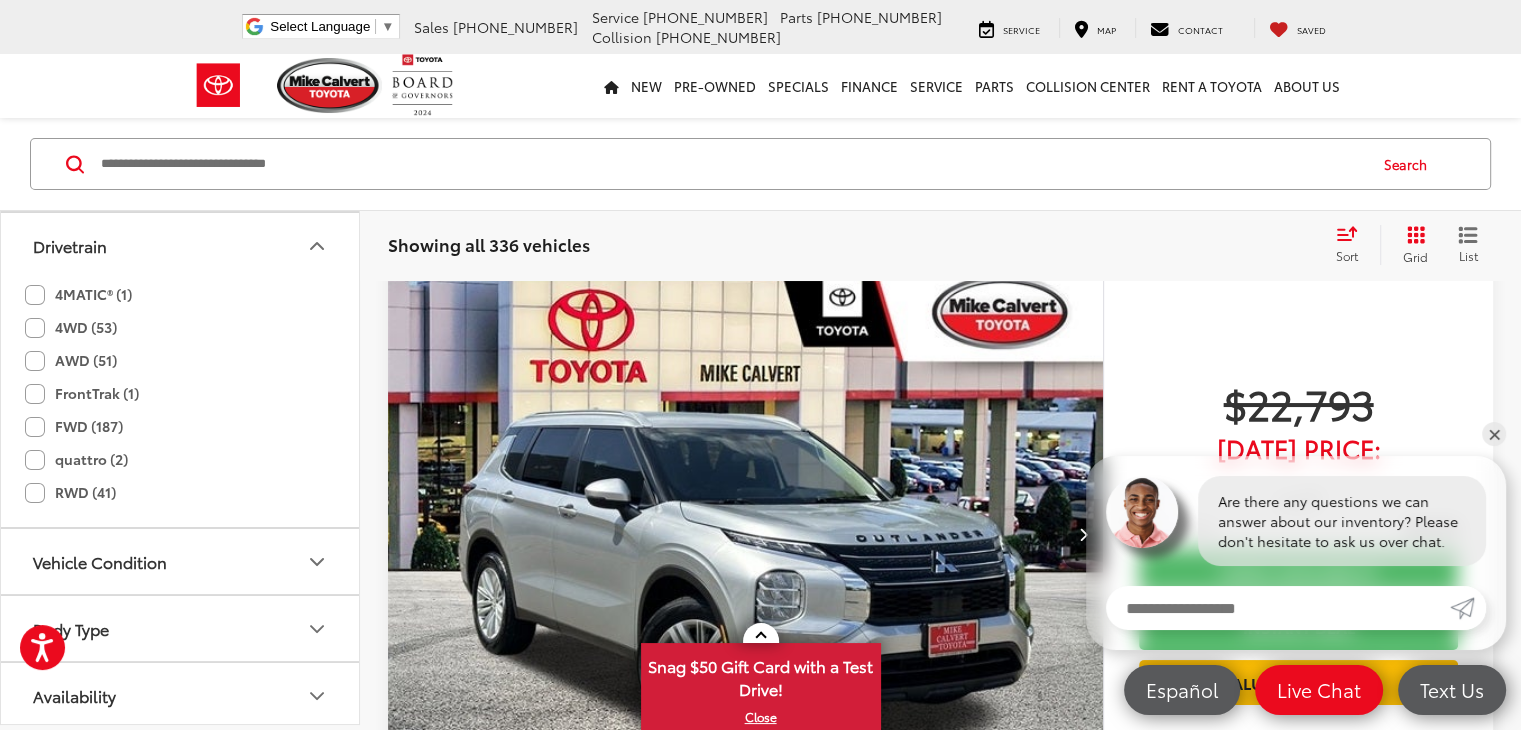 click on "AWD (51)" 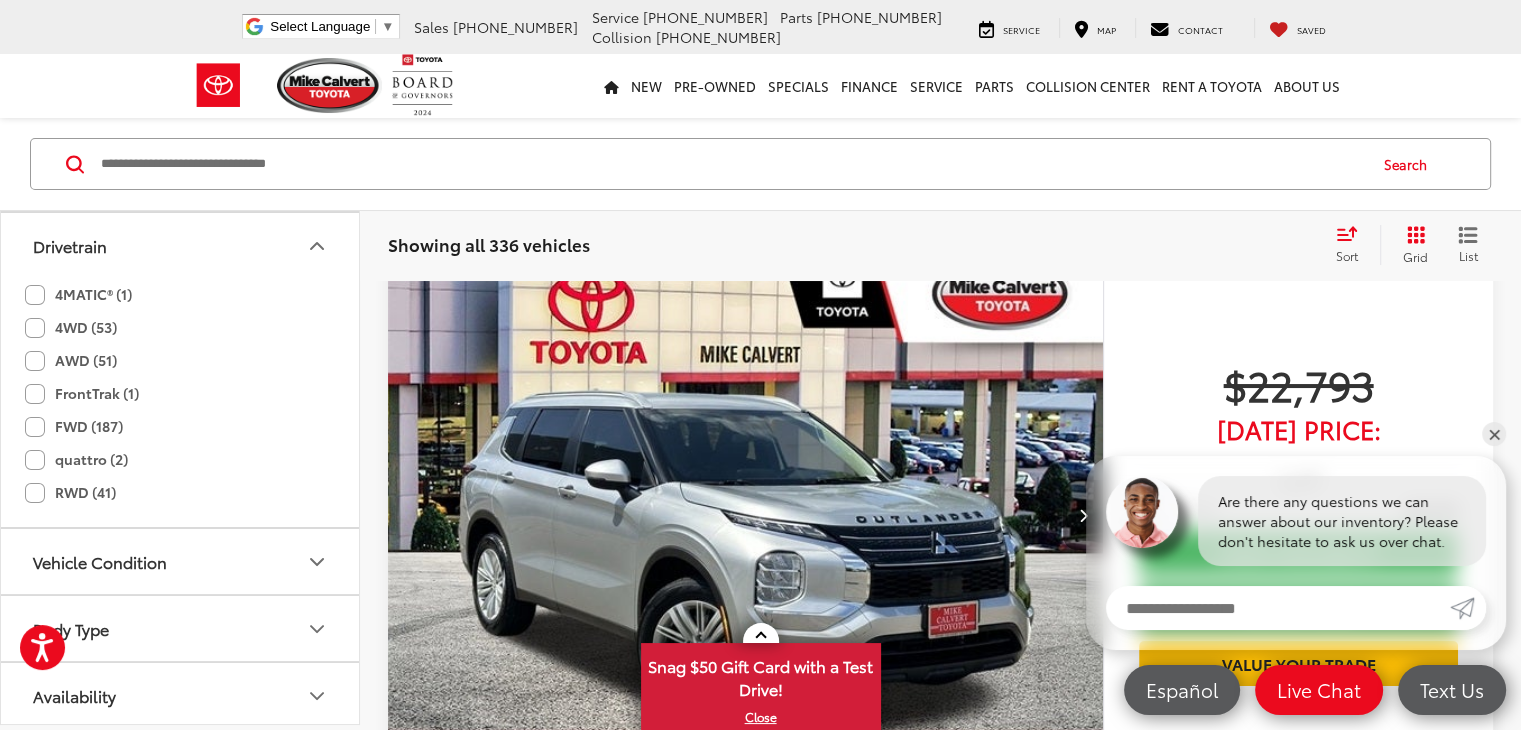 scroll, scrollTop: 0, scrollLeft: 0, axis: both 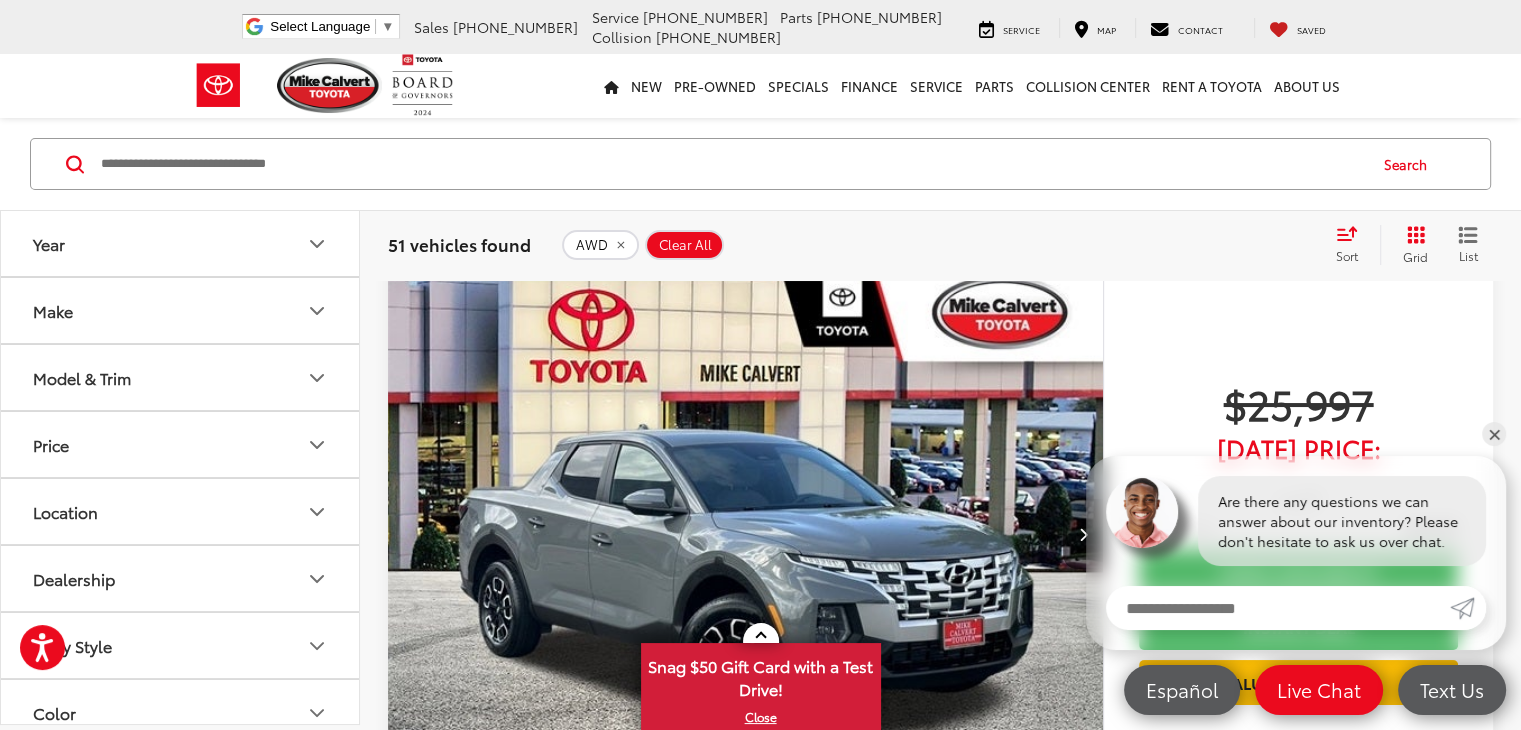click on "Make" at bounding box center [181, 310] 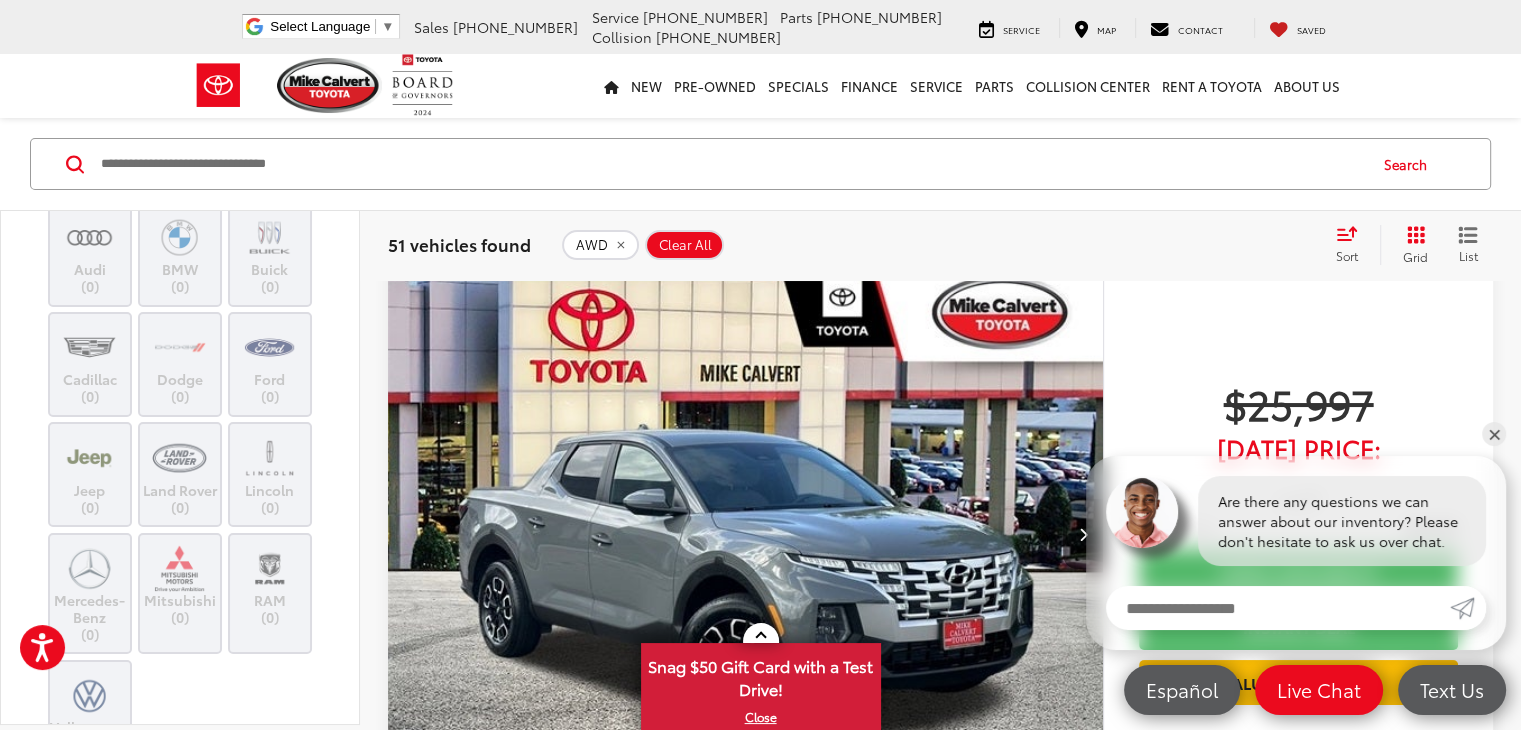 scroll, scrollTop: 400, scrollLeft: 0, axis: vertical 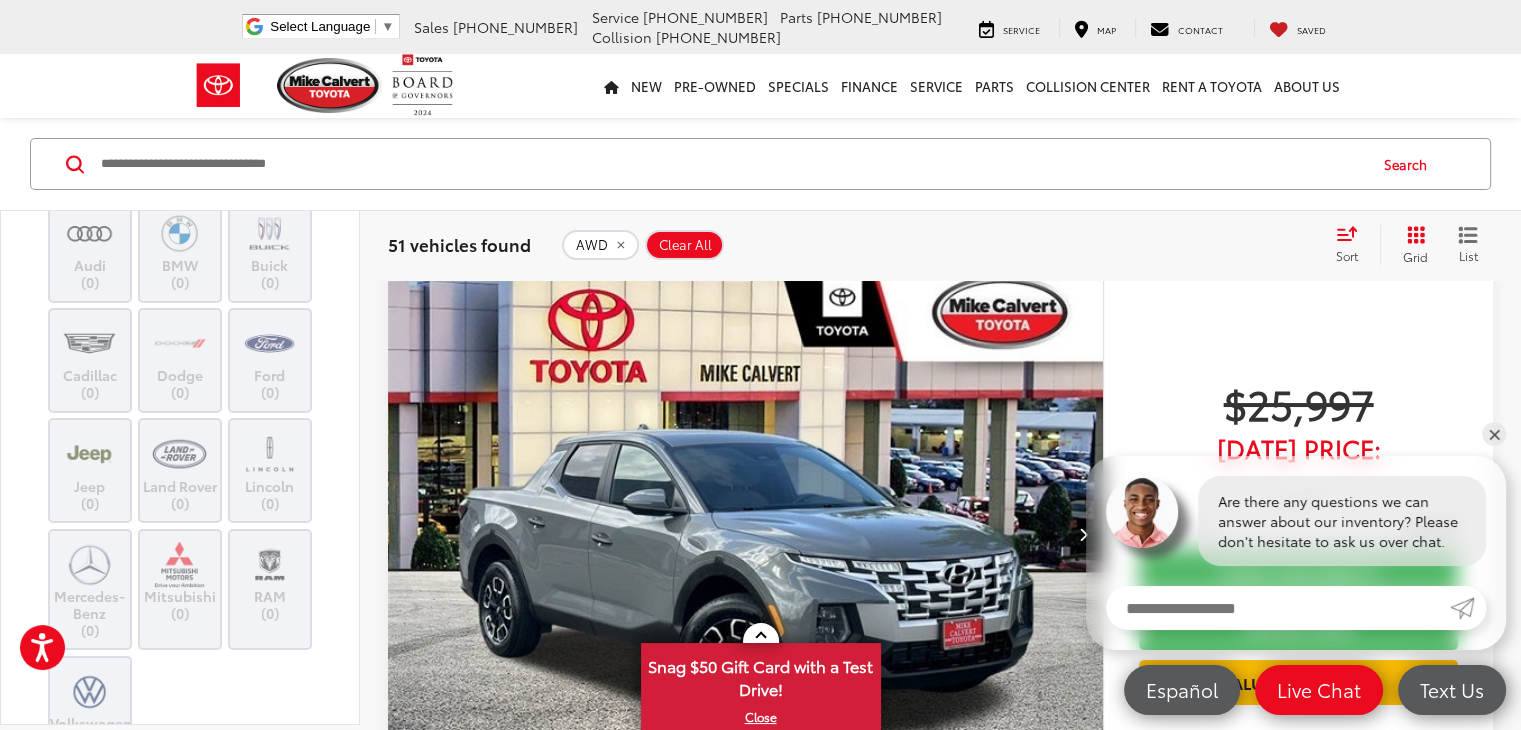 click at bounding box center (180, 147) 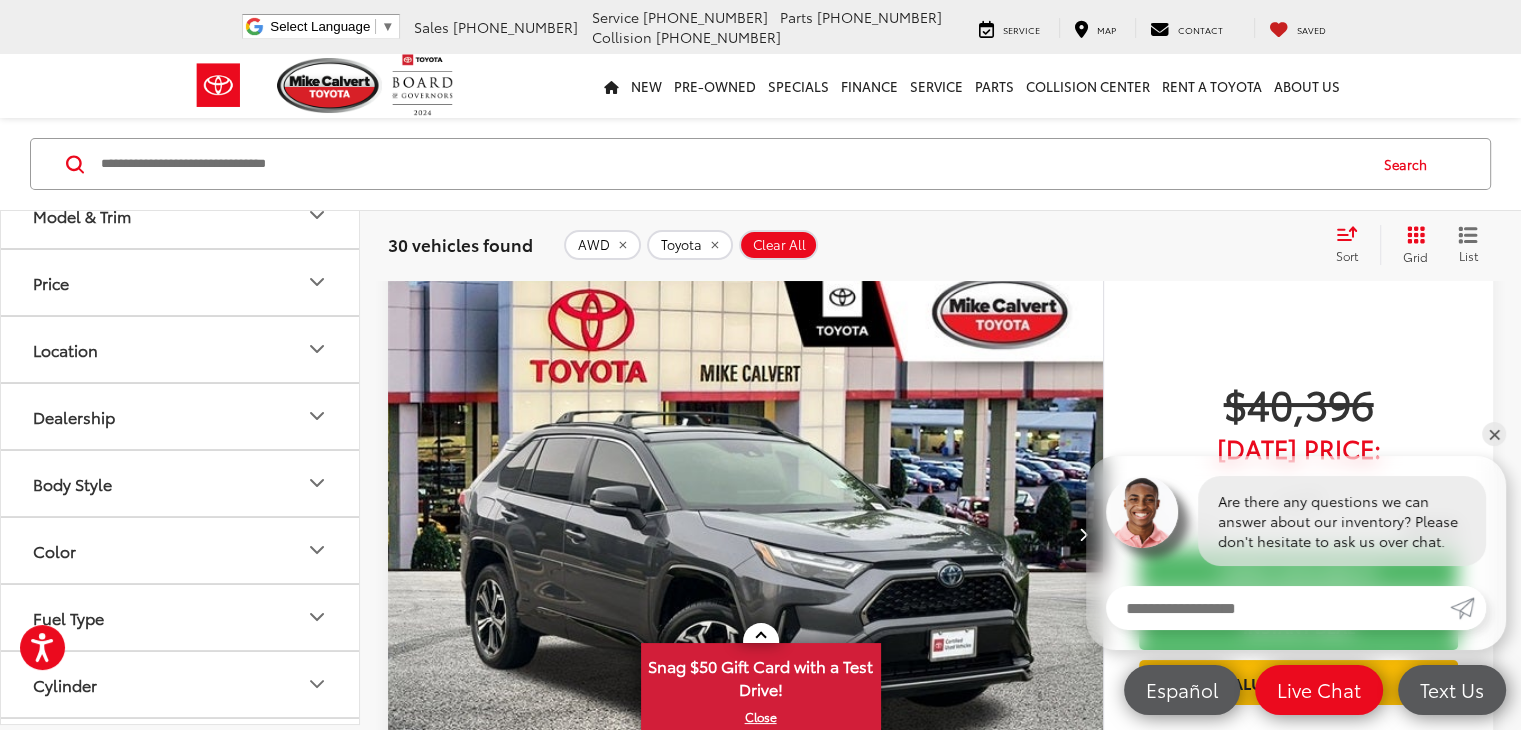 scroll, scrollTop: 1000, scrollLeft: 0, axis: vertical 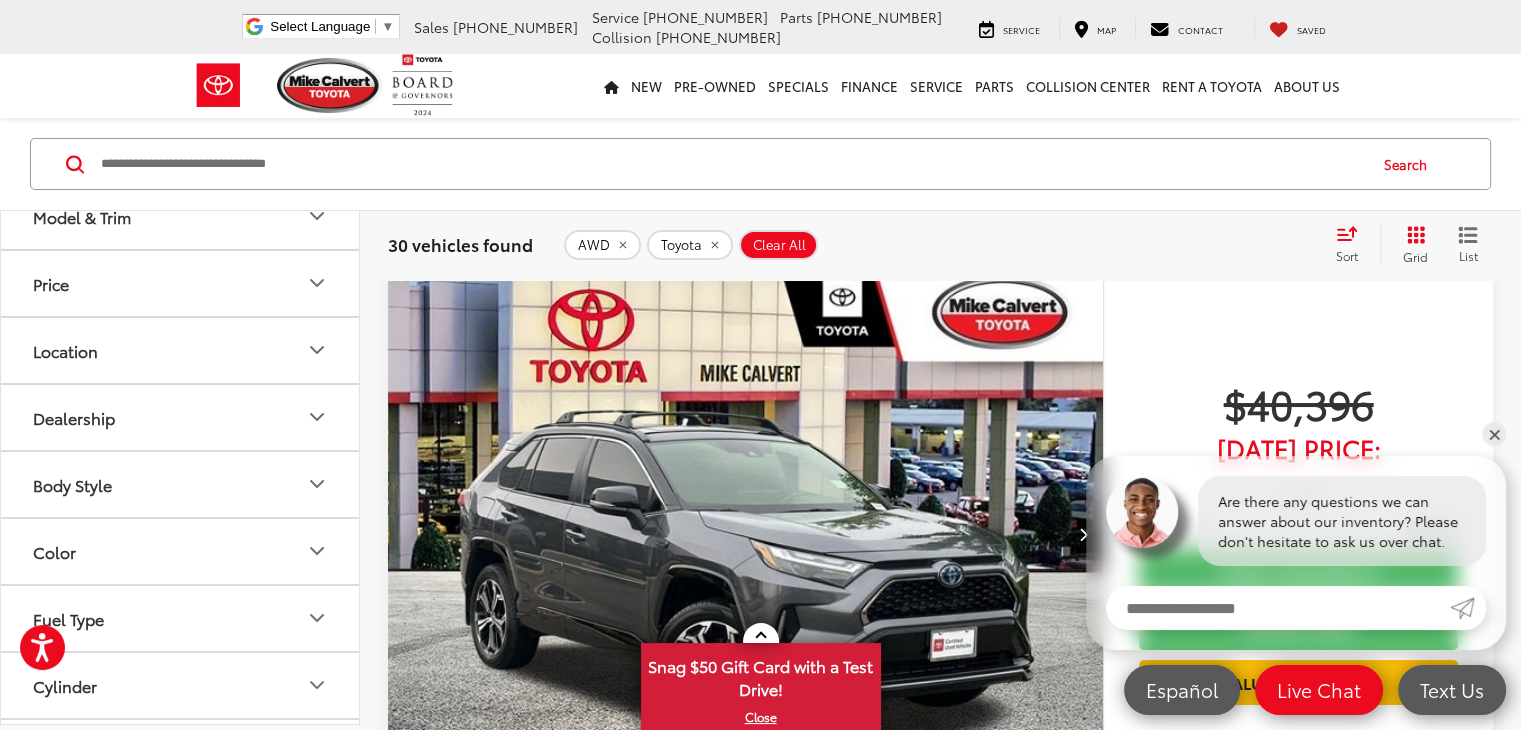click on "Model & Trim" at bounding box center [181, 216] 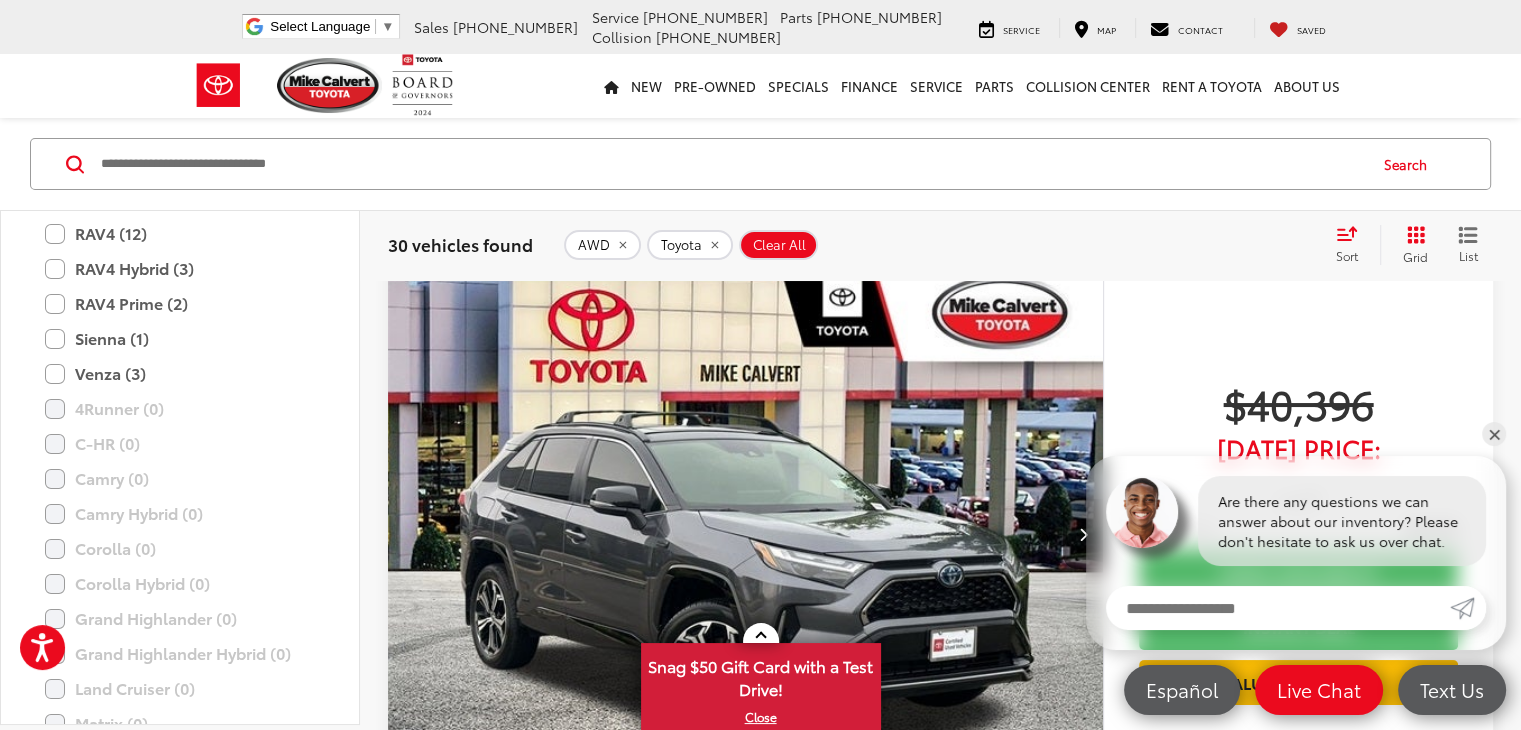 scroll, scrollTop: 1200, scrollLeft: 0, axis: vertical 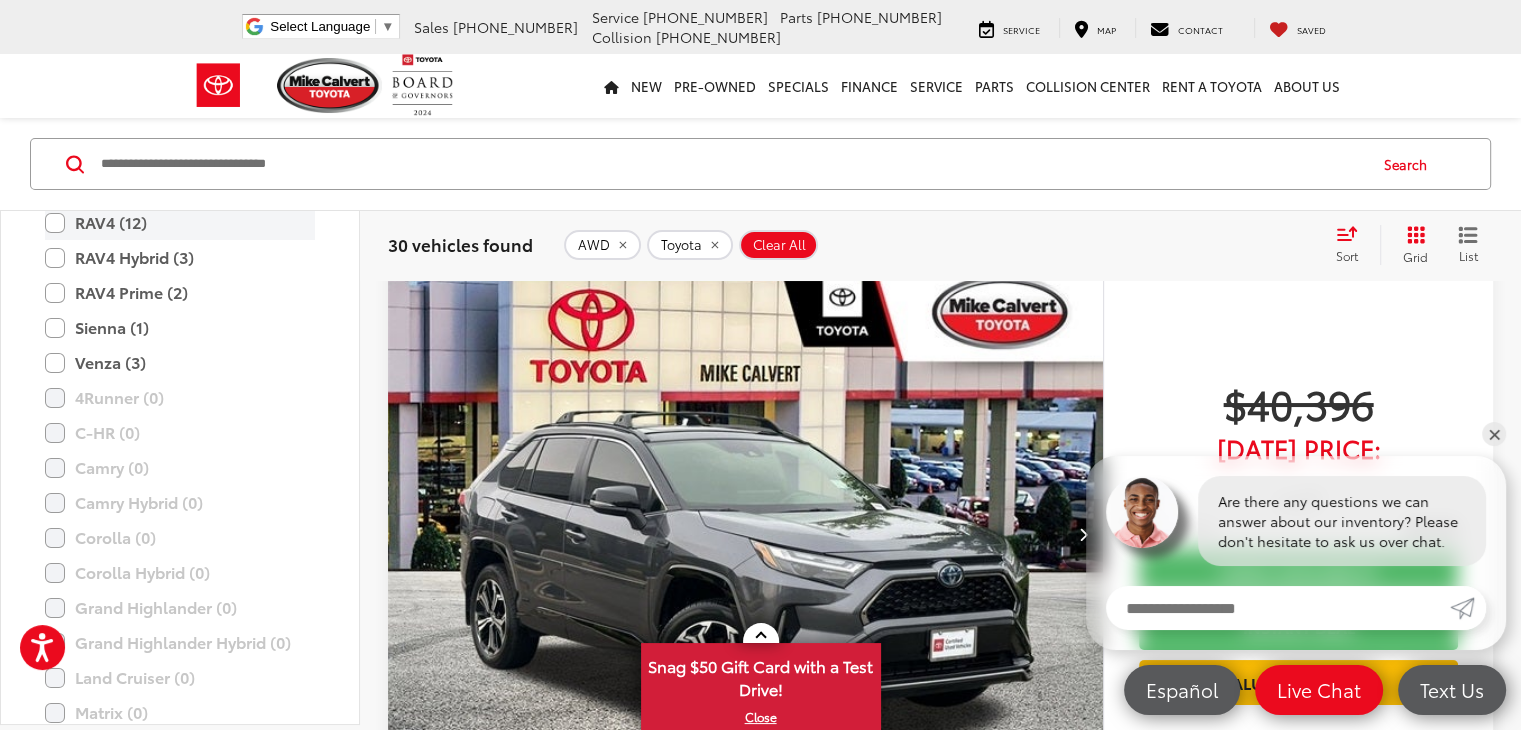 click on "RAV4 (12)" at bounding box center [180, 223] 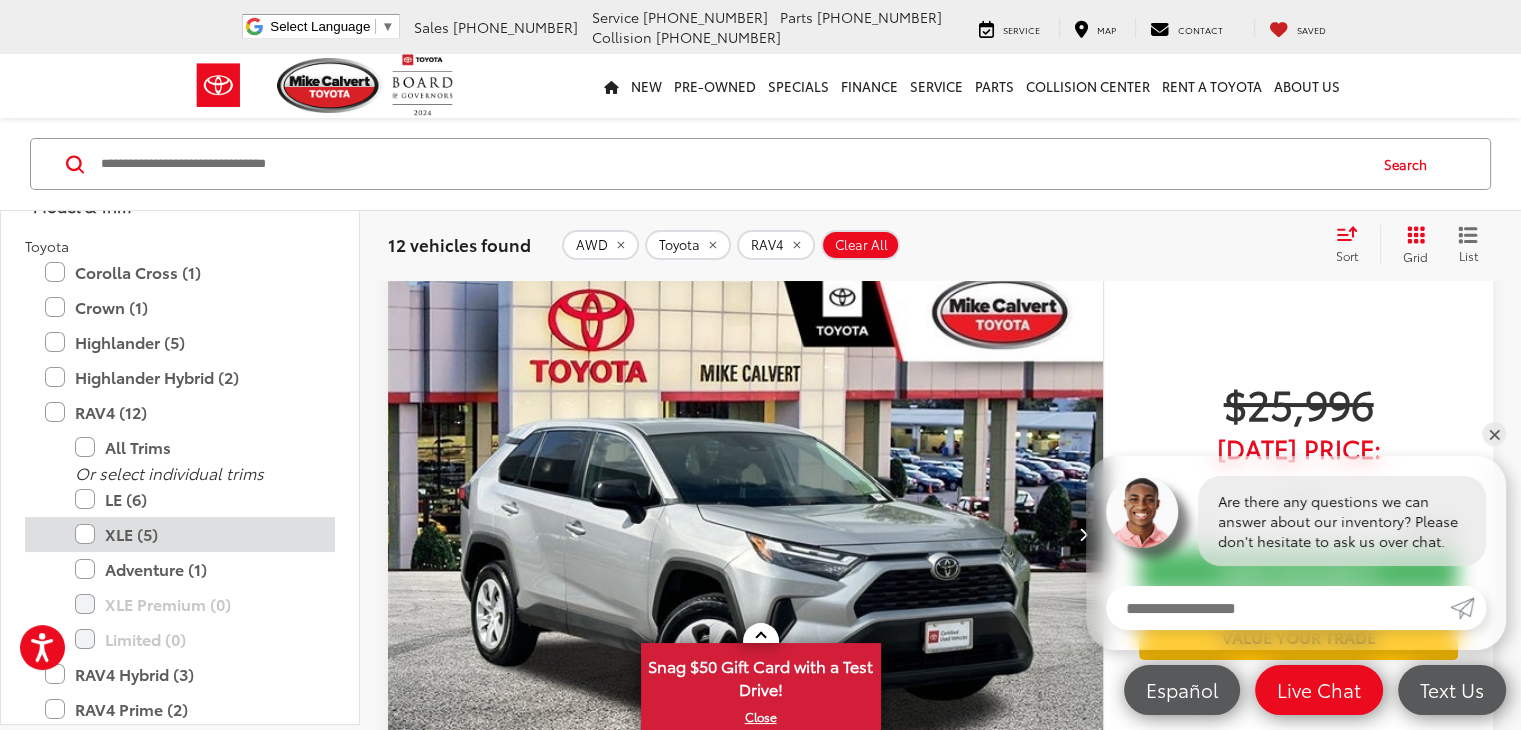 click on "XLE (5)" at bounding box center [195, 534] 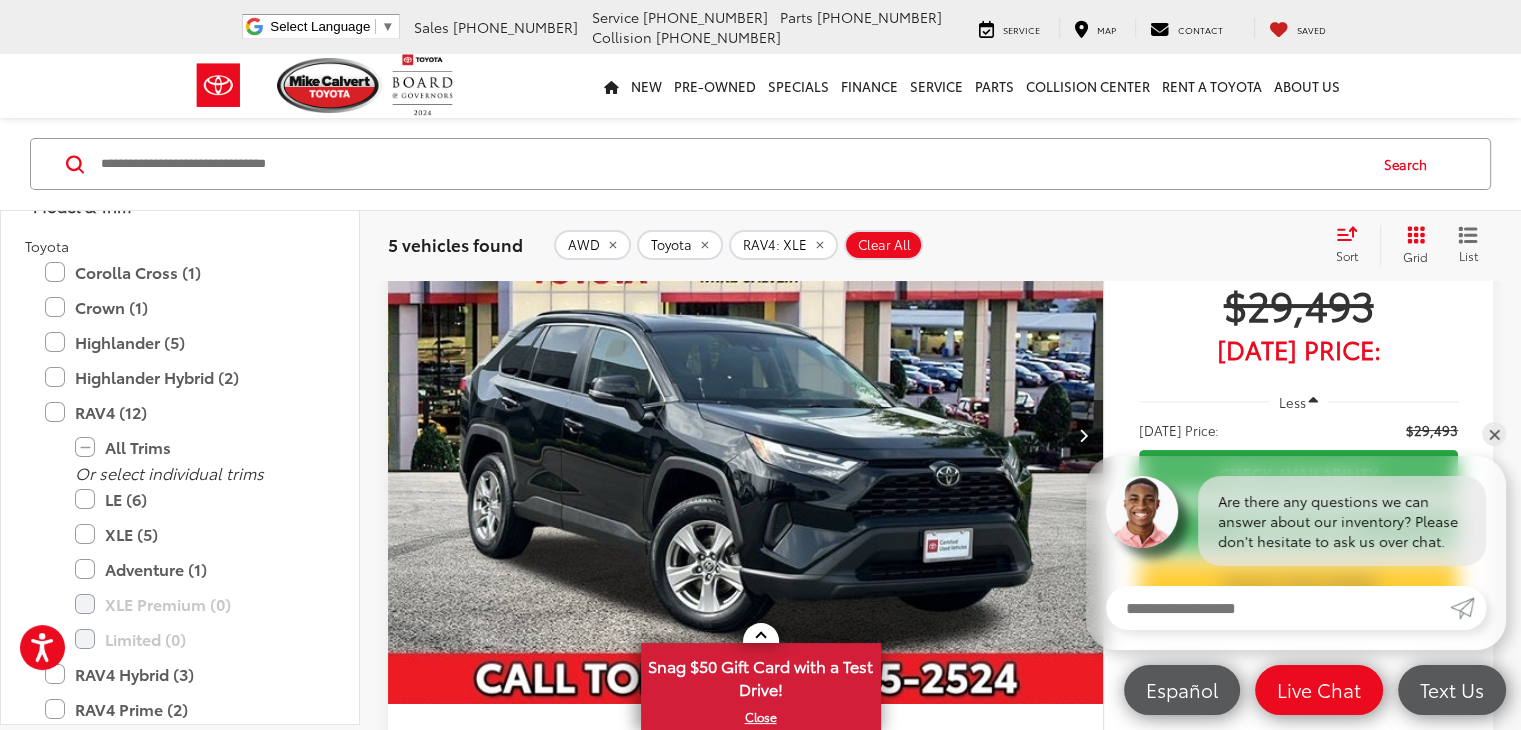 scroll, scrollTop: 0, scrollLeft: 0, axis: both 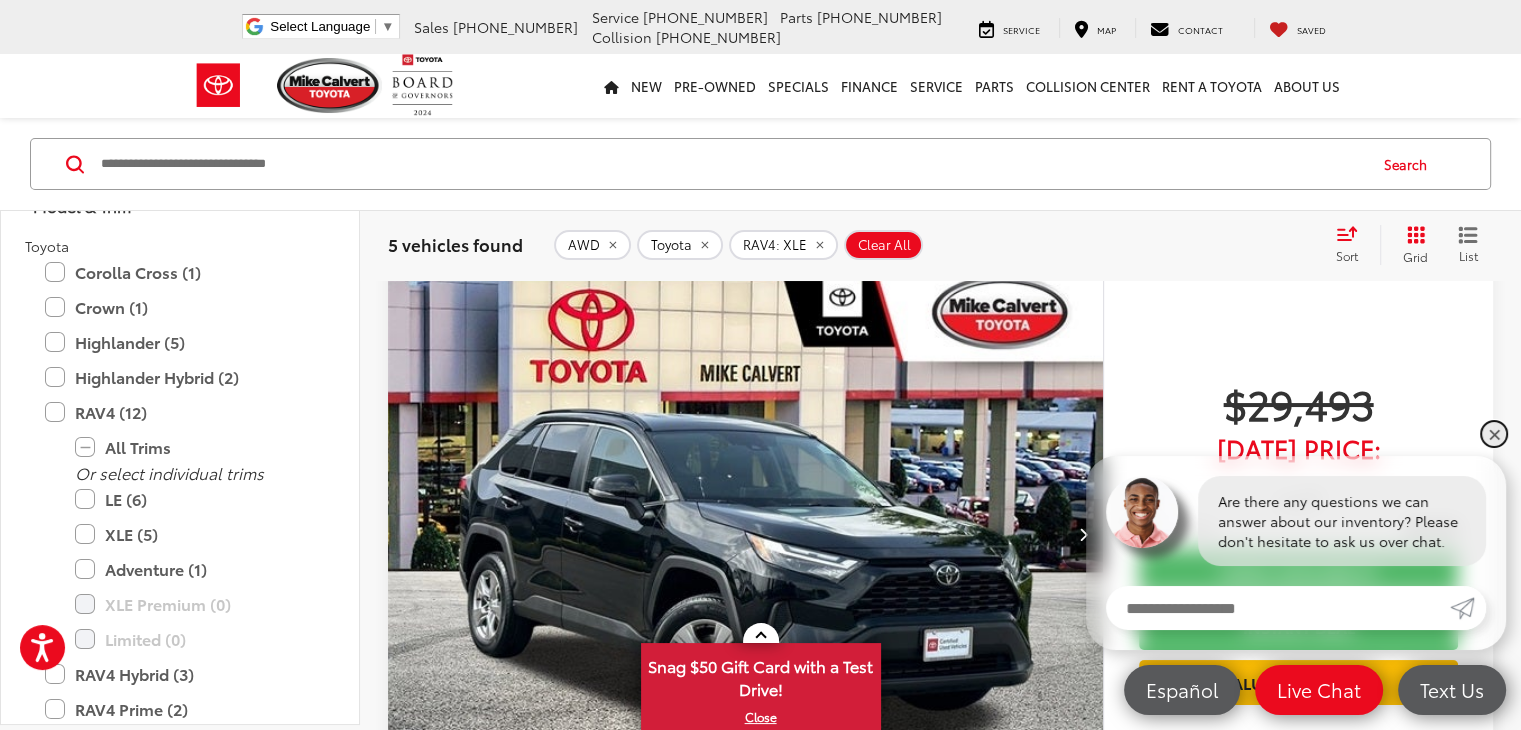 click on "✕" at bounding box center (1494, 434) 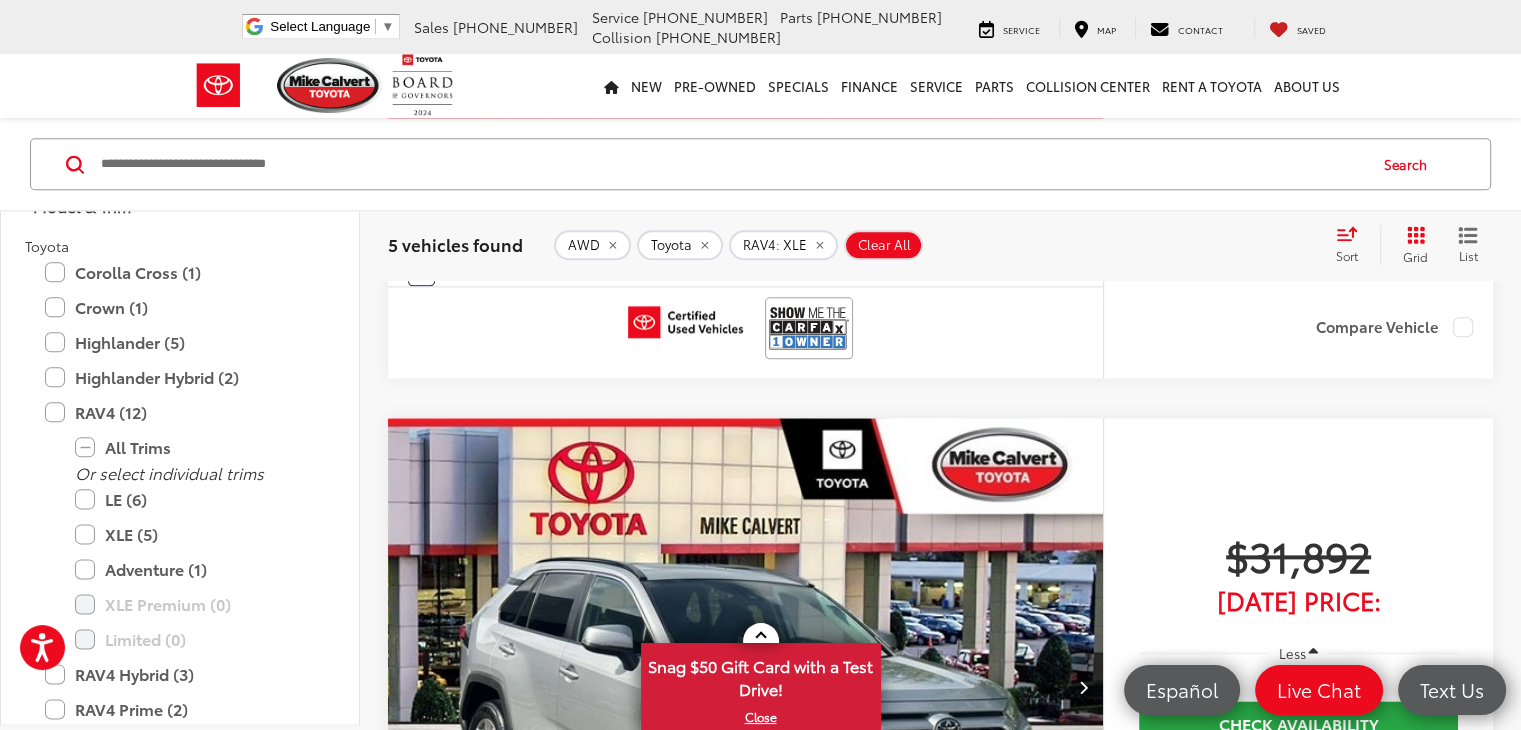 scroll, scrollTop: 2500, scrollLeft: 0, axis: vertical 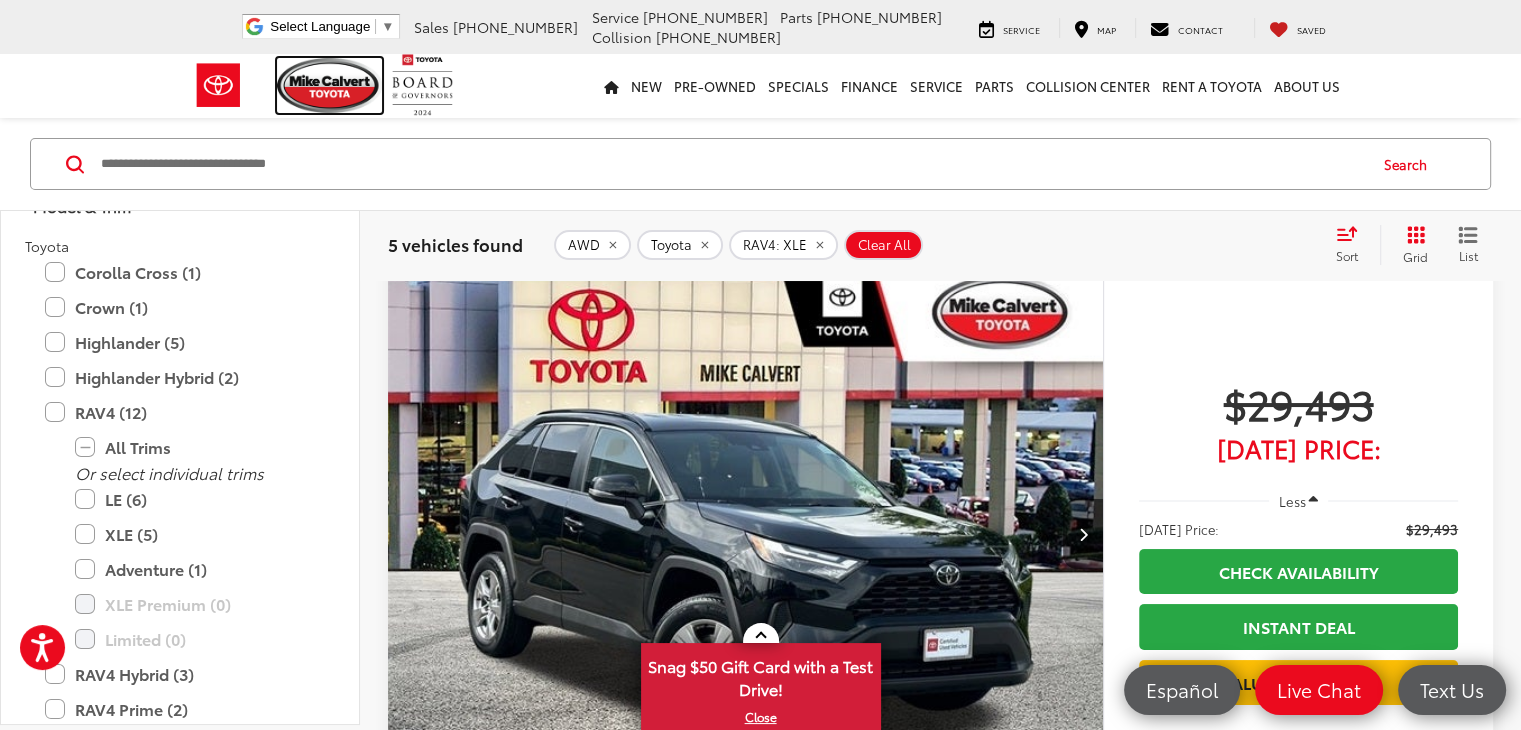 click at bounding box center (330, 85) 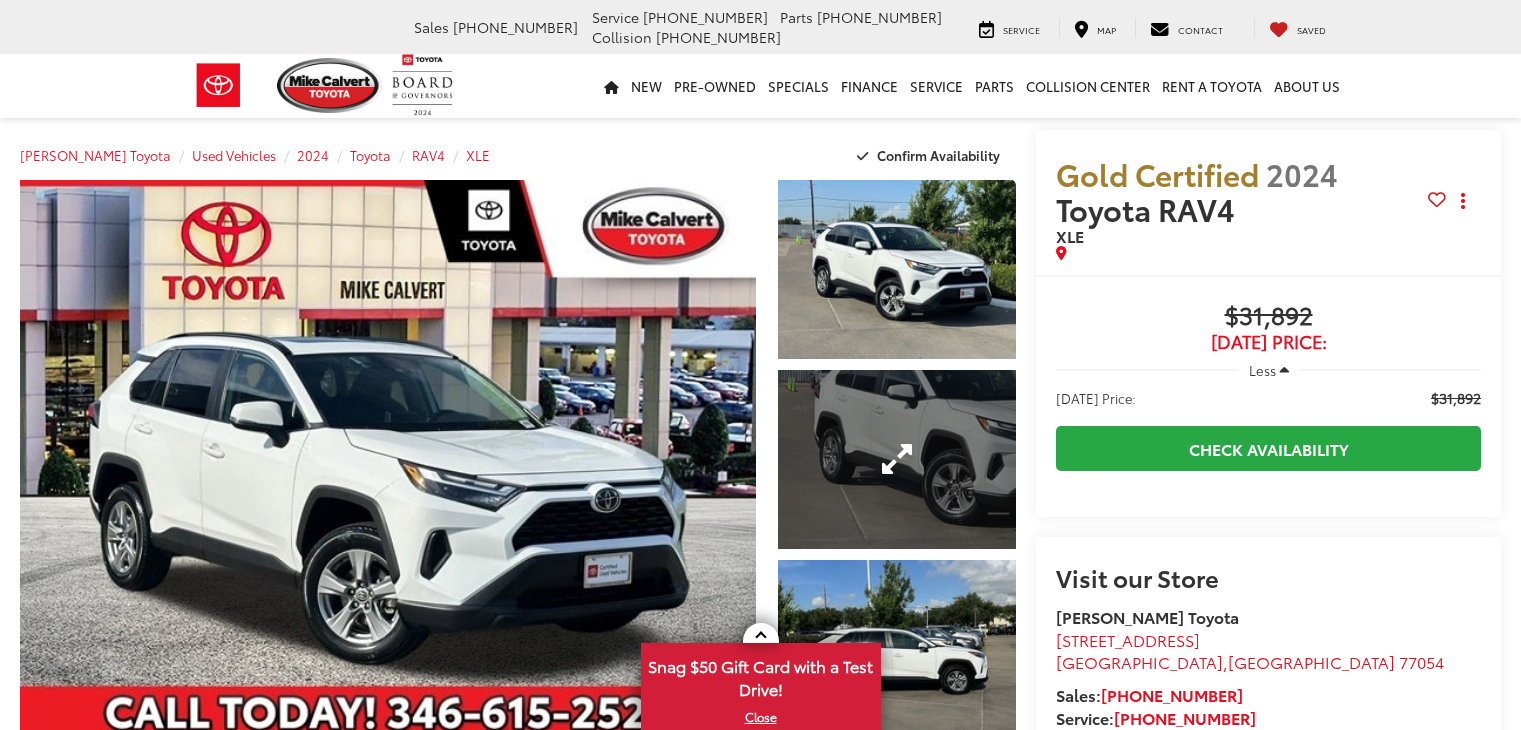 scroll, scrollTop: 0, scrollLeft: 0, axis: both 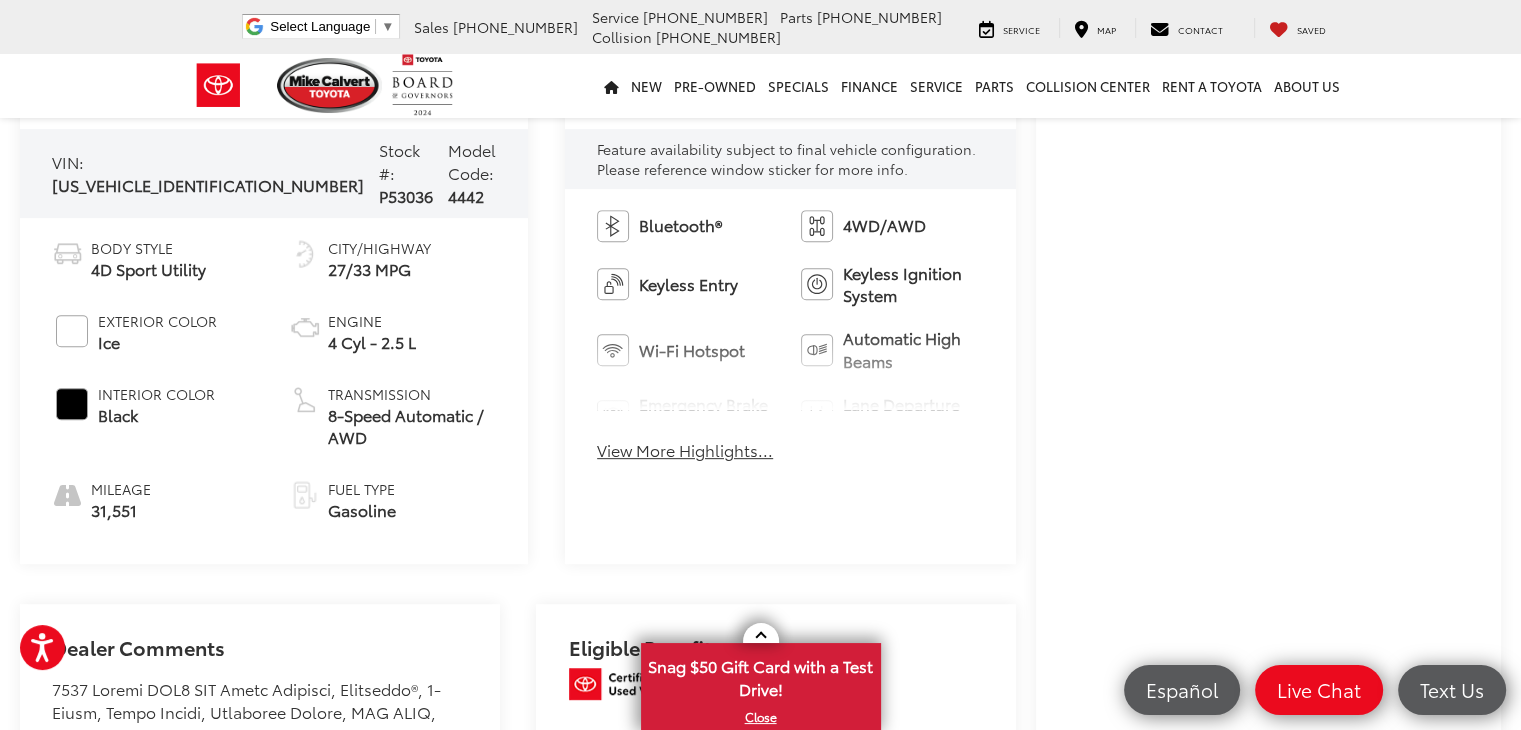 click on "View More Highlights..." at bounding box center [685, 450] 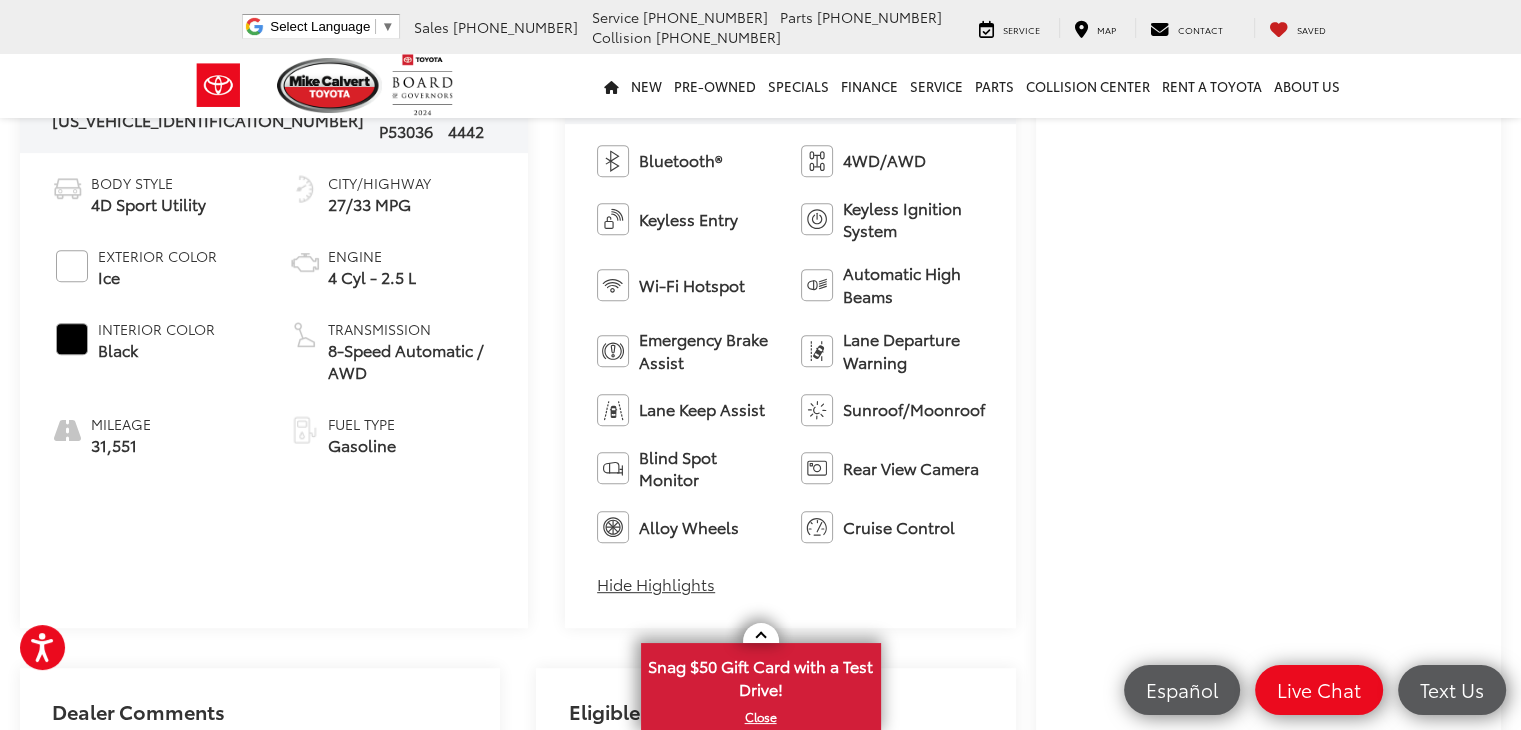 scroll, scrollTop: 900, scrollLeft: 0, axis: vertical 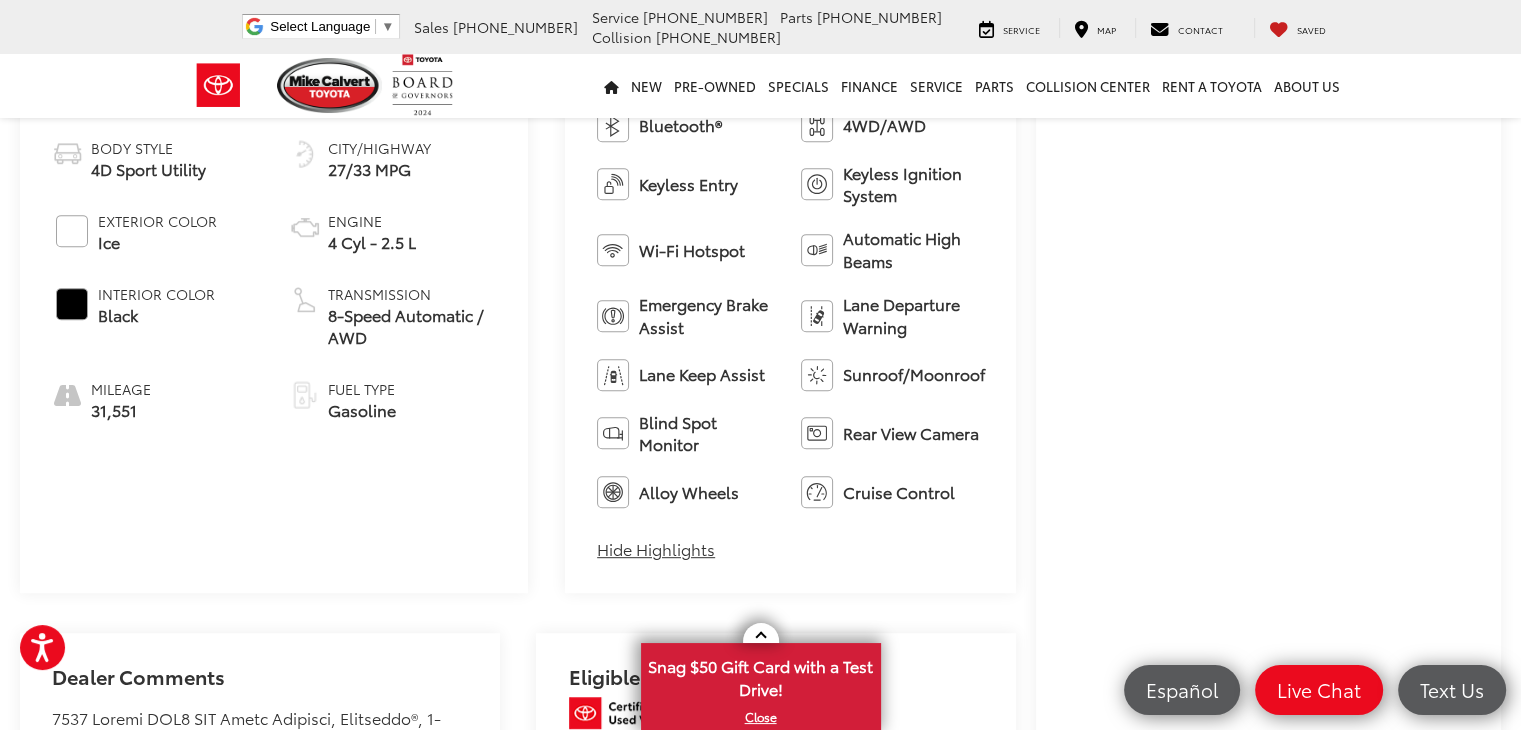 click on "Hide Highlights" at bounding box center [656, 549] 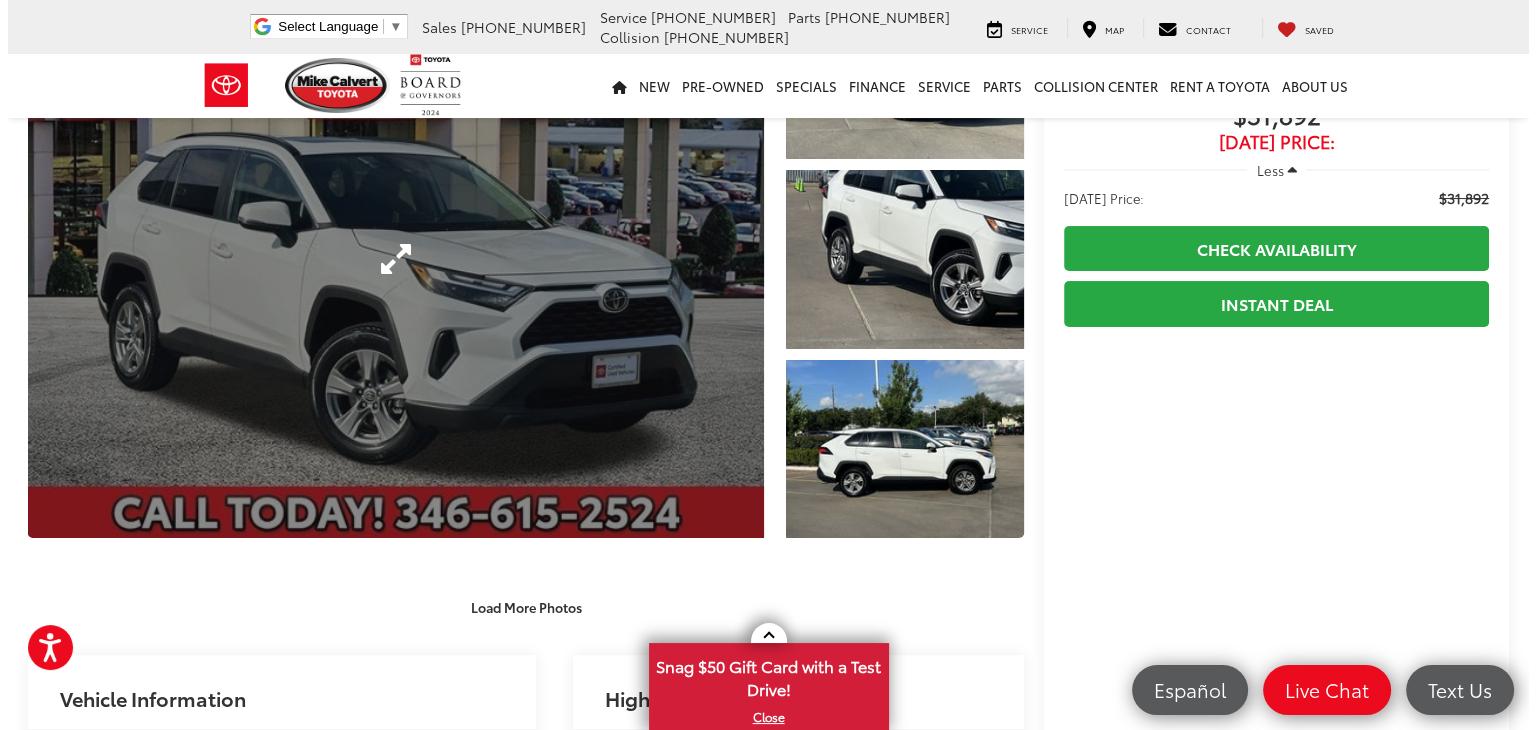 scroll, scrollTop: 0, scrollLeft: 0, axis: both 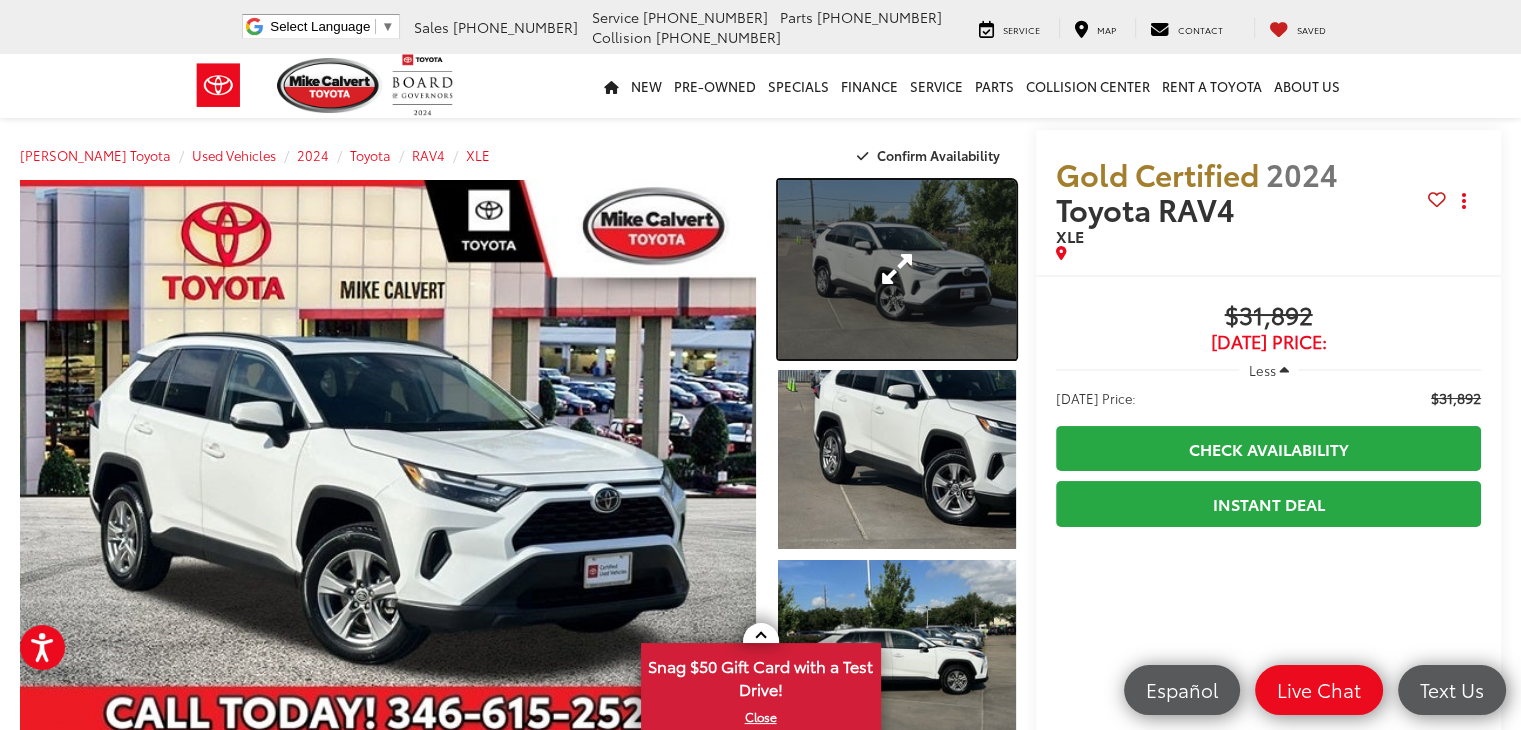 click at bounding box center [897, 269] 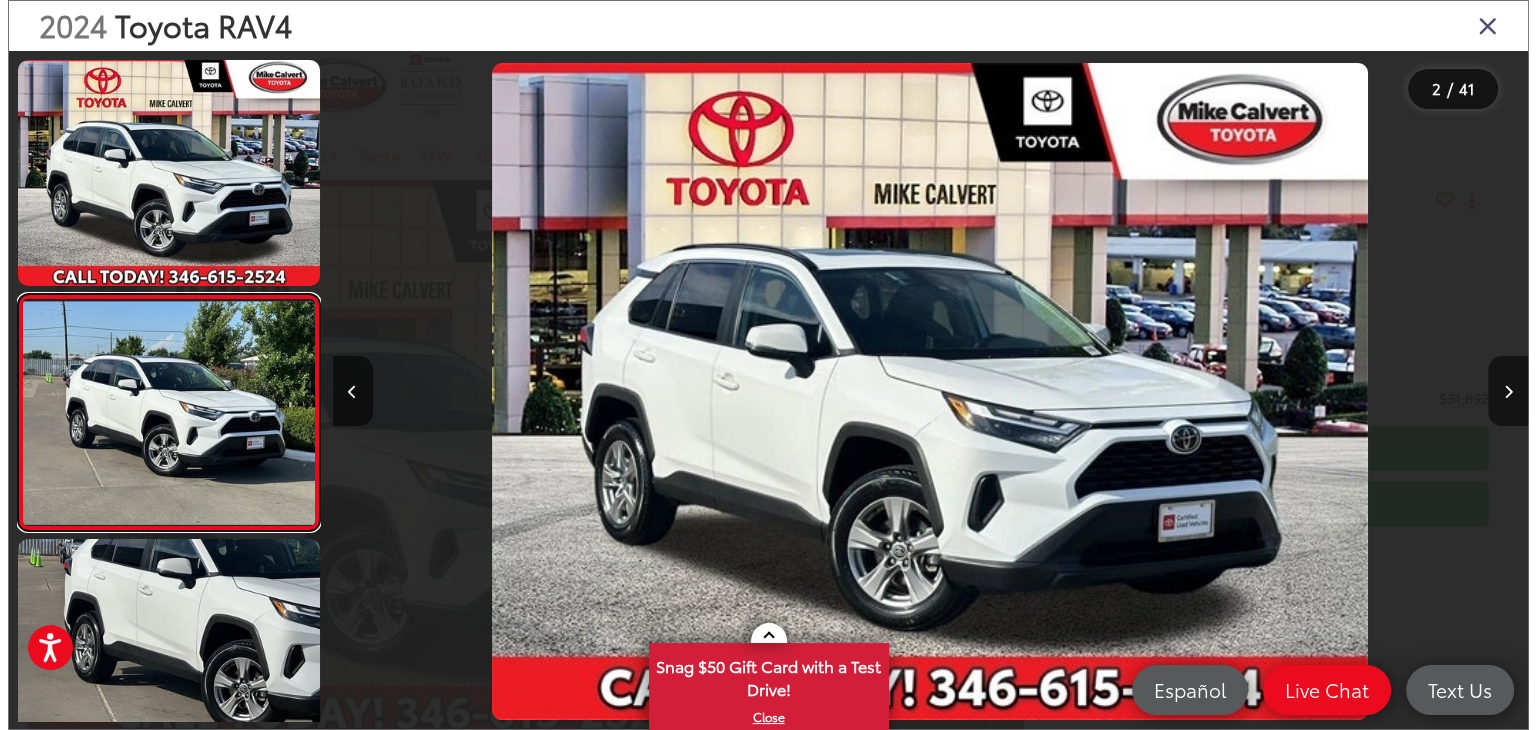 scroll, scrollTop: 0, scrollLeft: 243, axis: horizontal 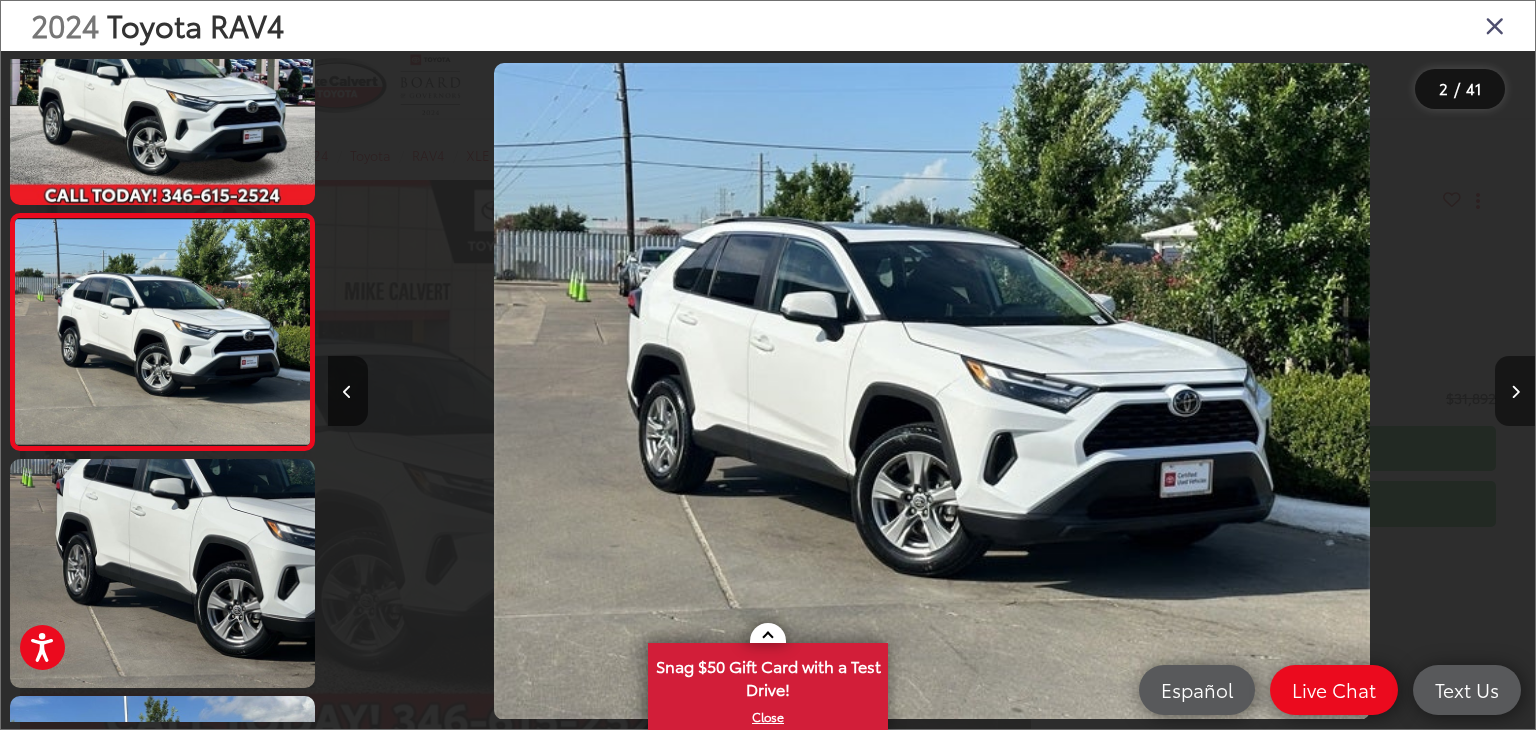 click at bounding box center [1515, 391] 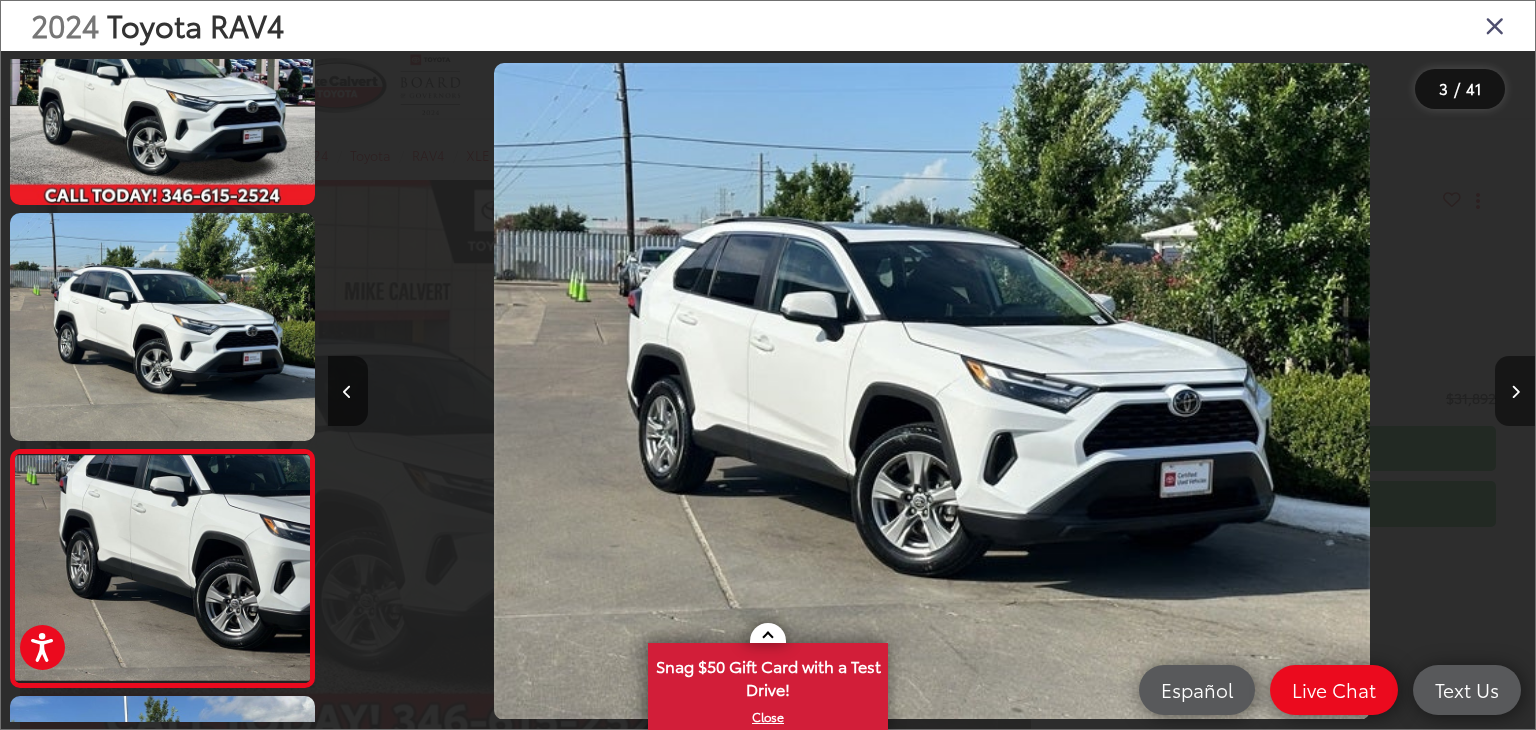 scroll, scrollTop: 0, scrollLeft: 1312, axis: horizontal 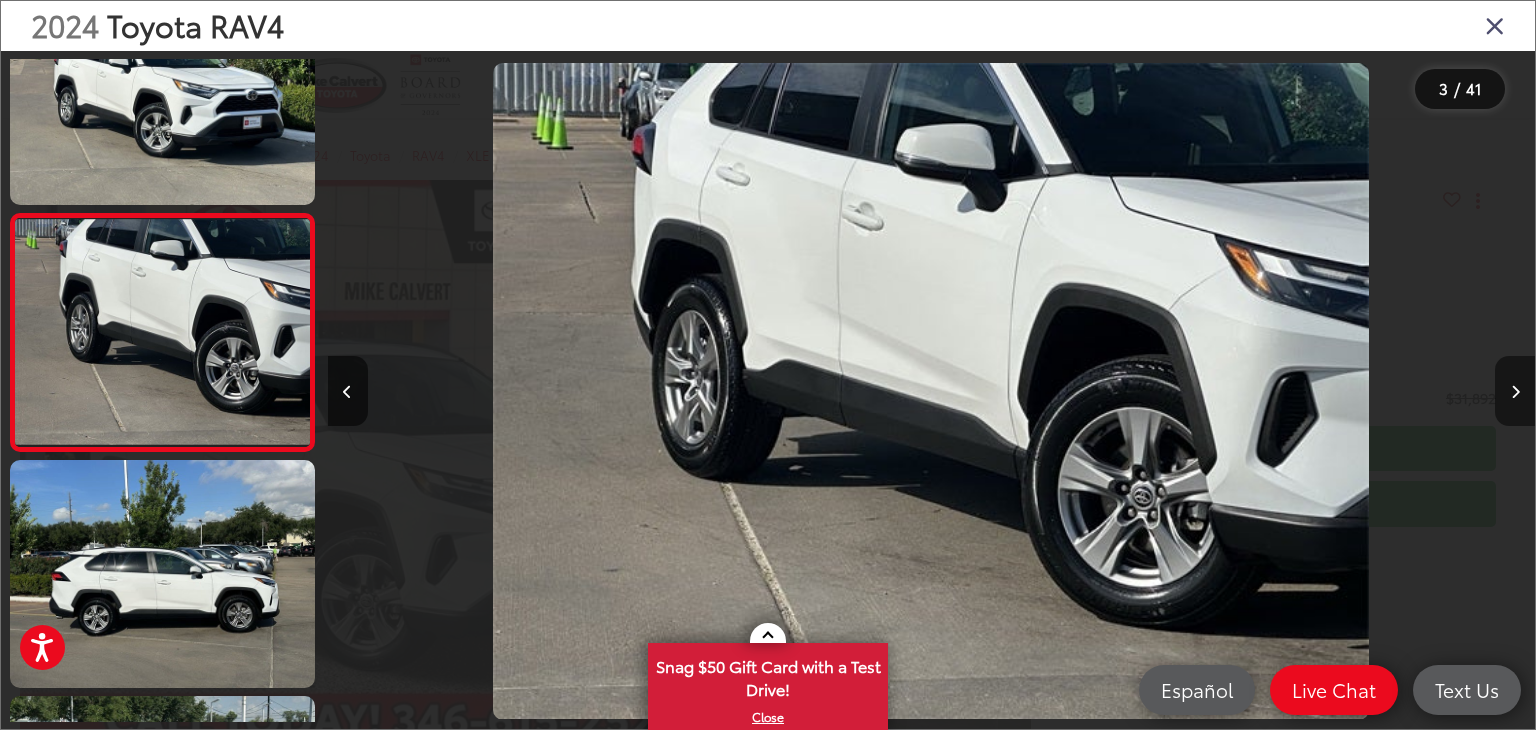 click at bounding box center [1515, 391] 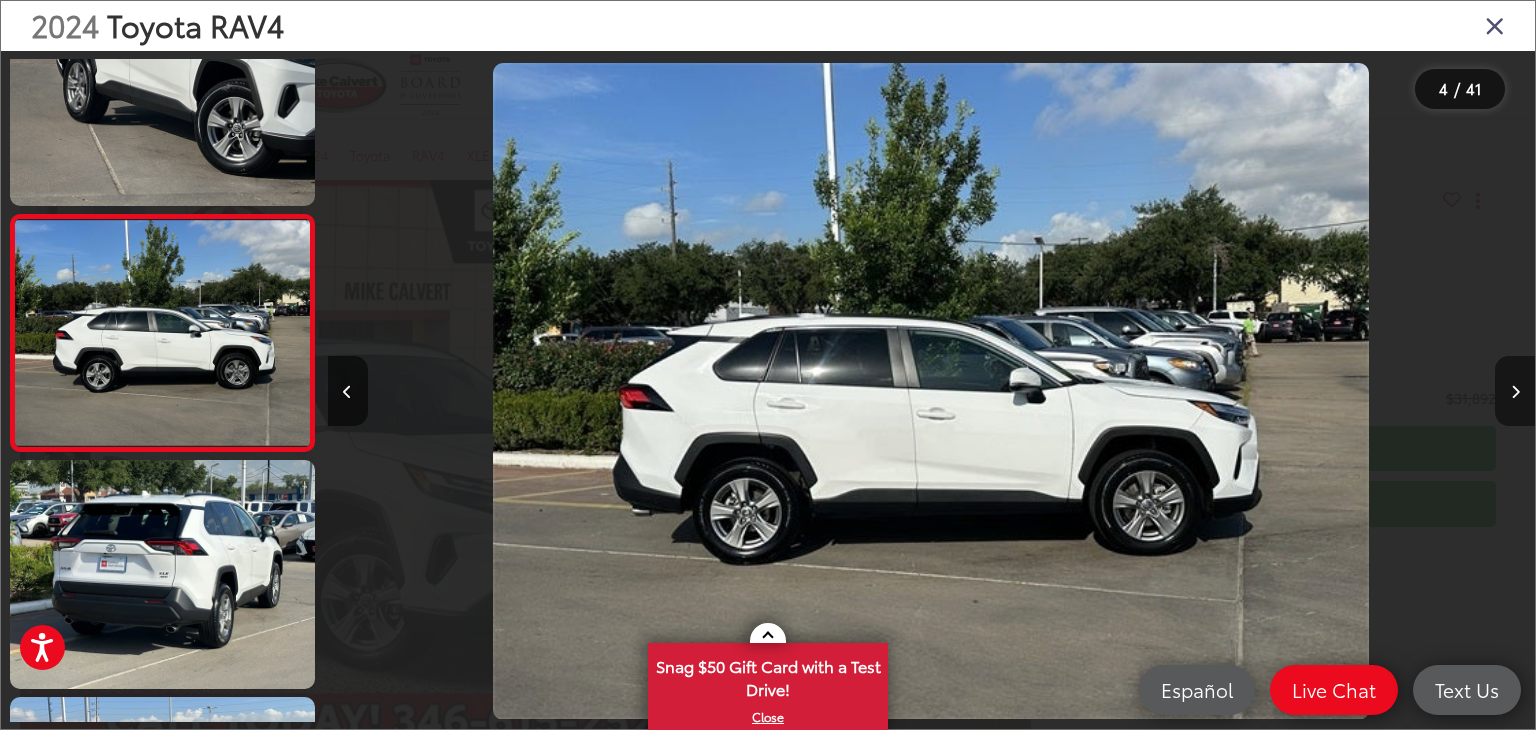click at bounding box center (1515, 391) 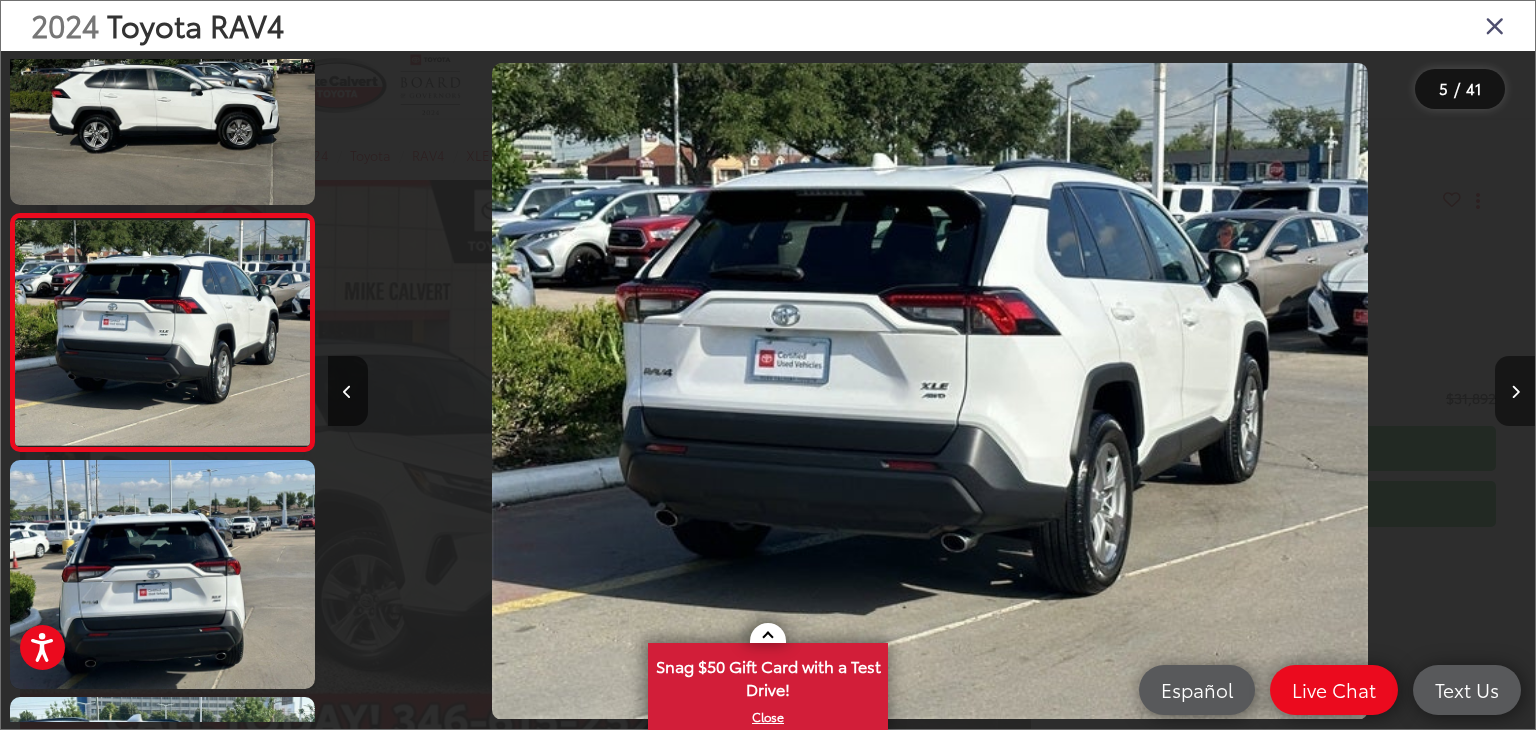 click at bounding box center [1515, 391] 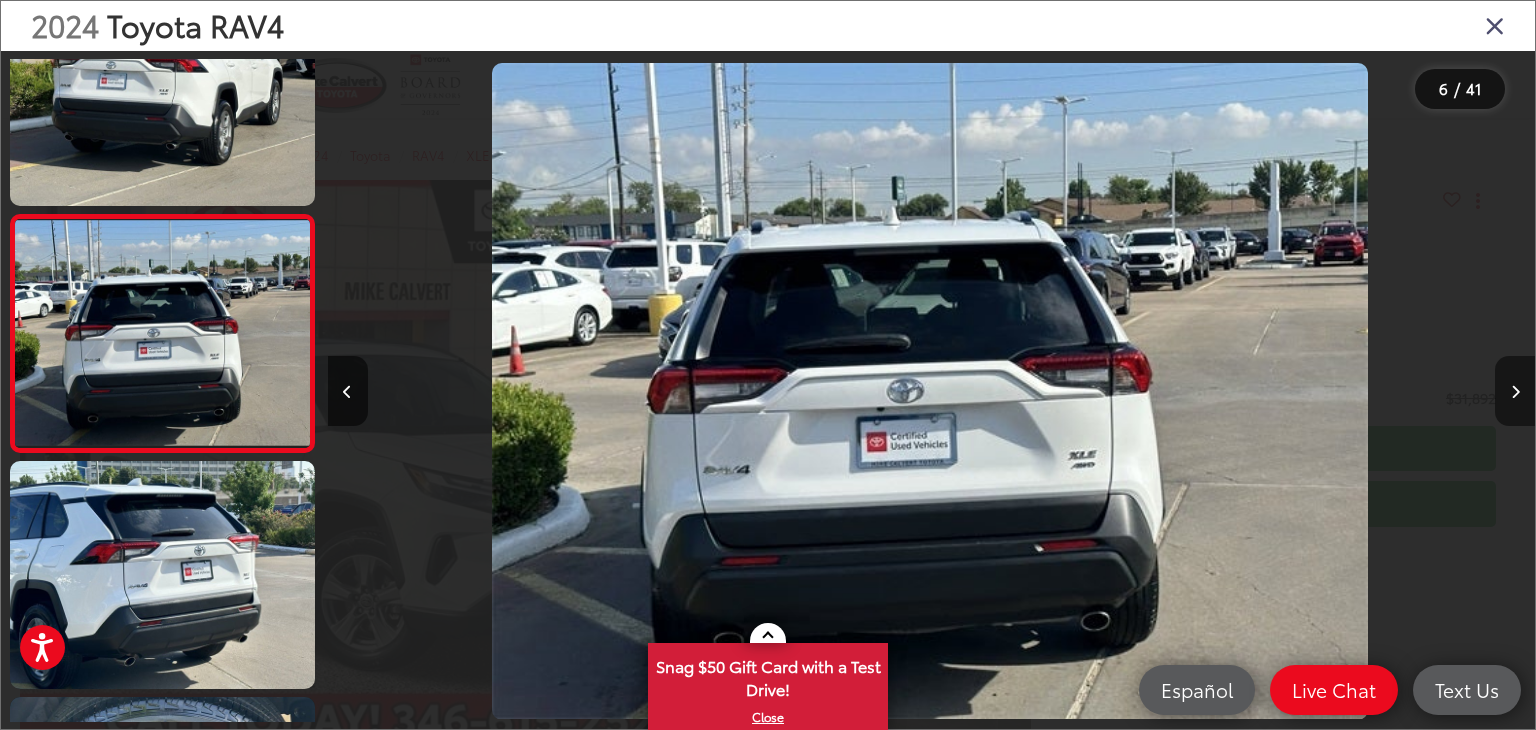 click at bounding box center [1515, 391] 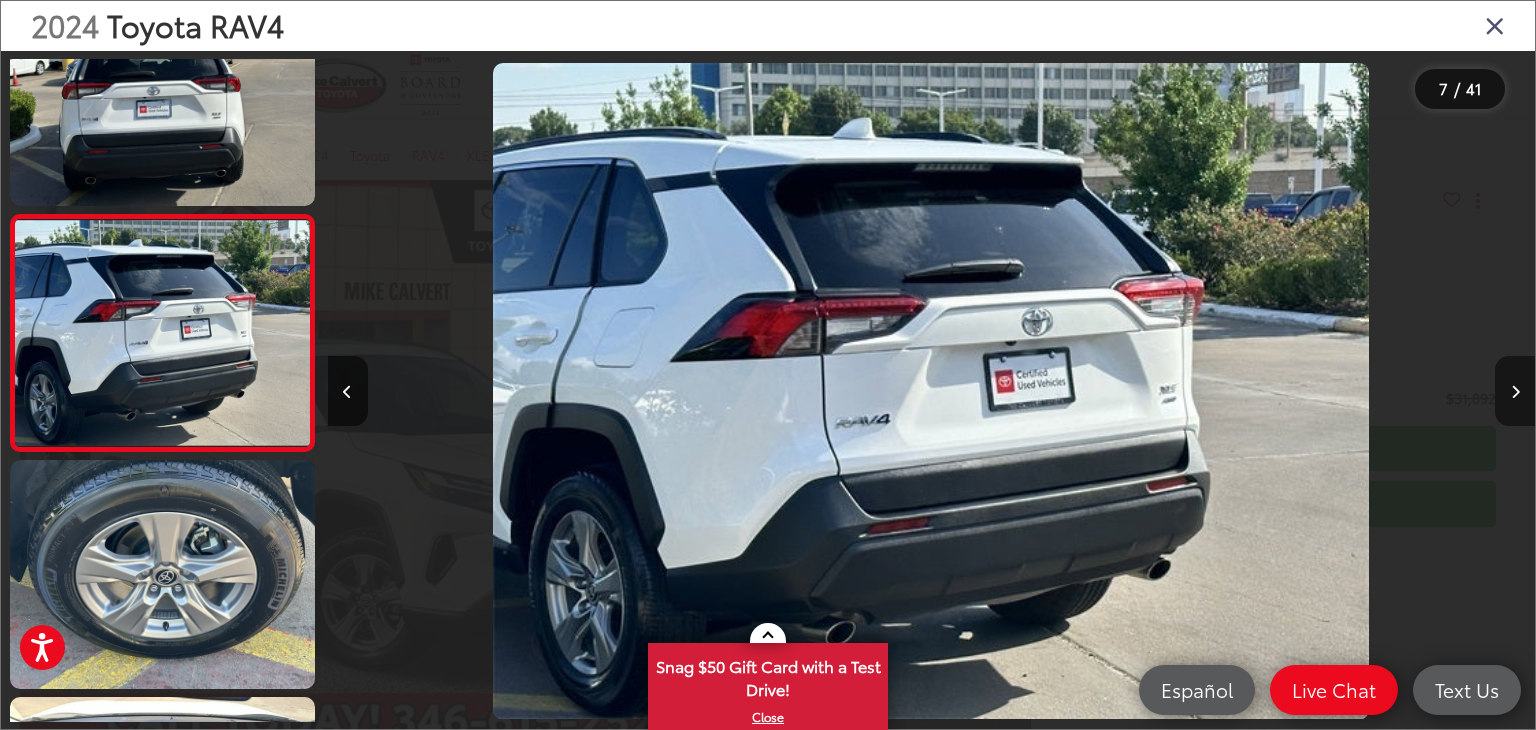 click at bounding box center [1515, 391] 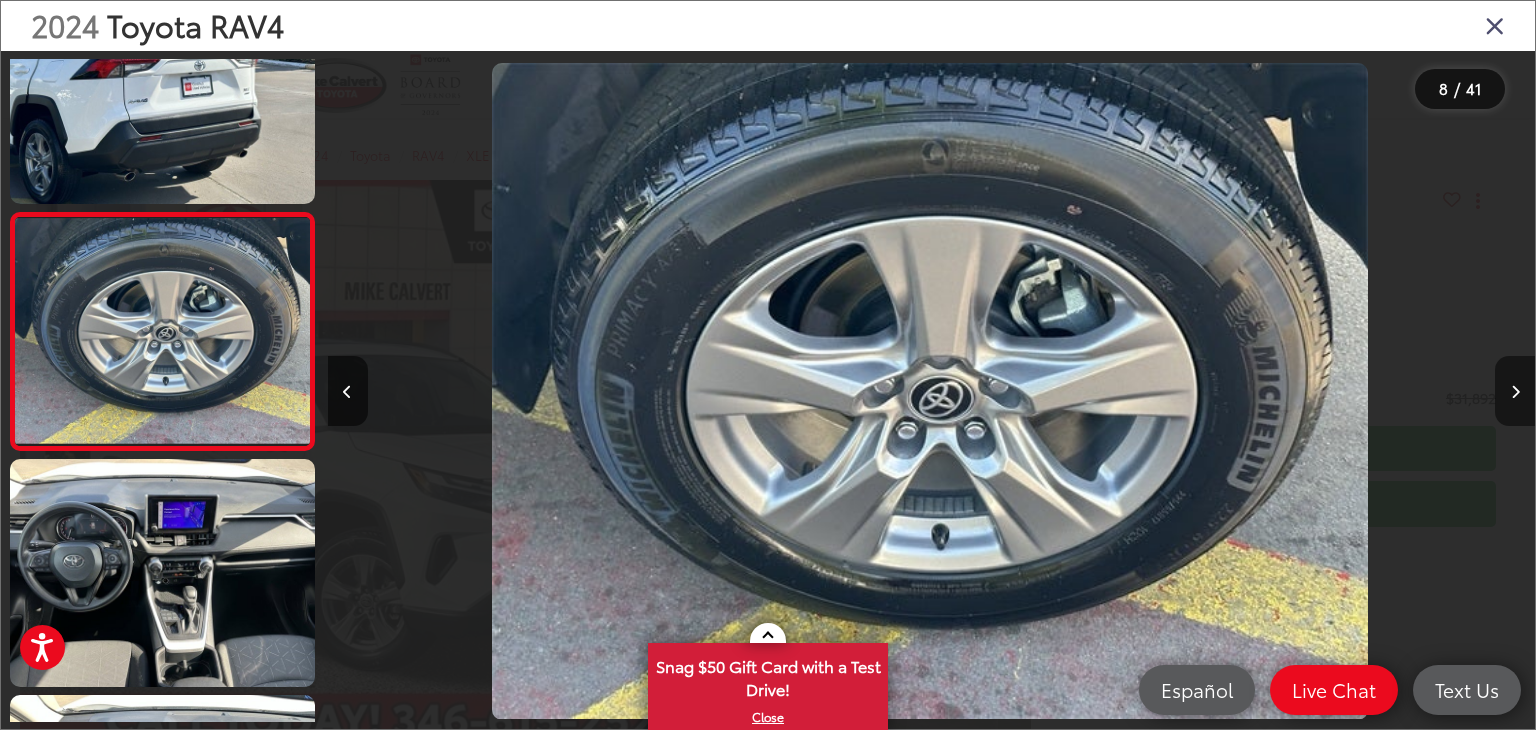 click at bounding box center [1515, 391] 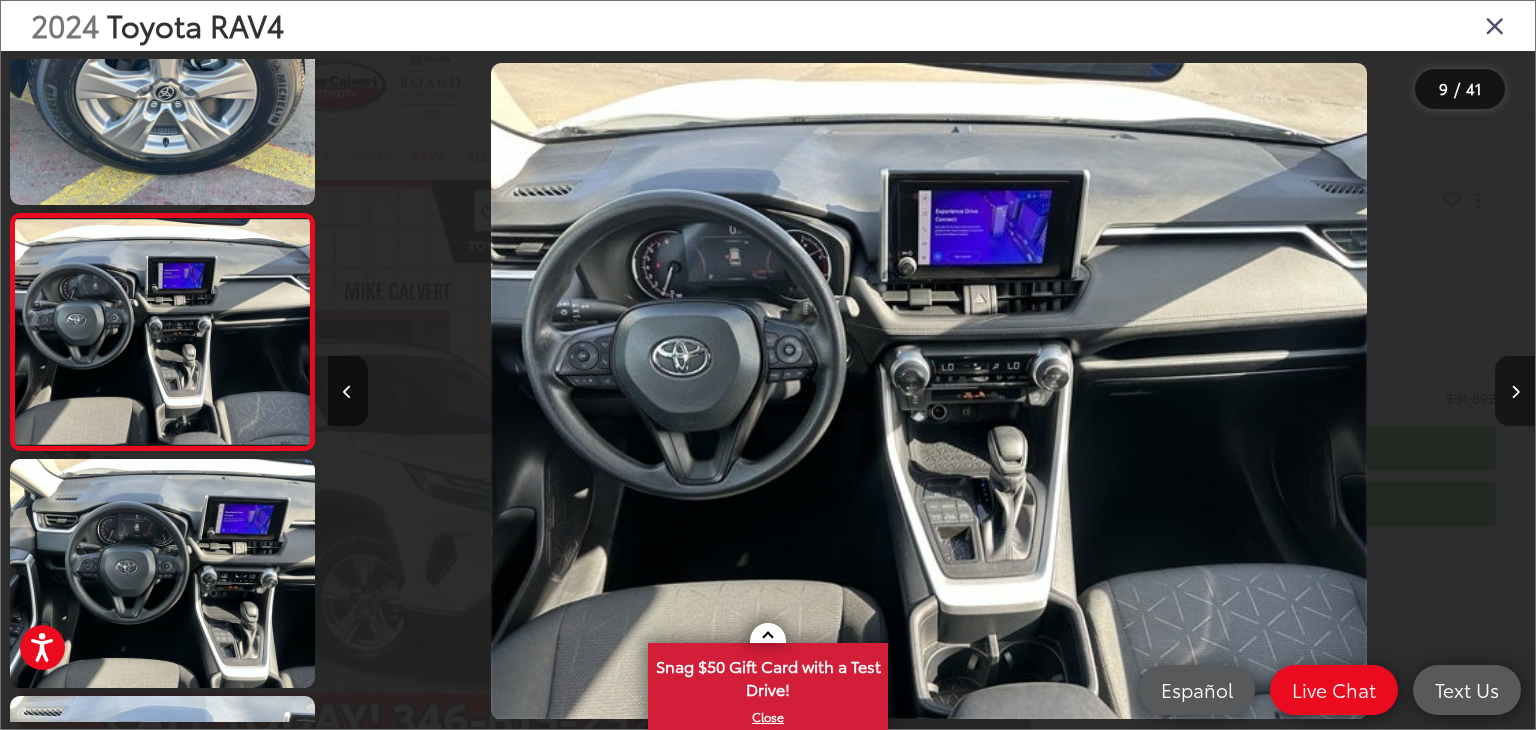 click at bounding box center (1515, 391) 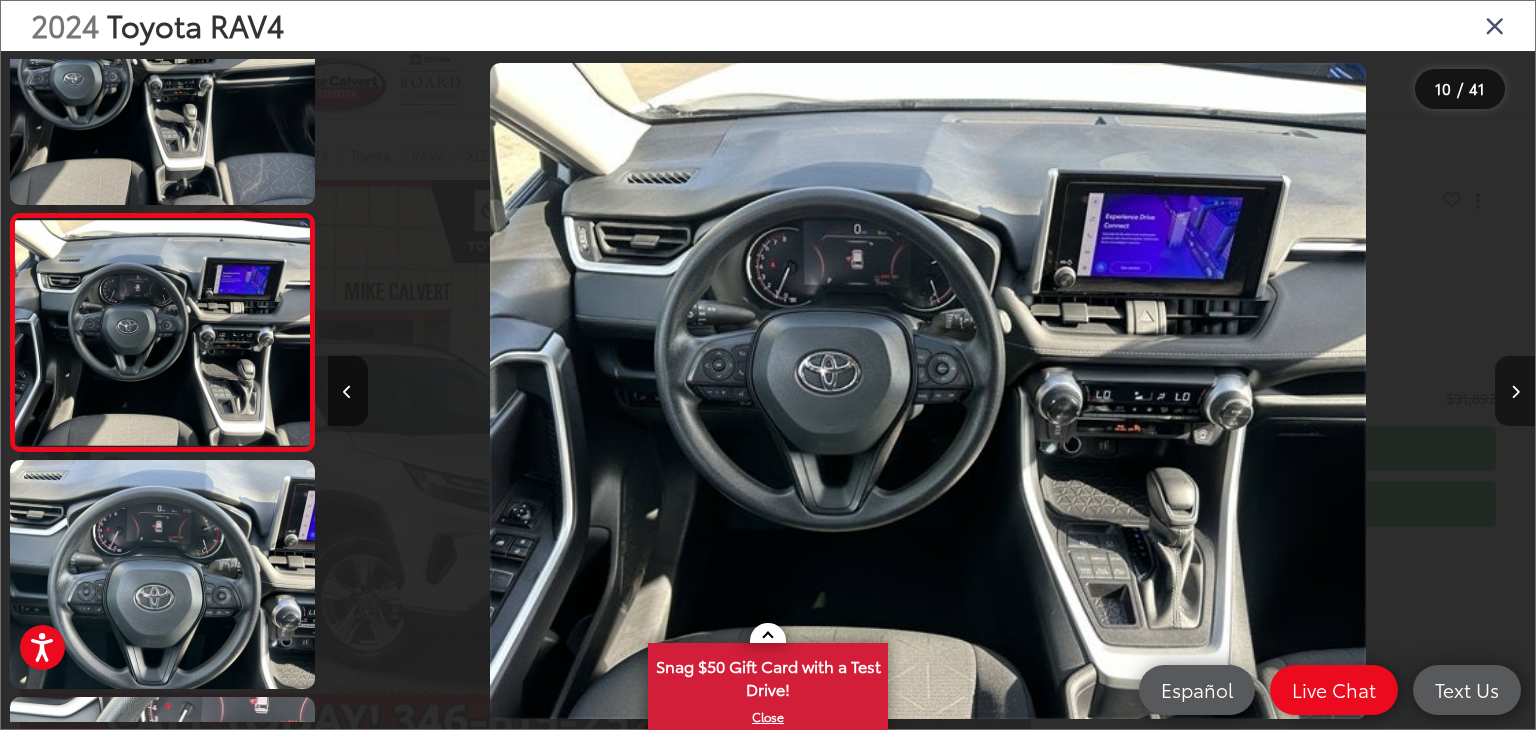 click at bounding box center (1515, 391) 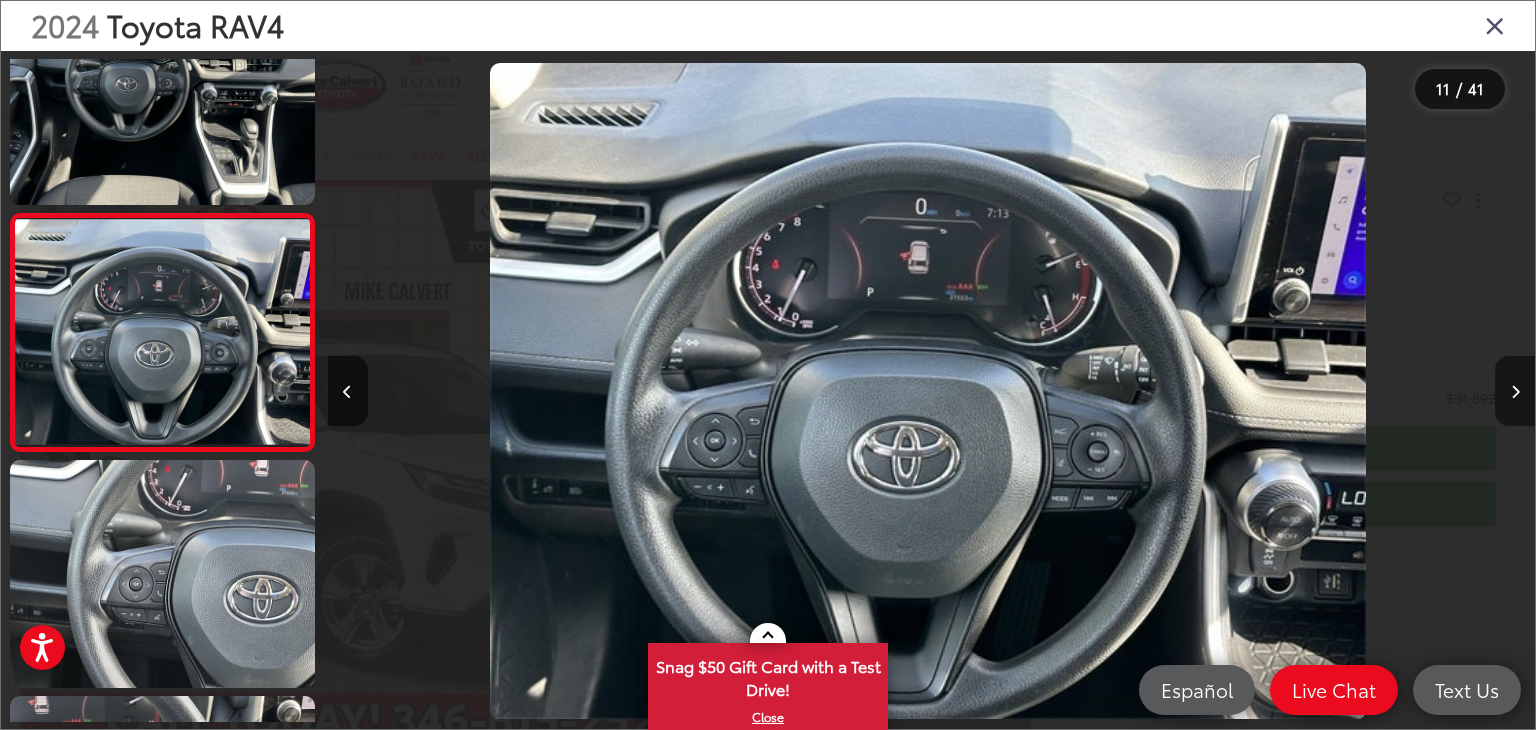 click at bounding box center (1515, 391) 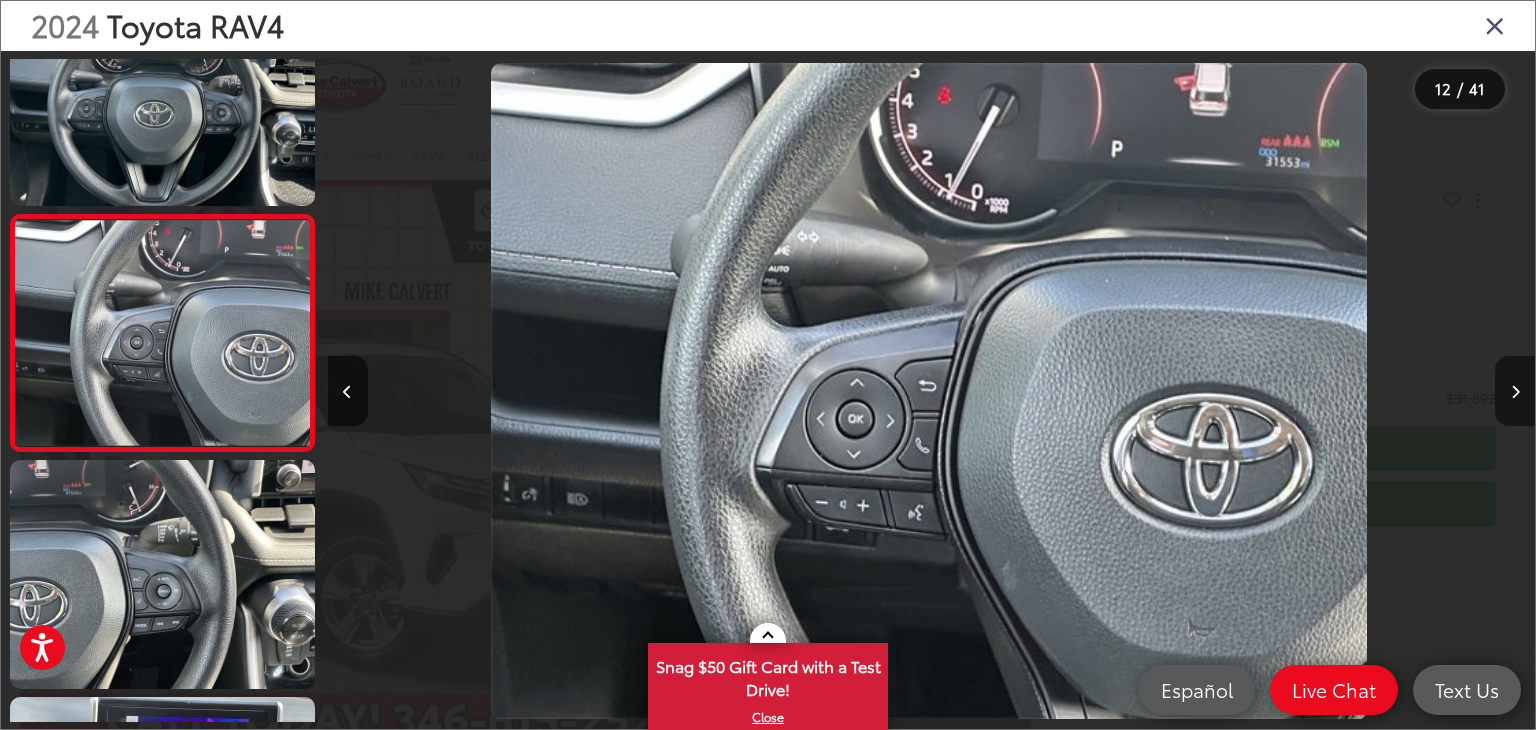 click at bounding box center (1515, 391) 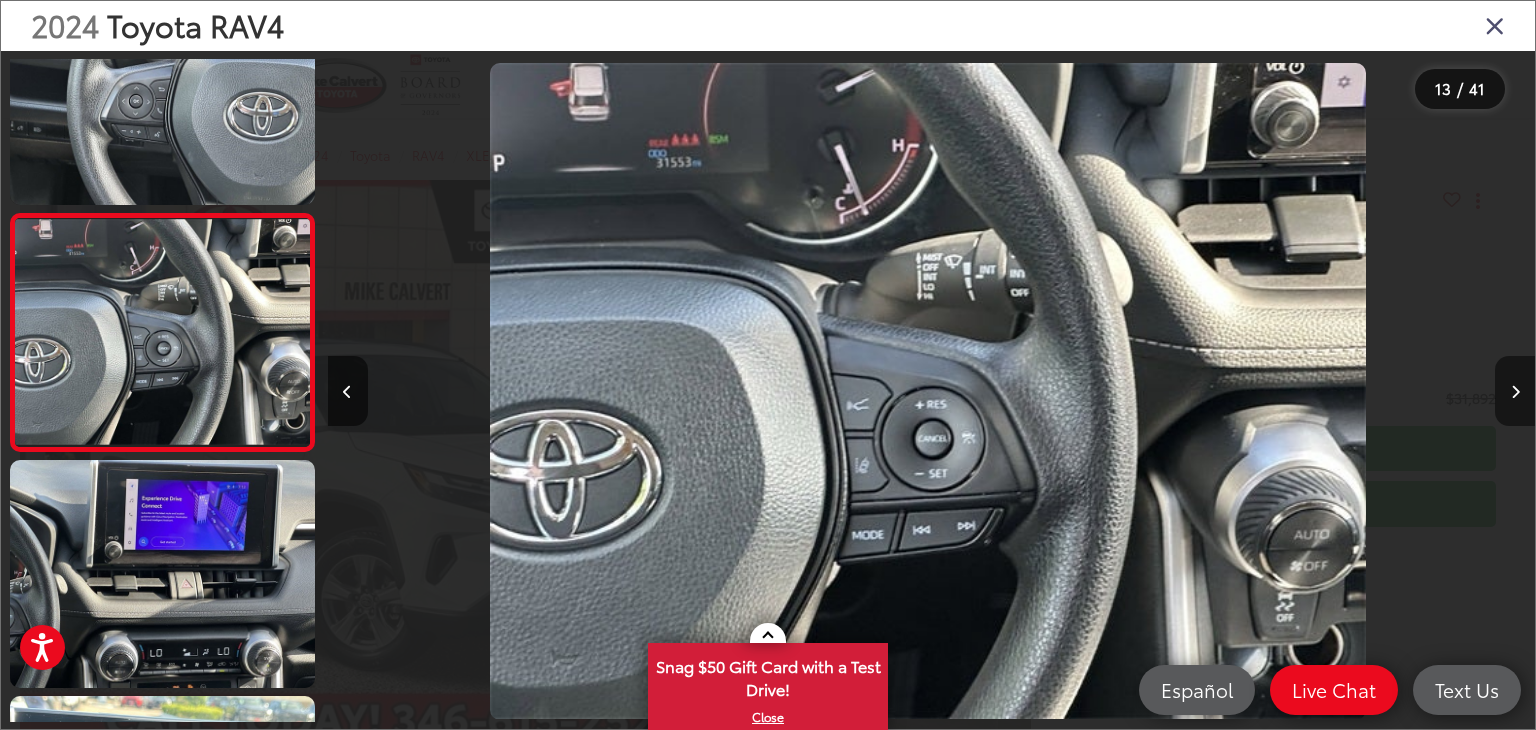 click at bounding box center (1515, 391) 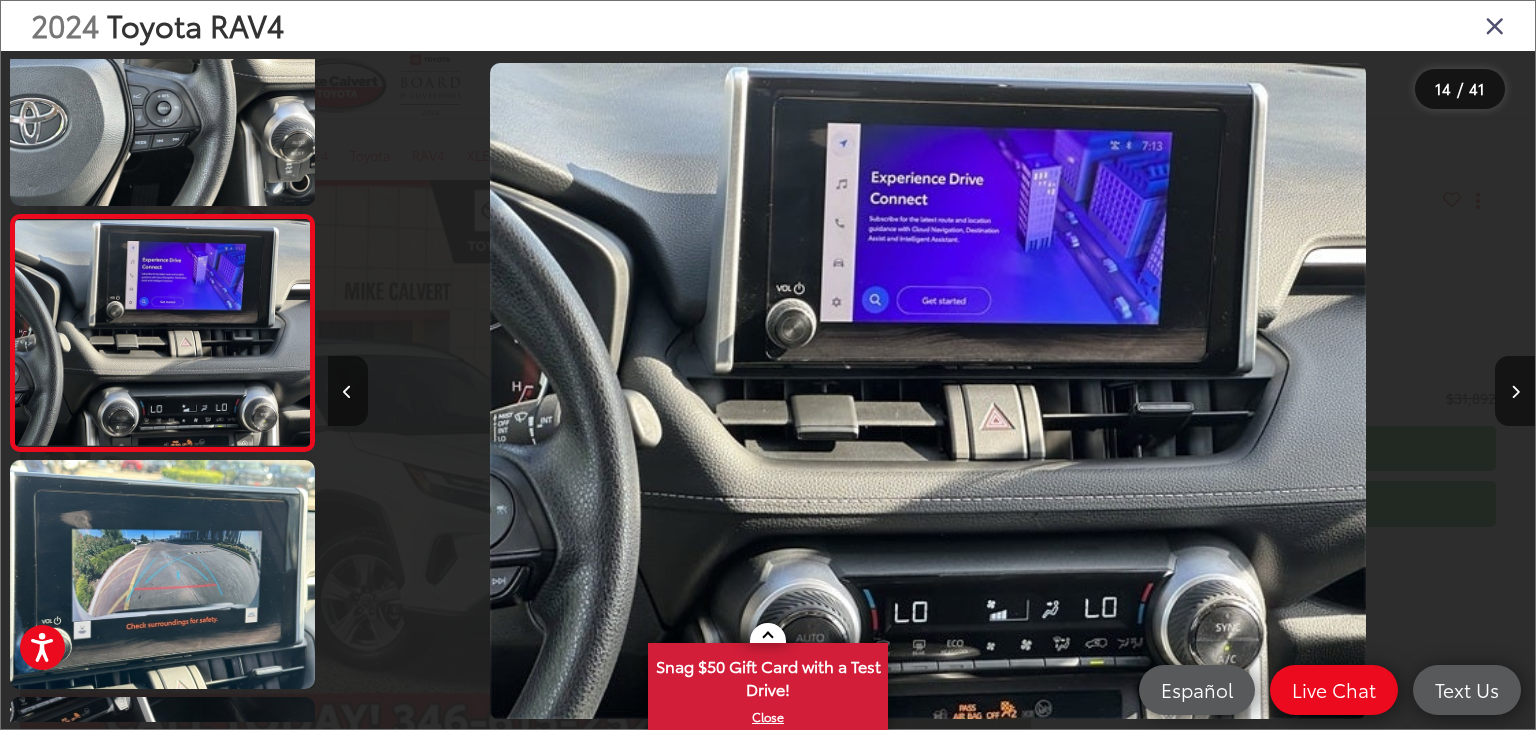 click at bounding box center [348, 391] 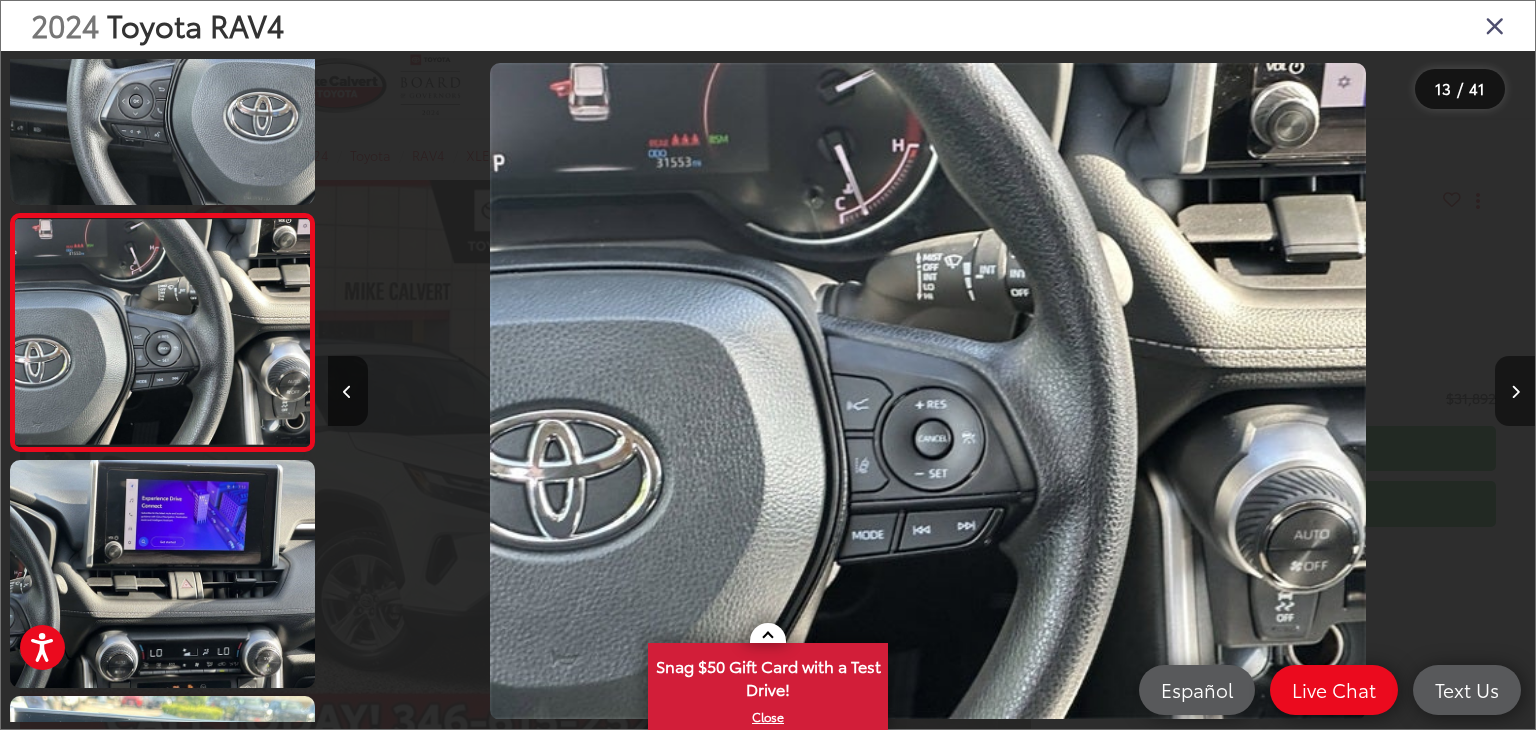 click at bounding box center [1515, 392] 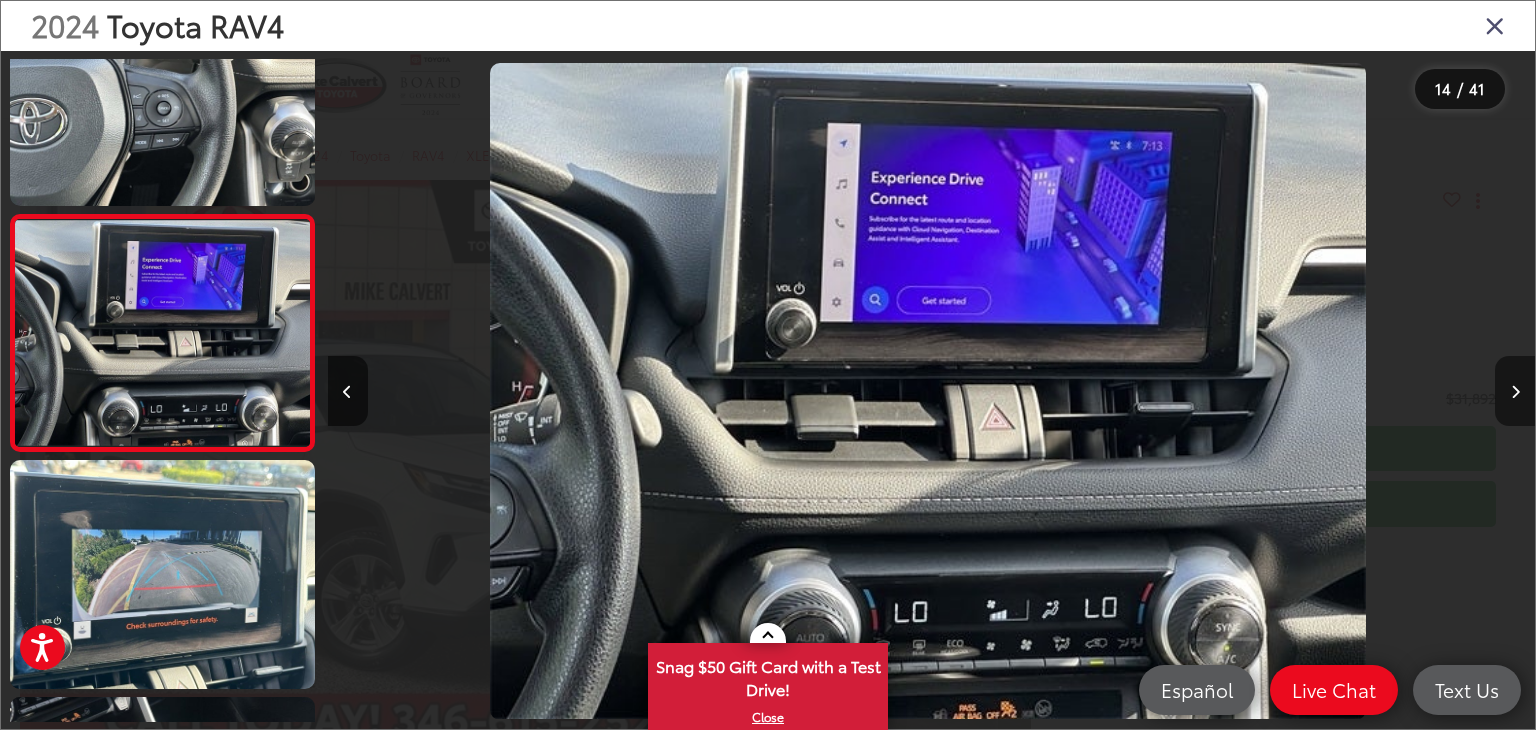 click at bounding box center (1515, 392) 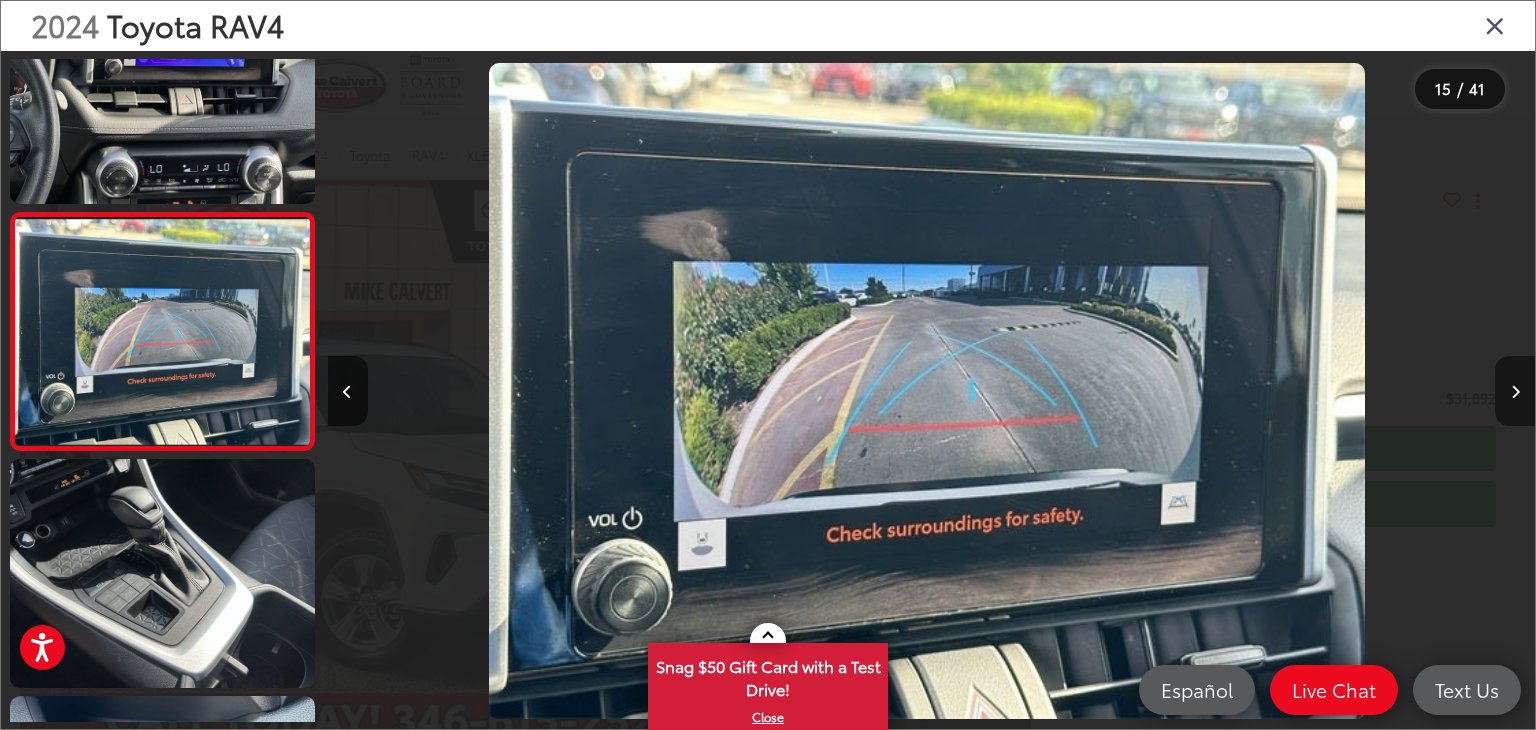 click at bounding box center [1515, 392] 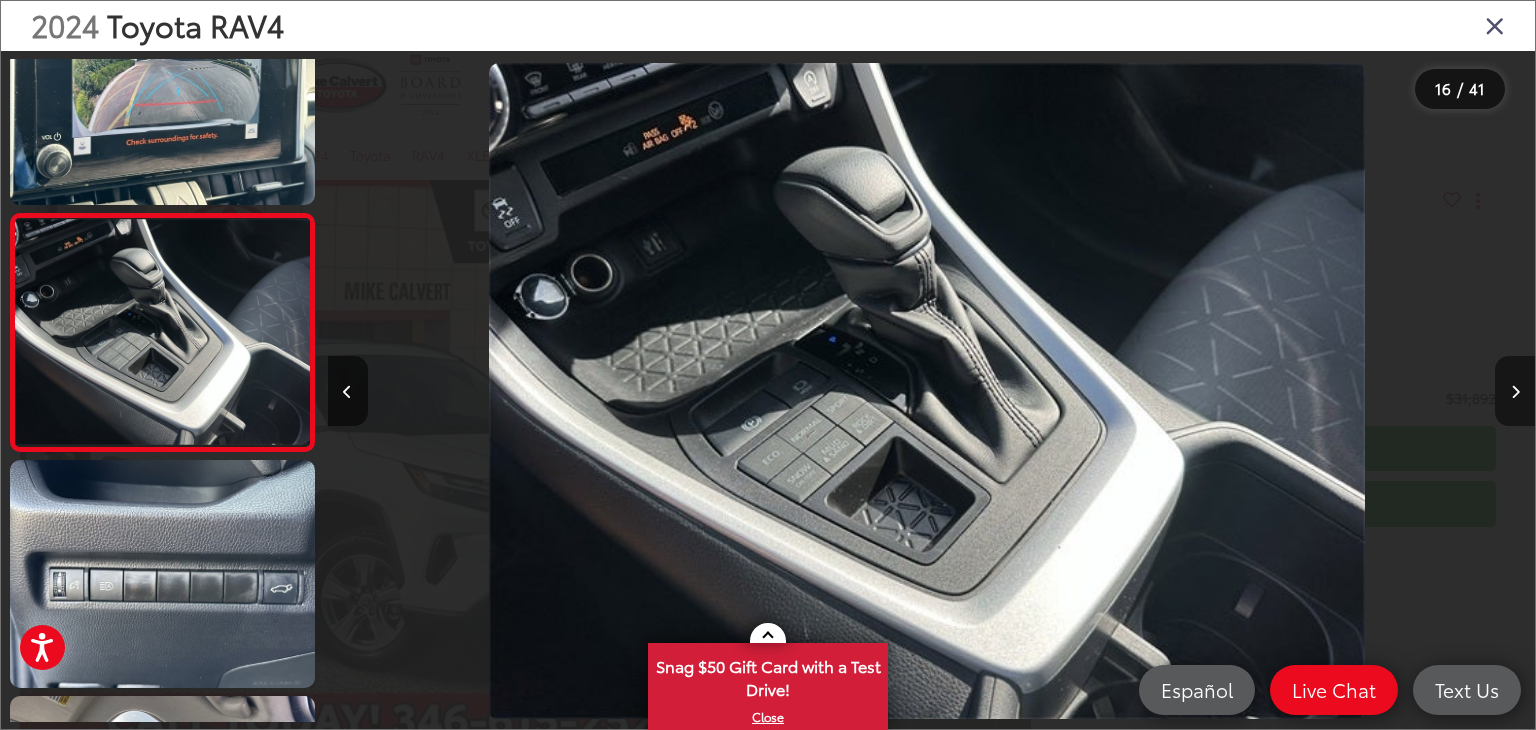 click at bounding box center (1515, 392) 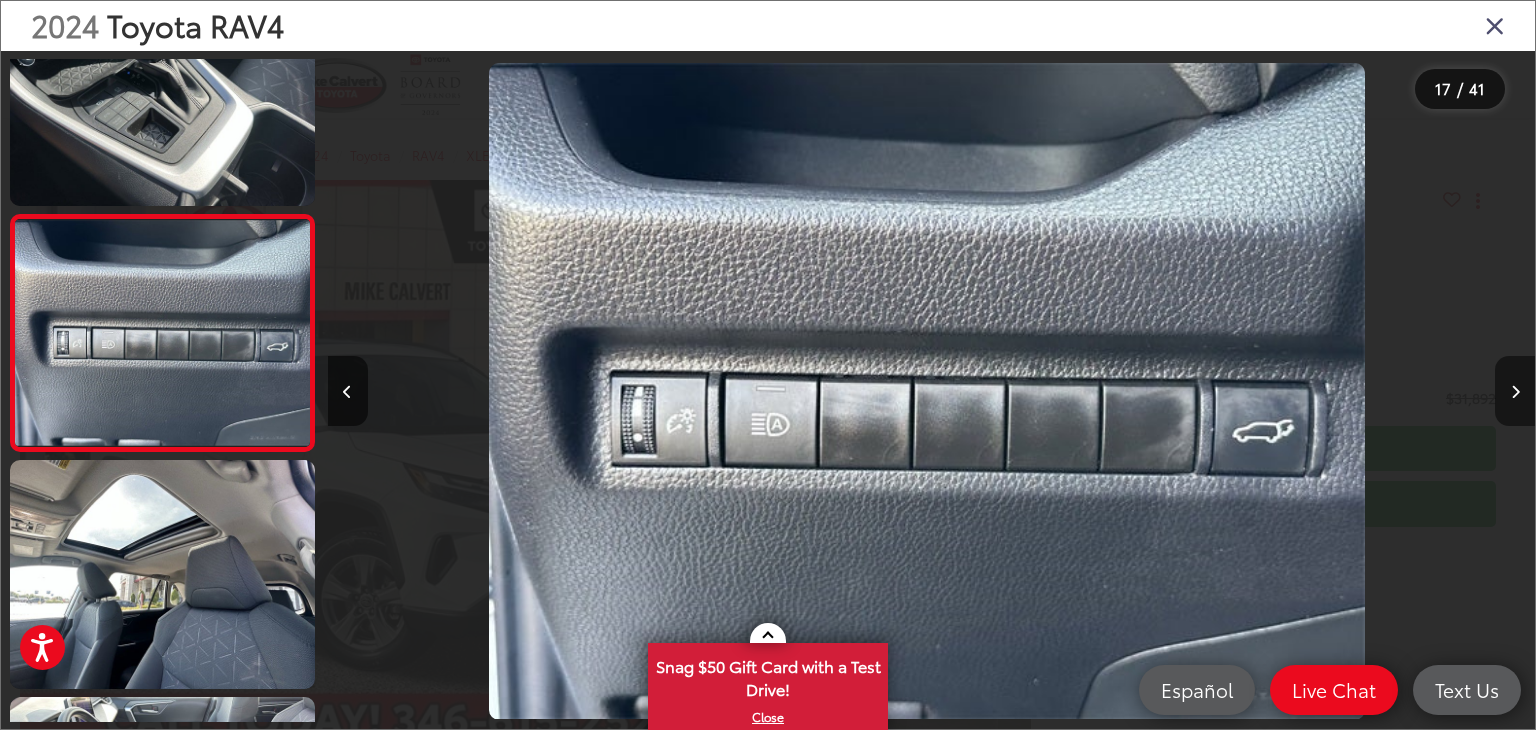 click at bounding box center (1515, 392) 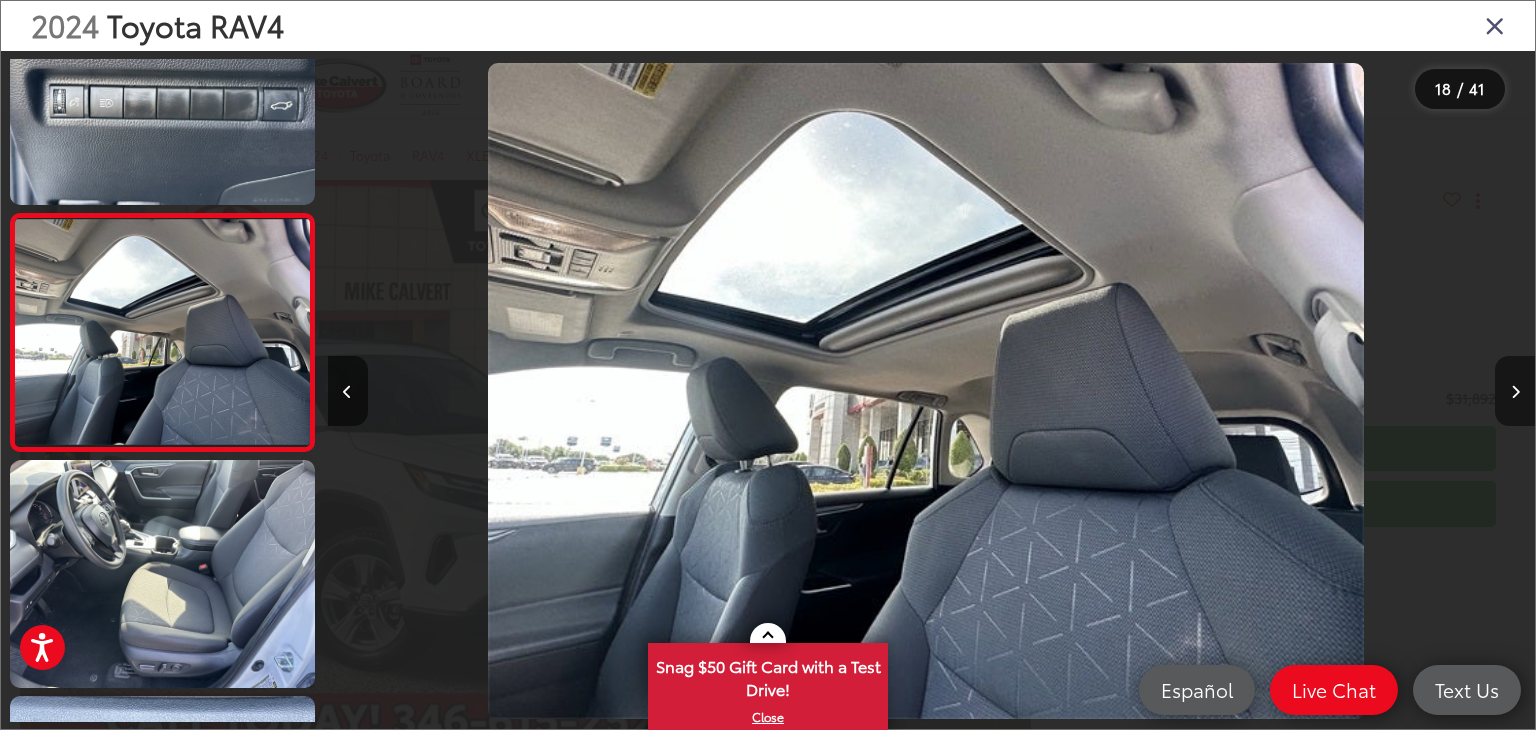 click at bounding box center [1515, 392] 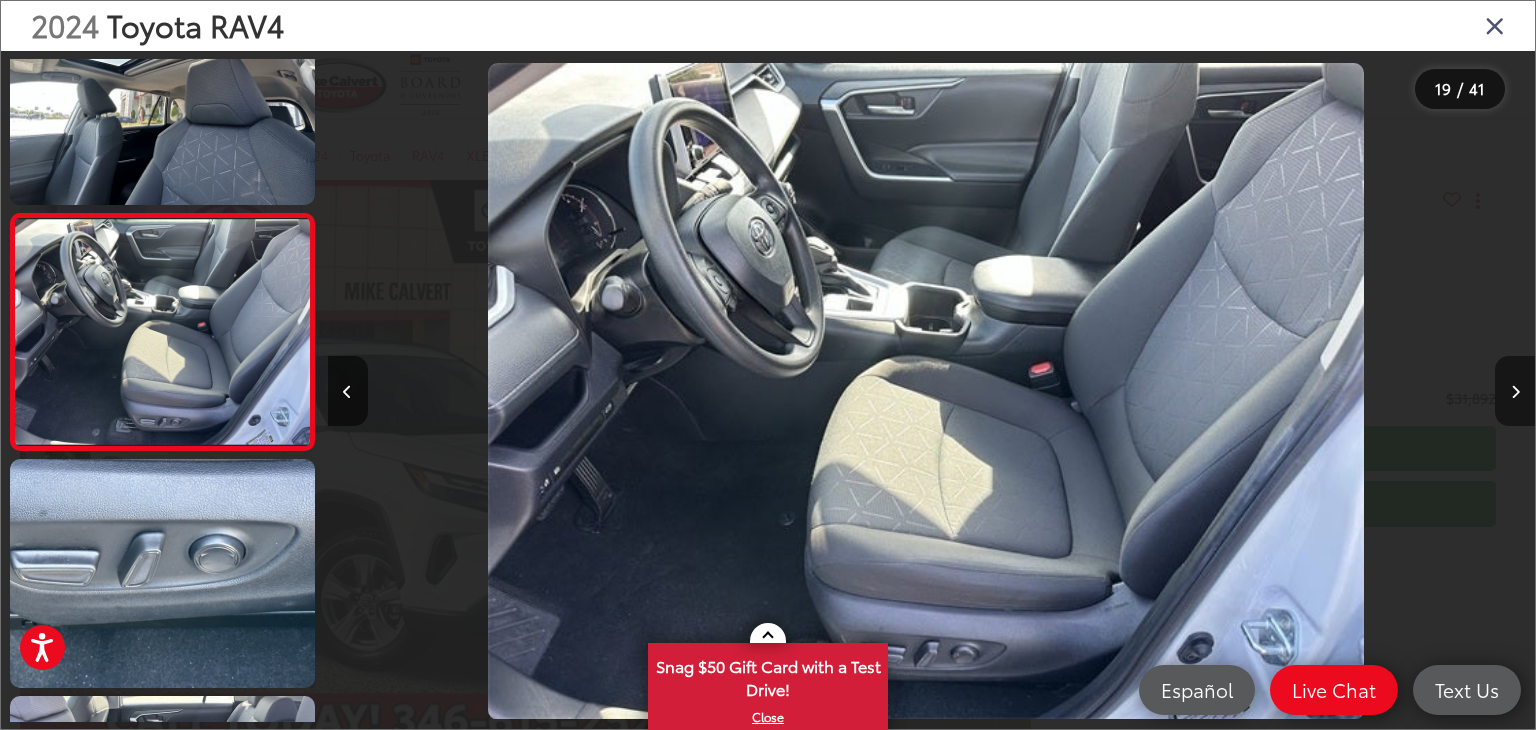click at bounding box center [1515, 392] 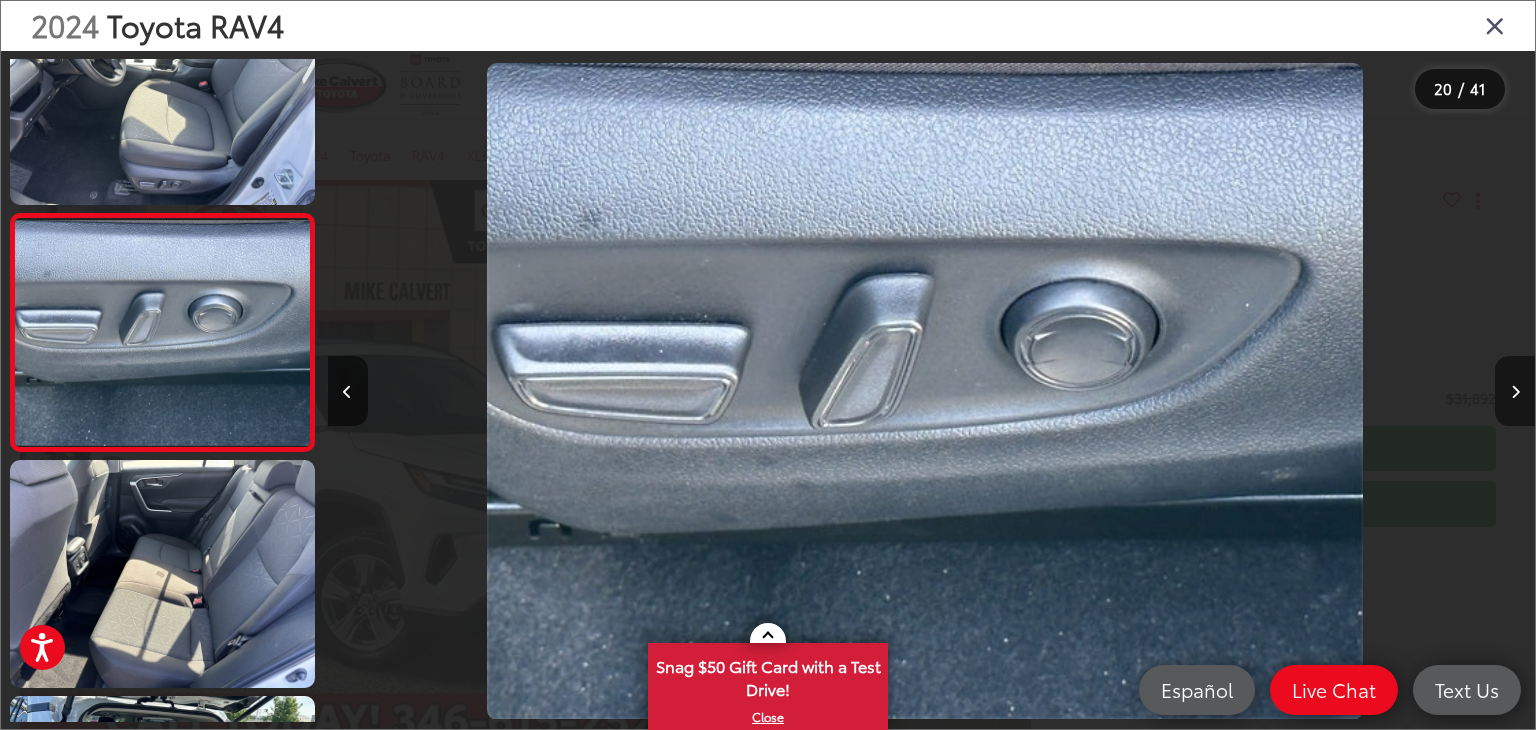 click at bounding box center (1515, 392) 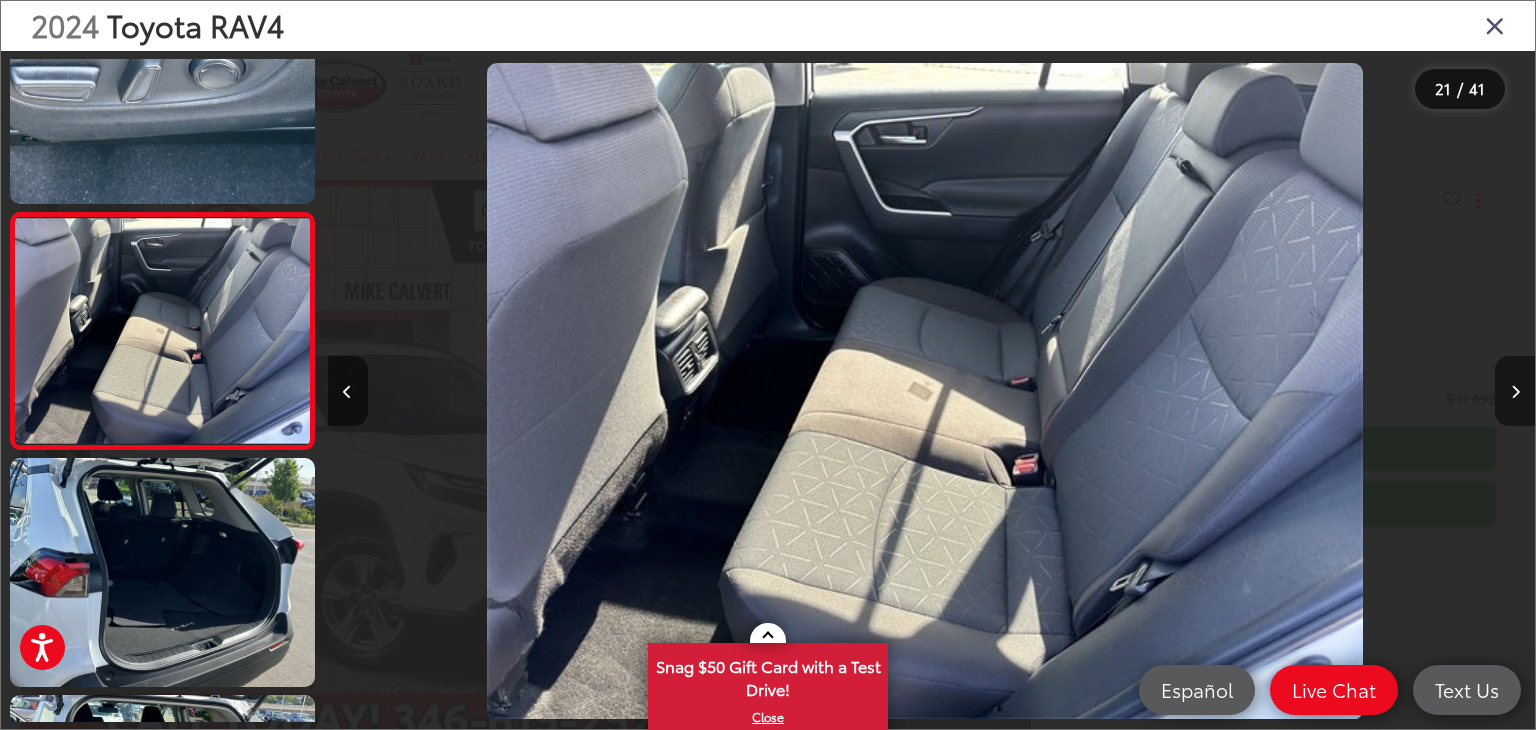 click at bounding box center [1515, 392] 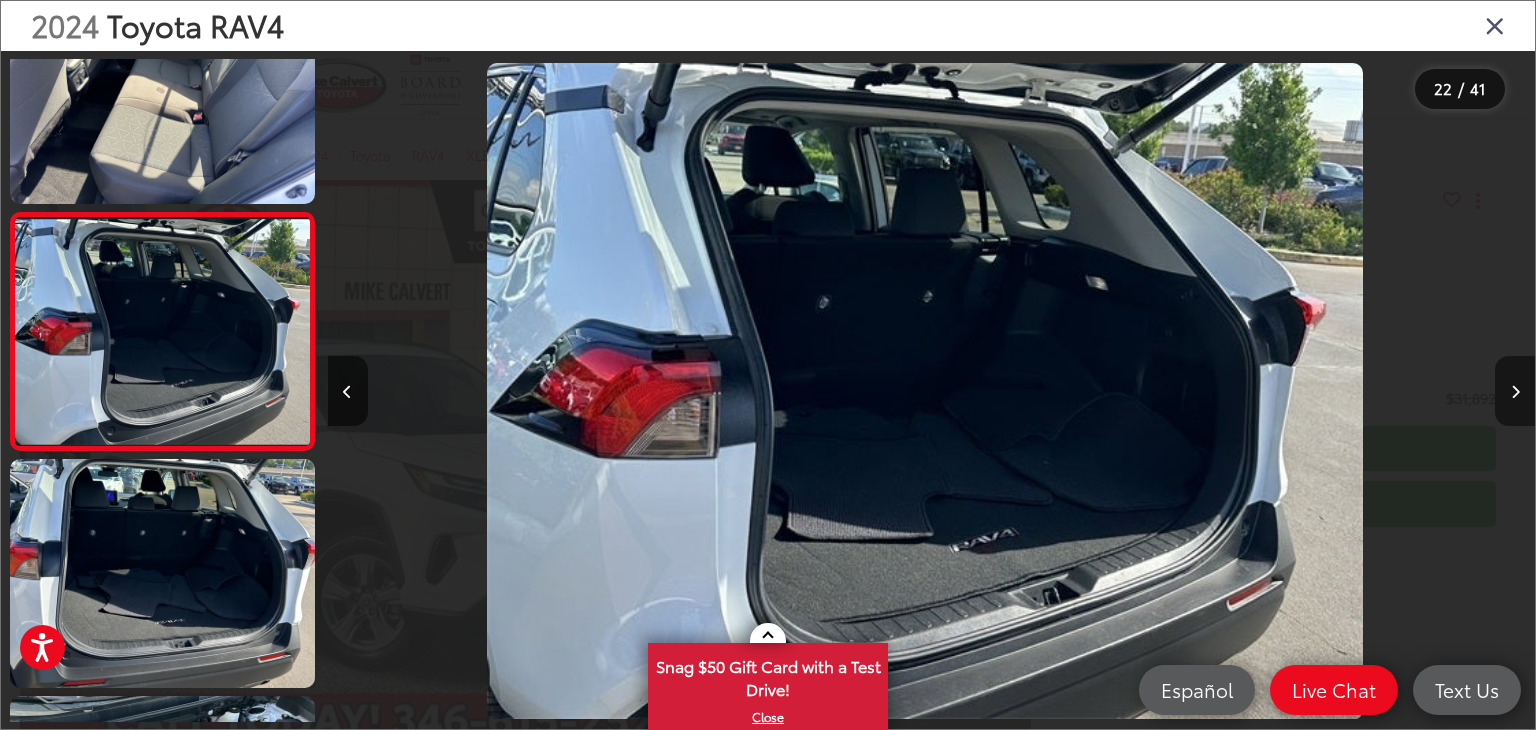 click at bounding box center [1515, 392] 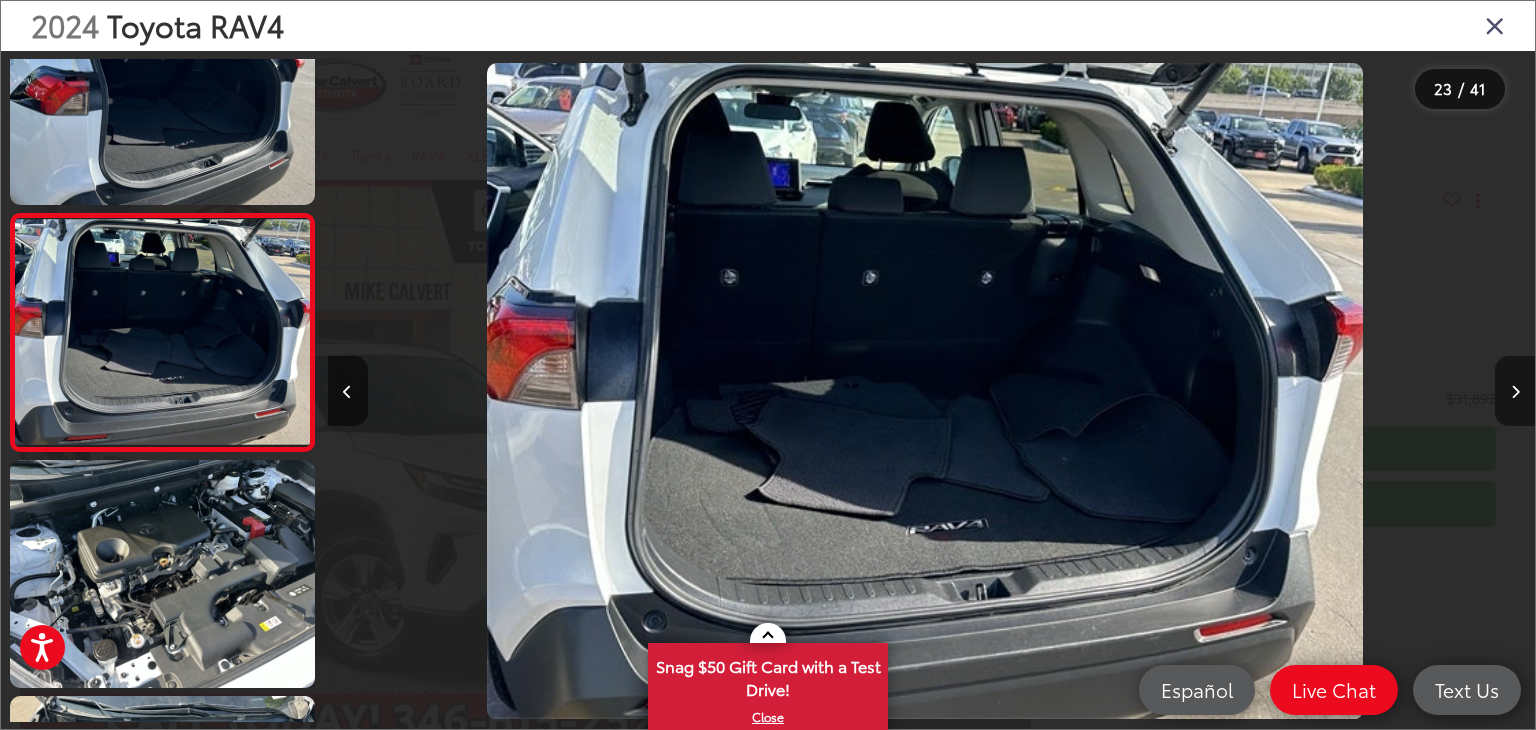 click at bounding box center [1515, 392] 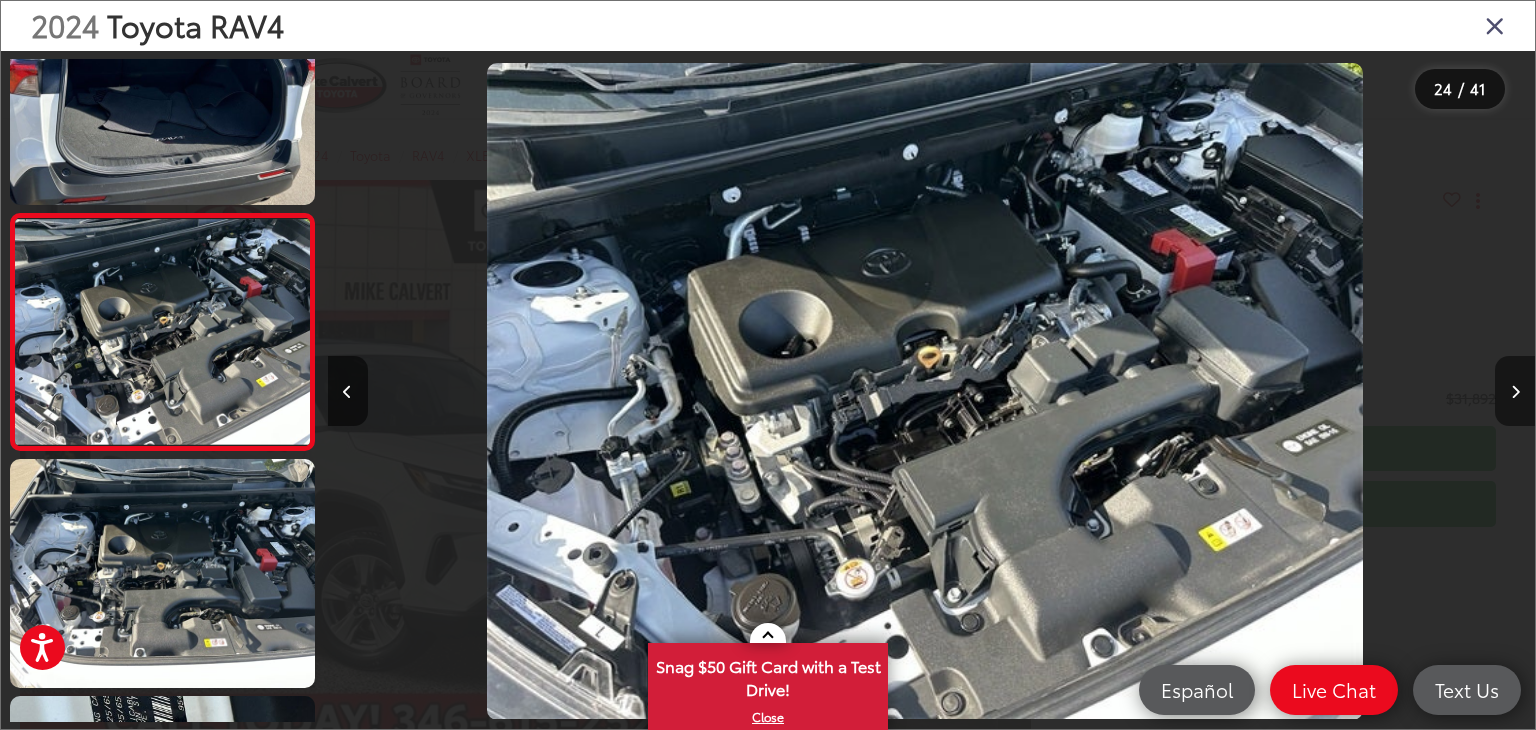 click at bounding box center [1515, 392] 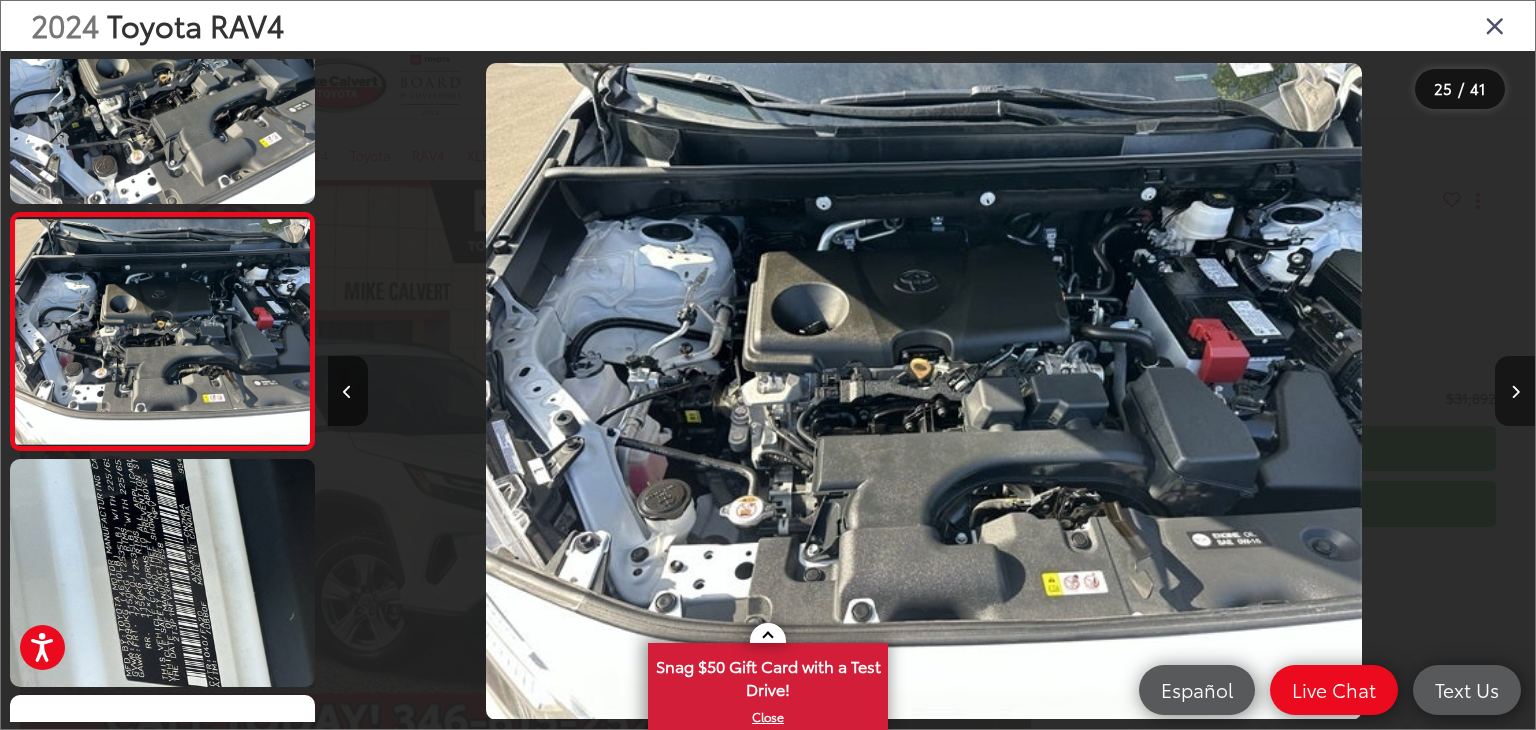 click at bounding box center (1515, 392) 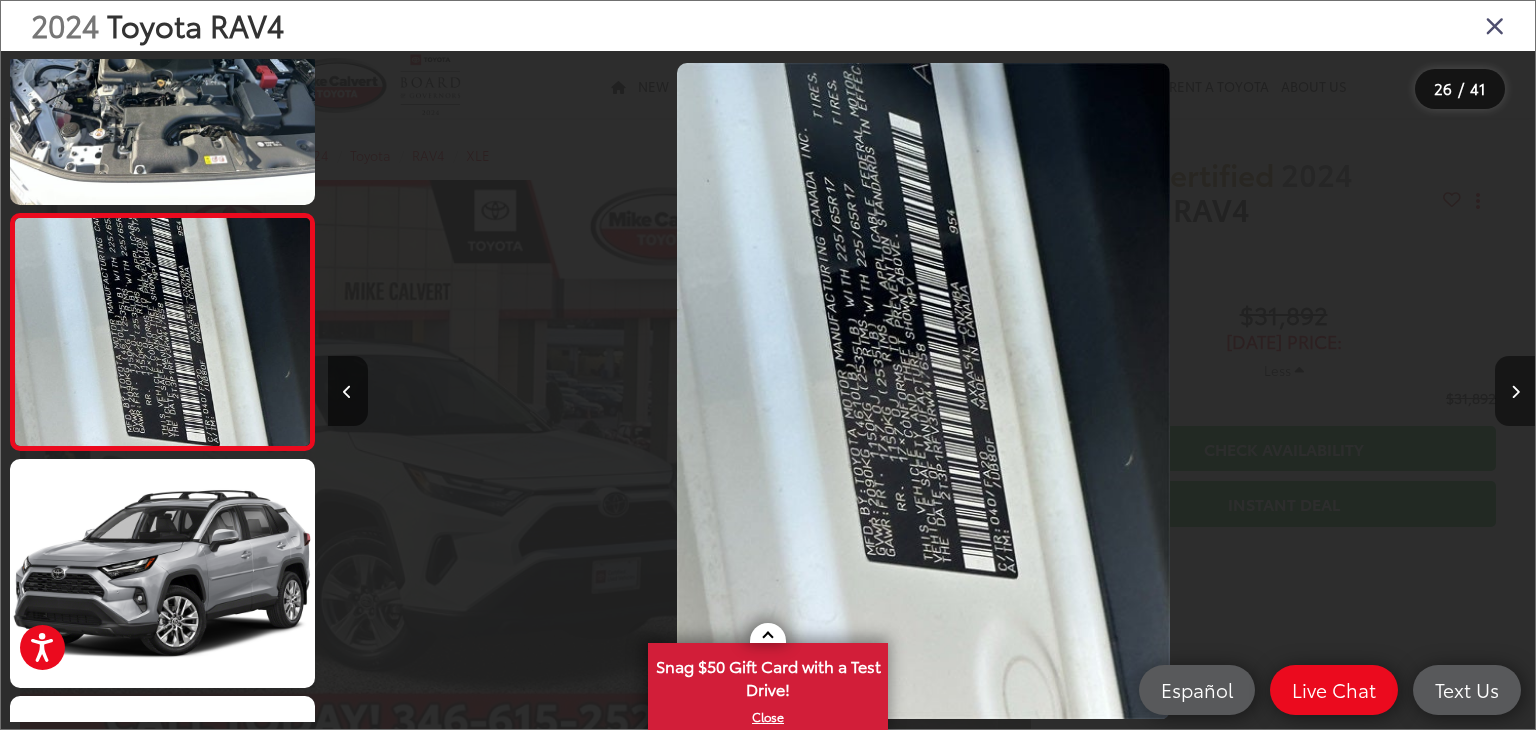 click at bounding box center (1515, 392) 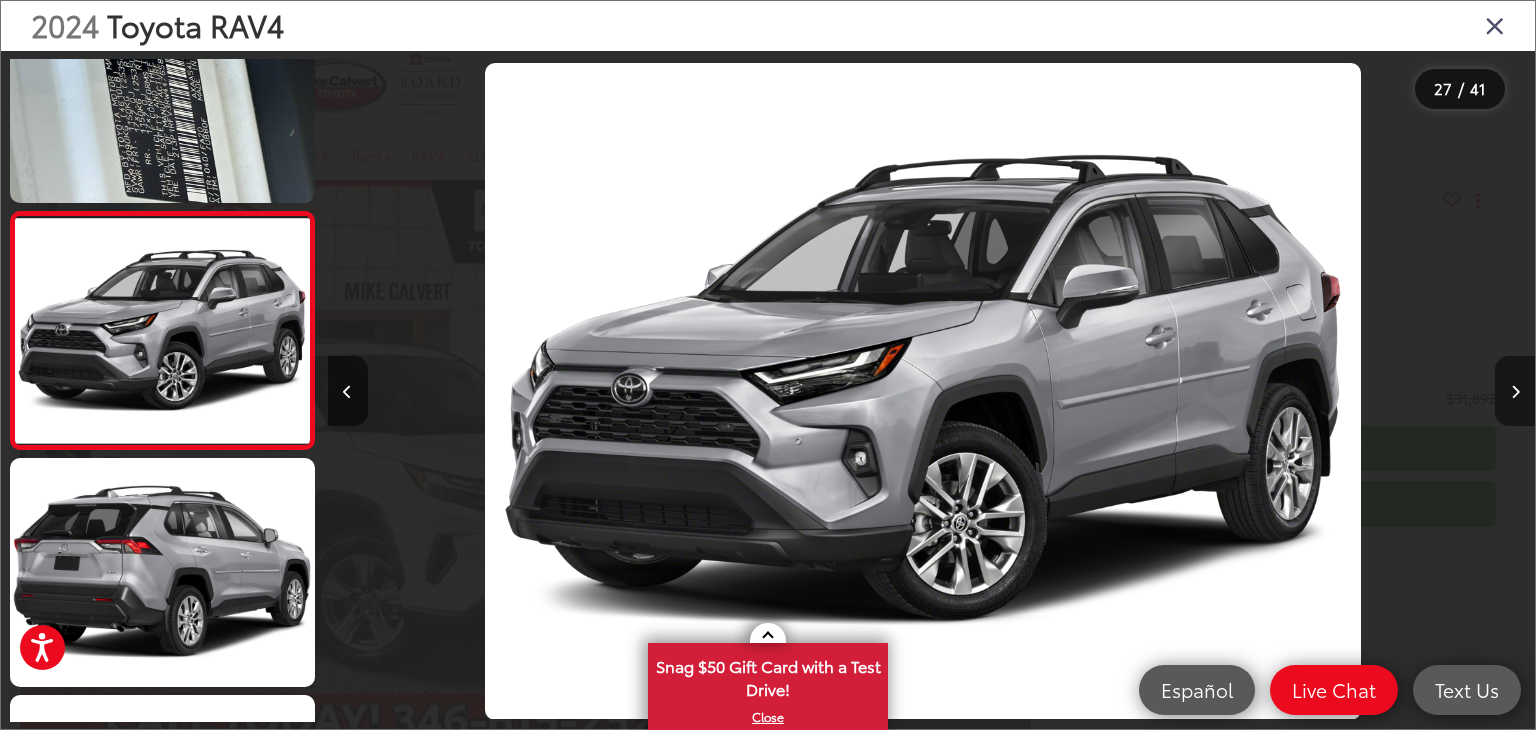 click at bounding box center (1515, 392) 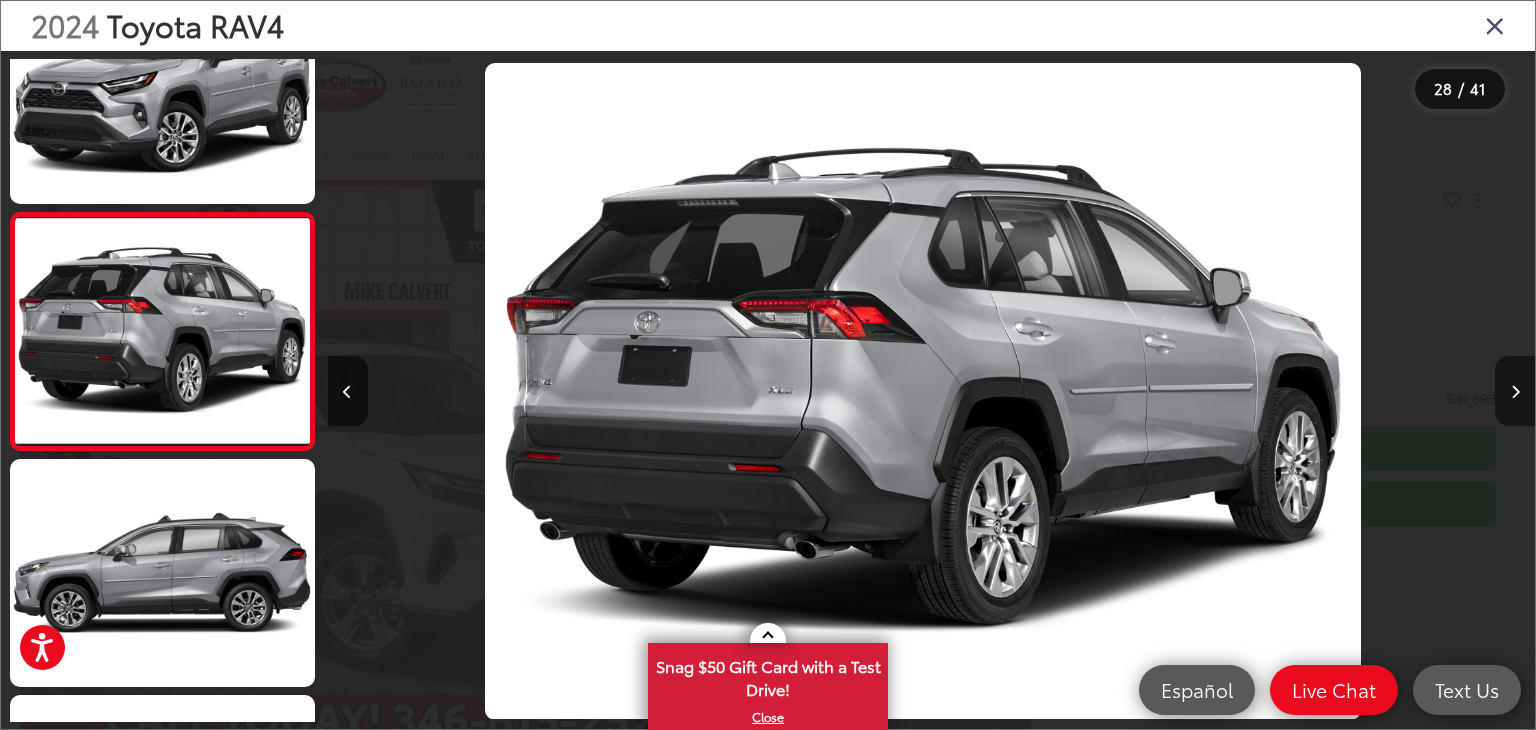click at bounding box center [1515, 392] 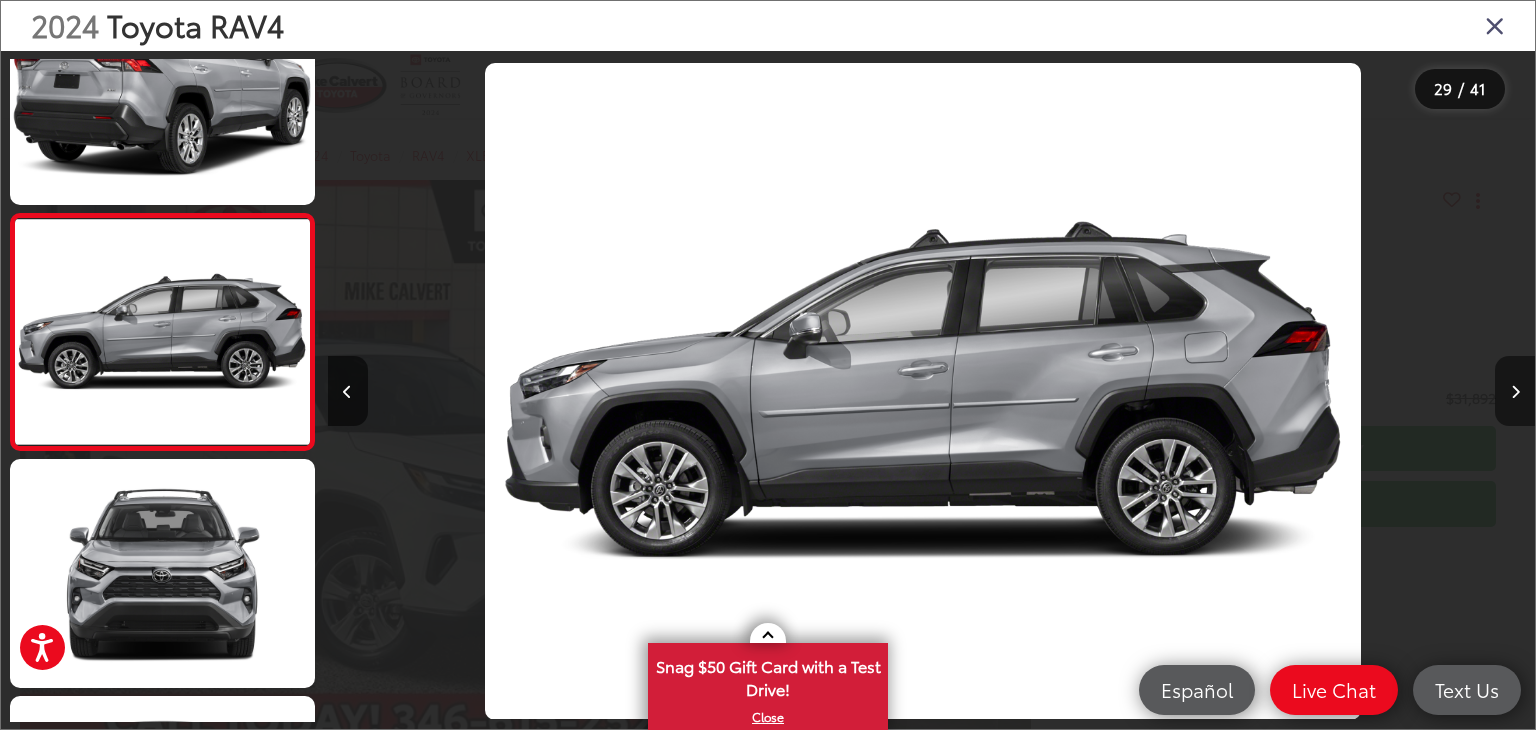 click at bounding box center (1515, 392) 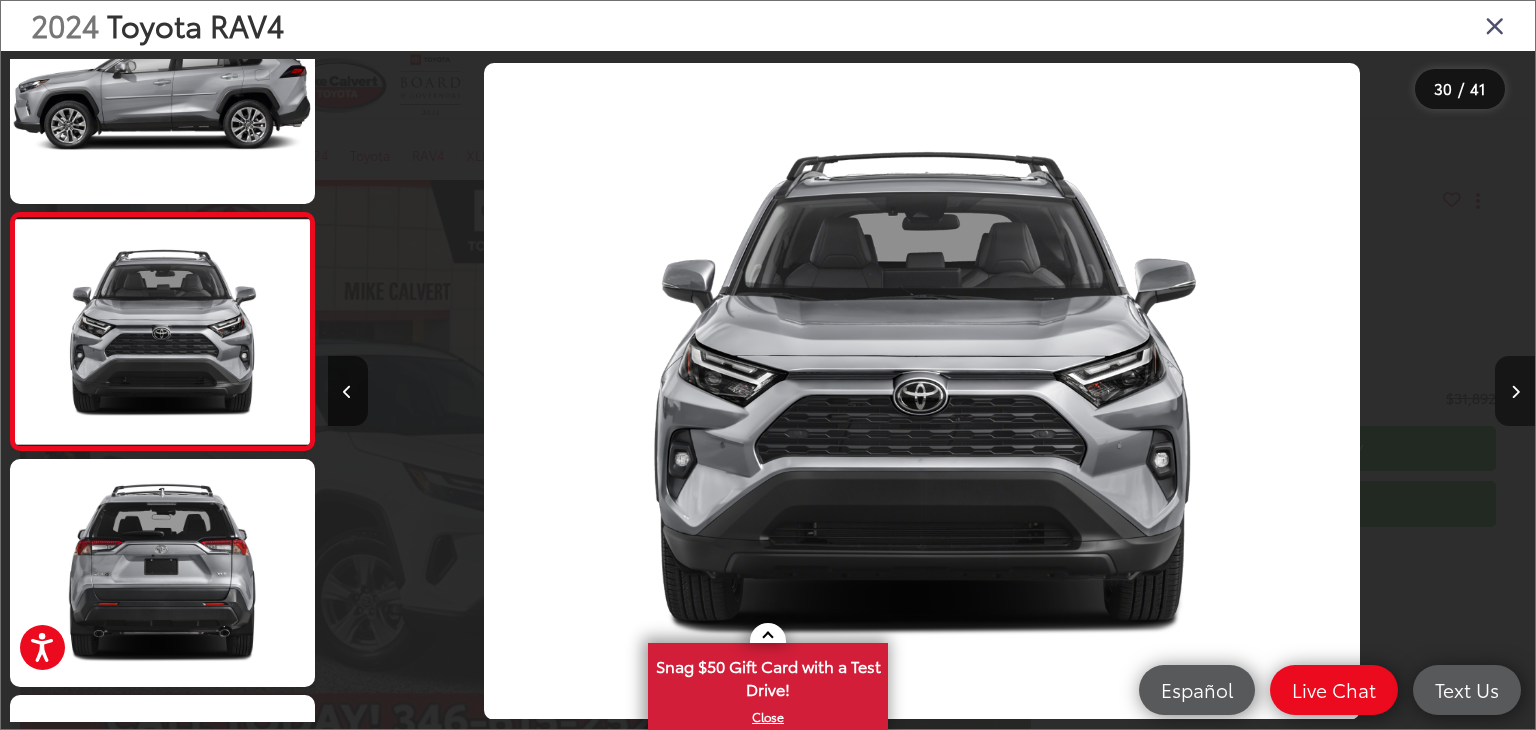 click at bounding box center [1515, 392] 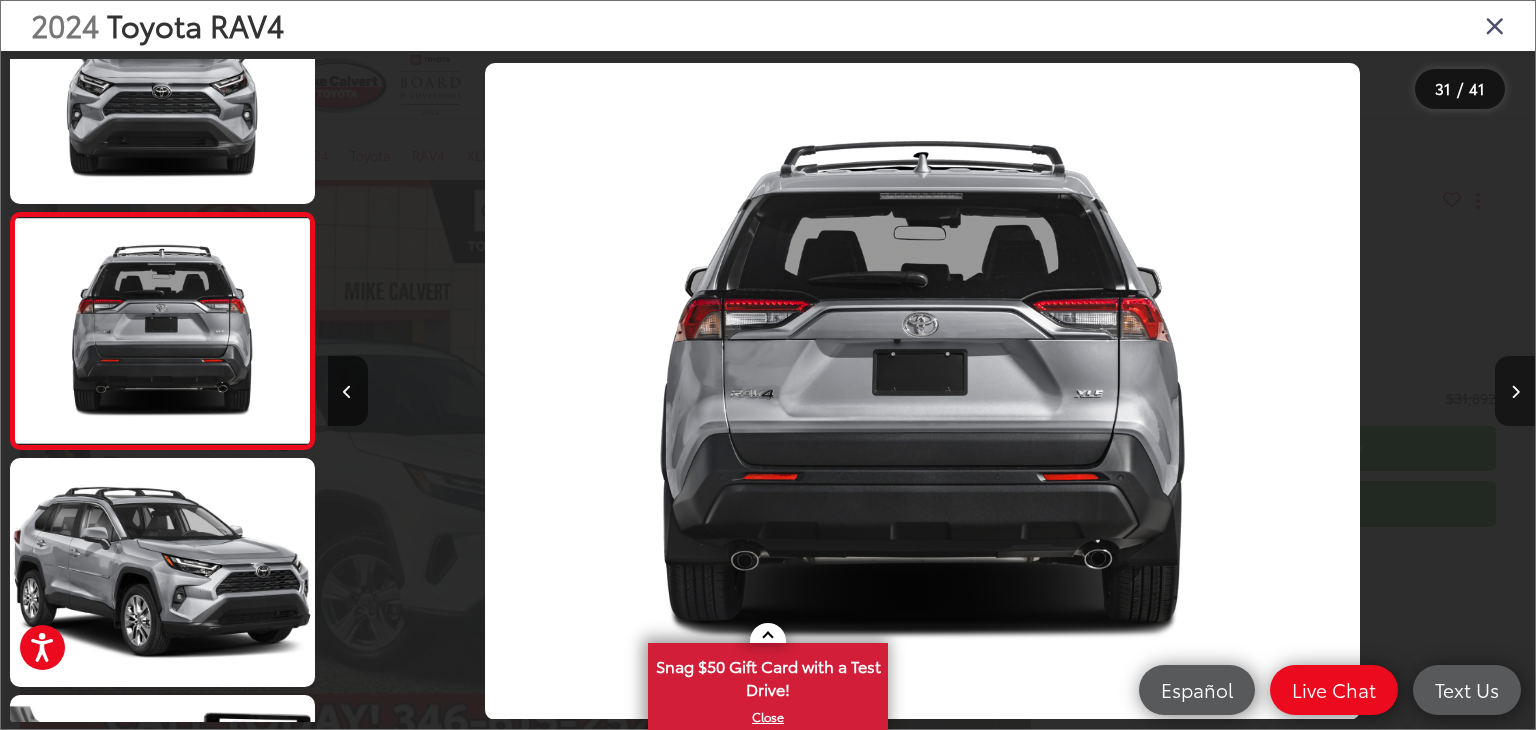 click at bounding box center [1515, 392] 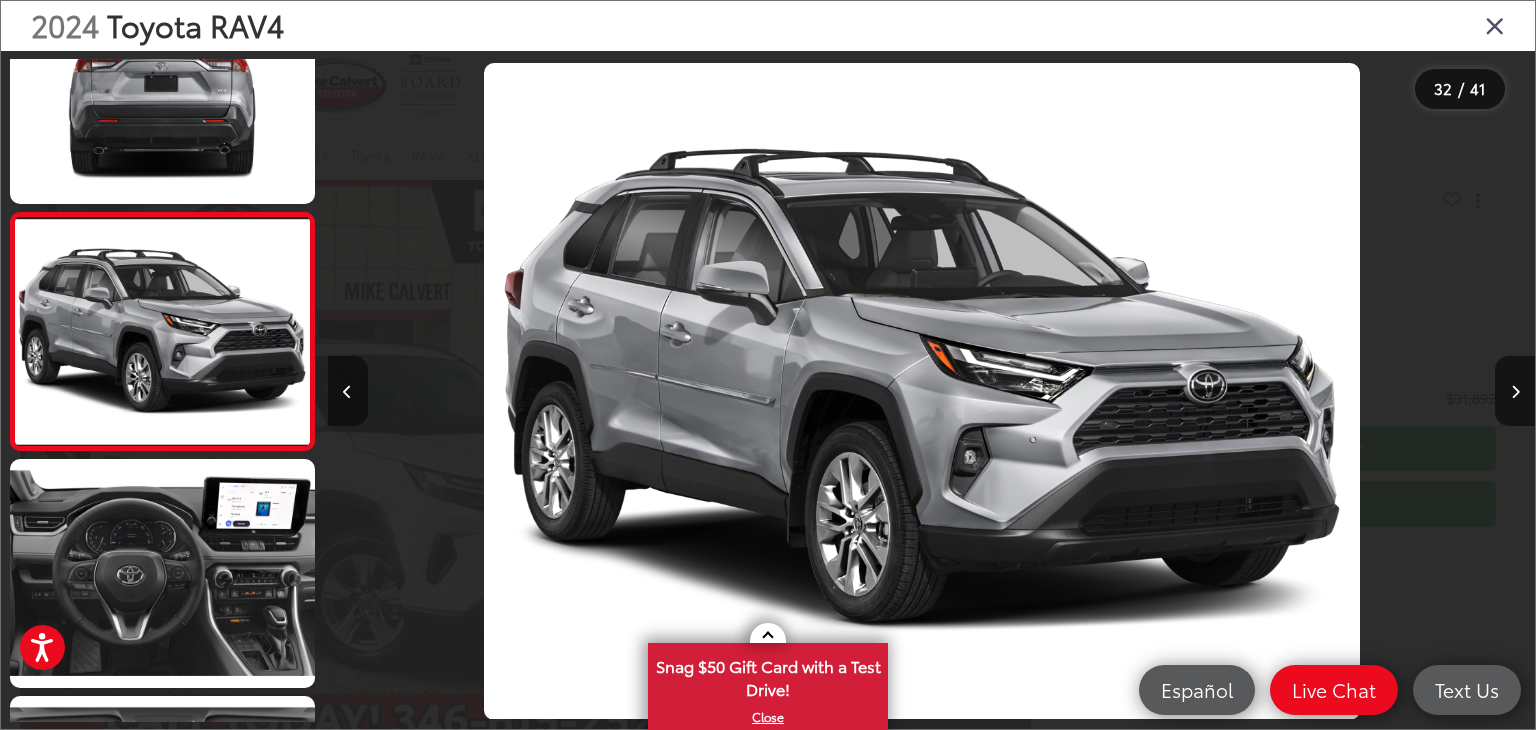 click at bounding box center (348, 391) 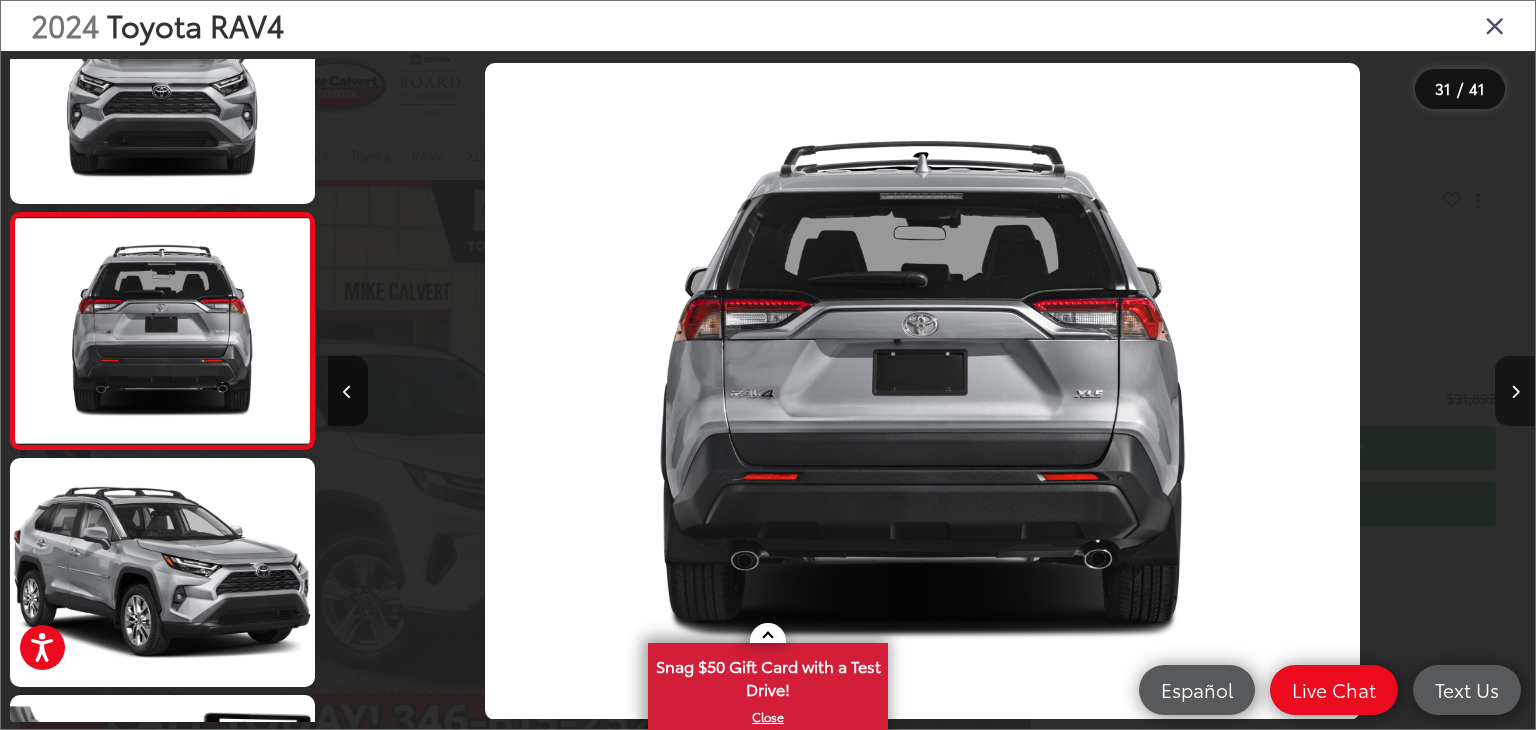 click at bounding box center (1515, 391) 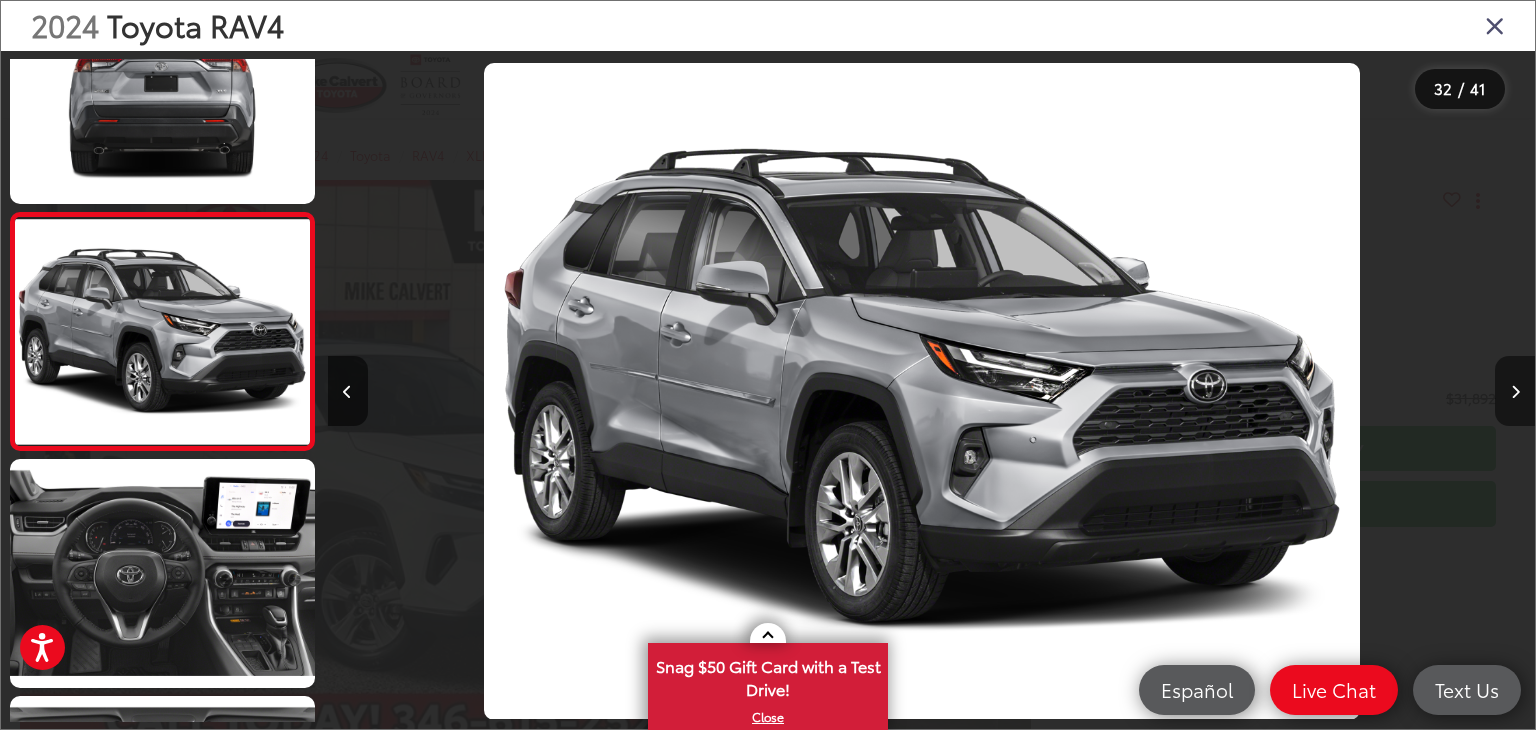 click at bounding box center [1515, 391] 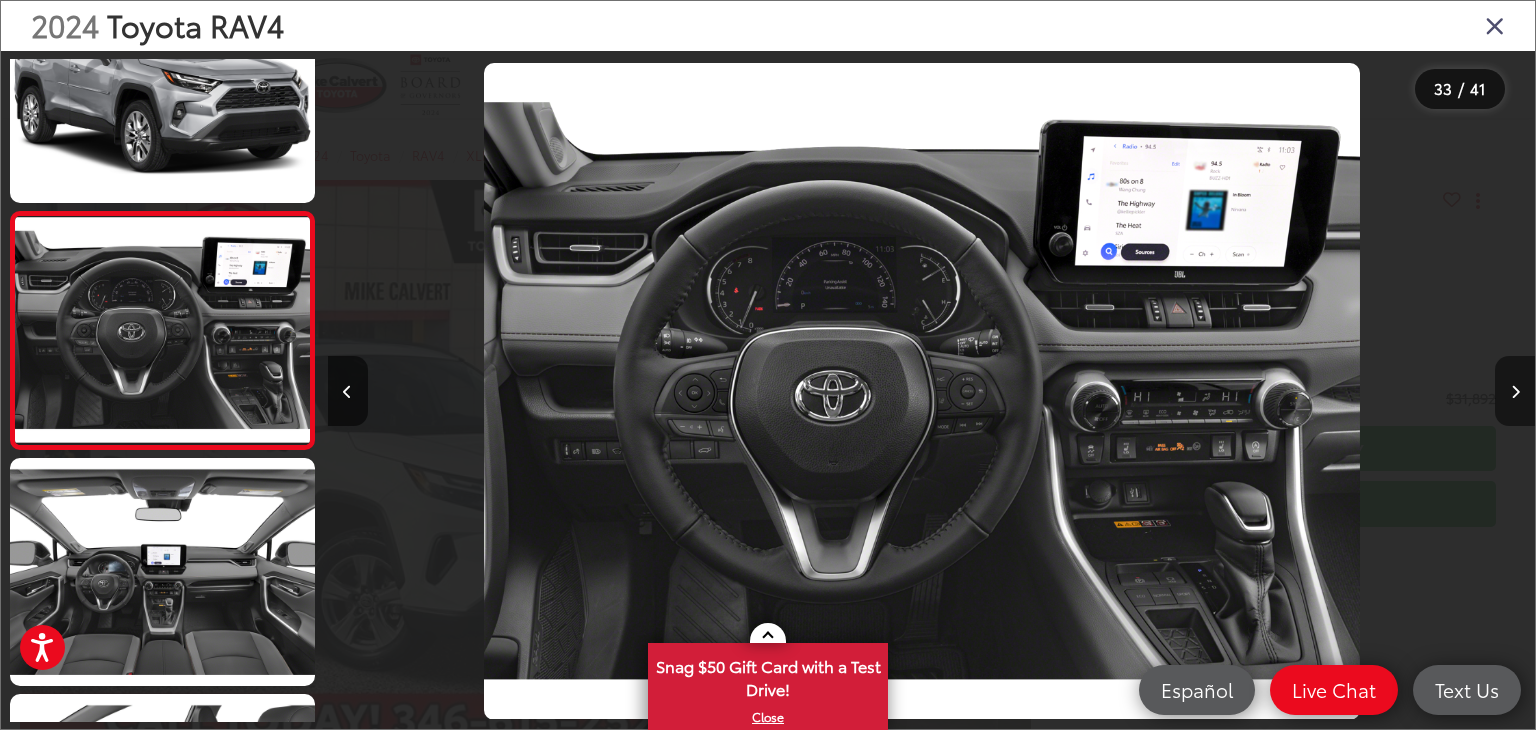 click at bounding box center [1515, 391] 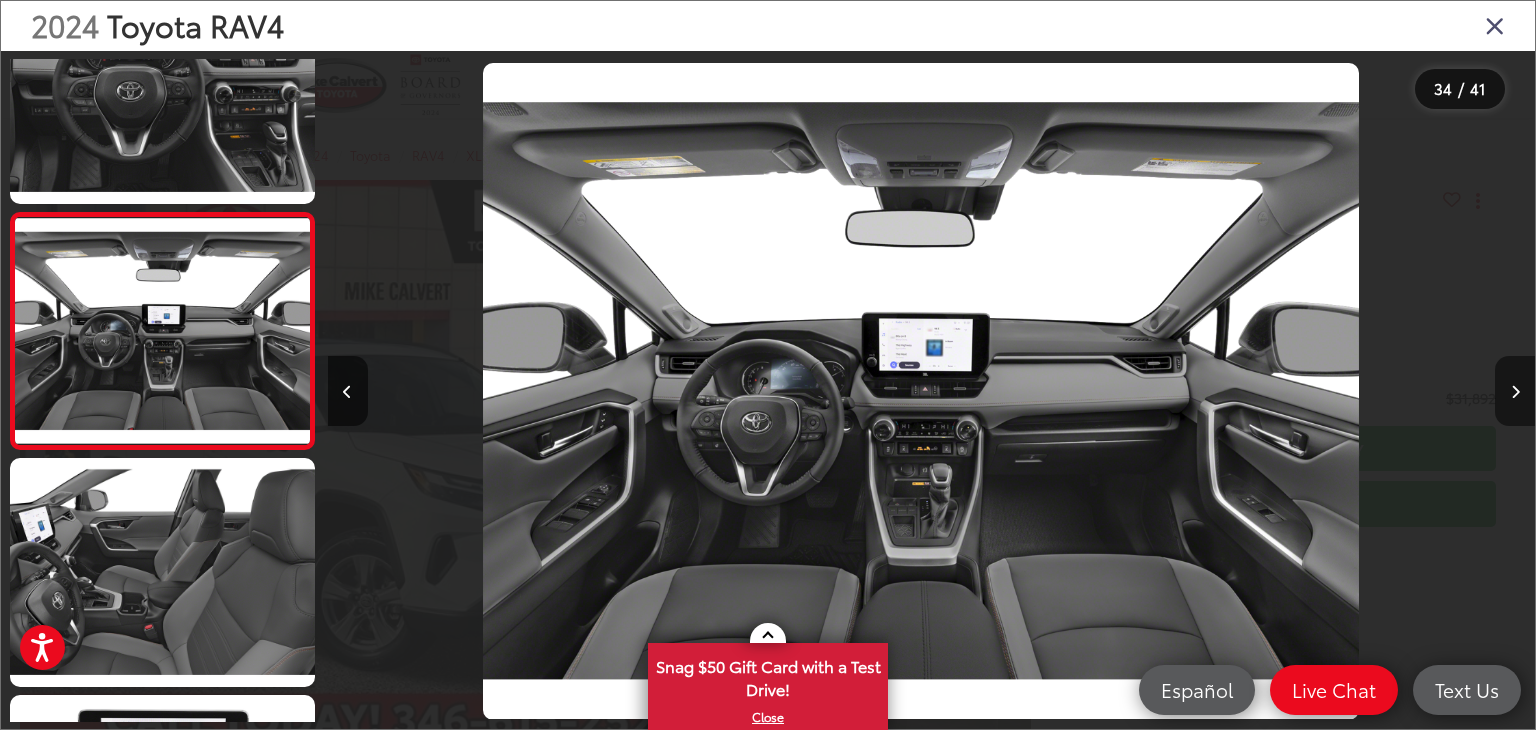 click at bounding box center [1515, 391] 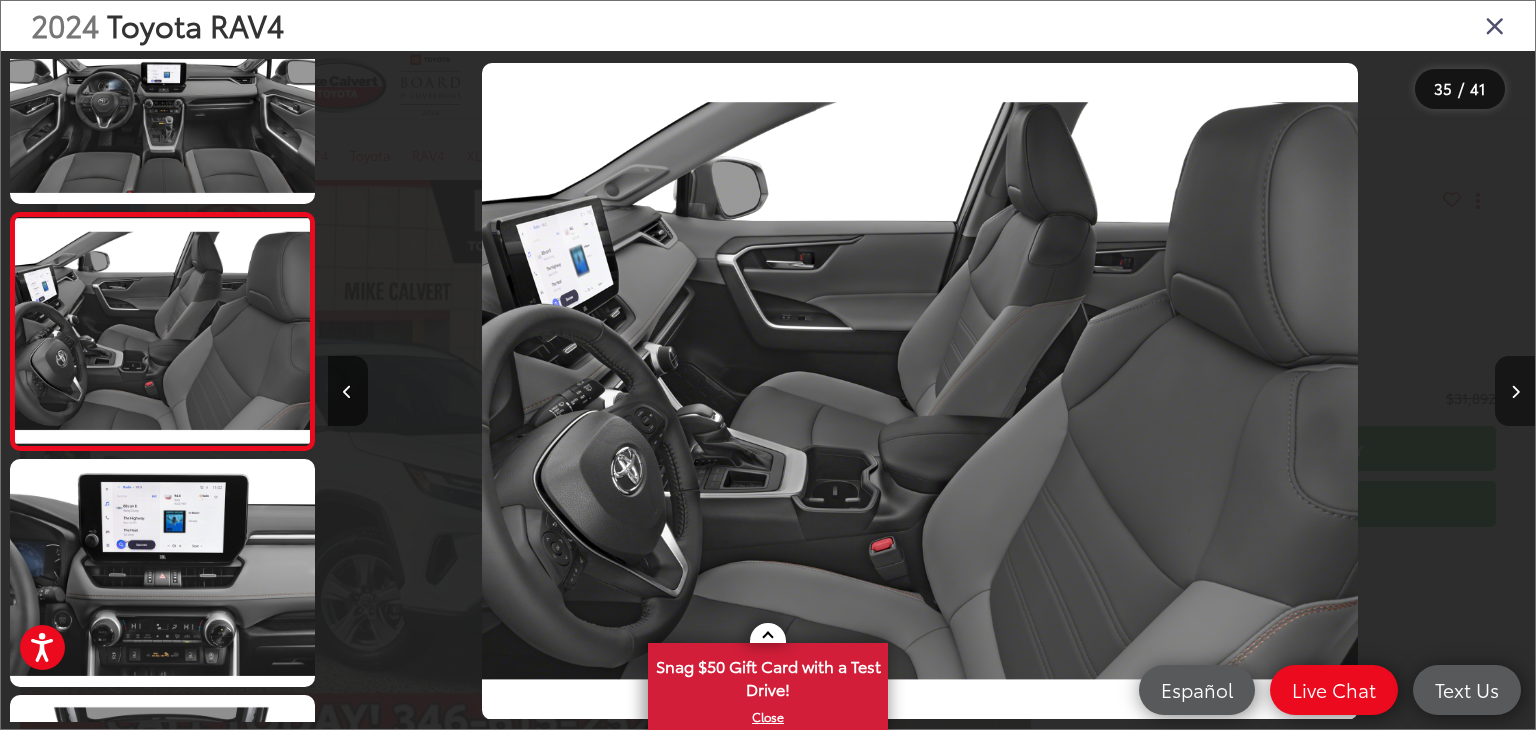 click at bounding box center [1515, 391] 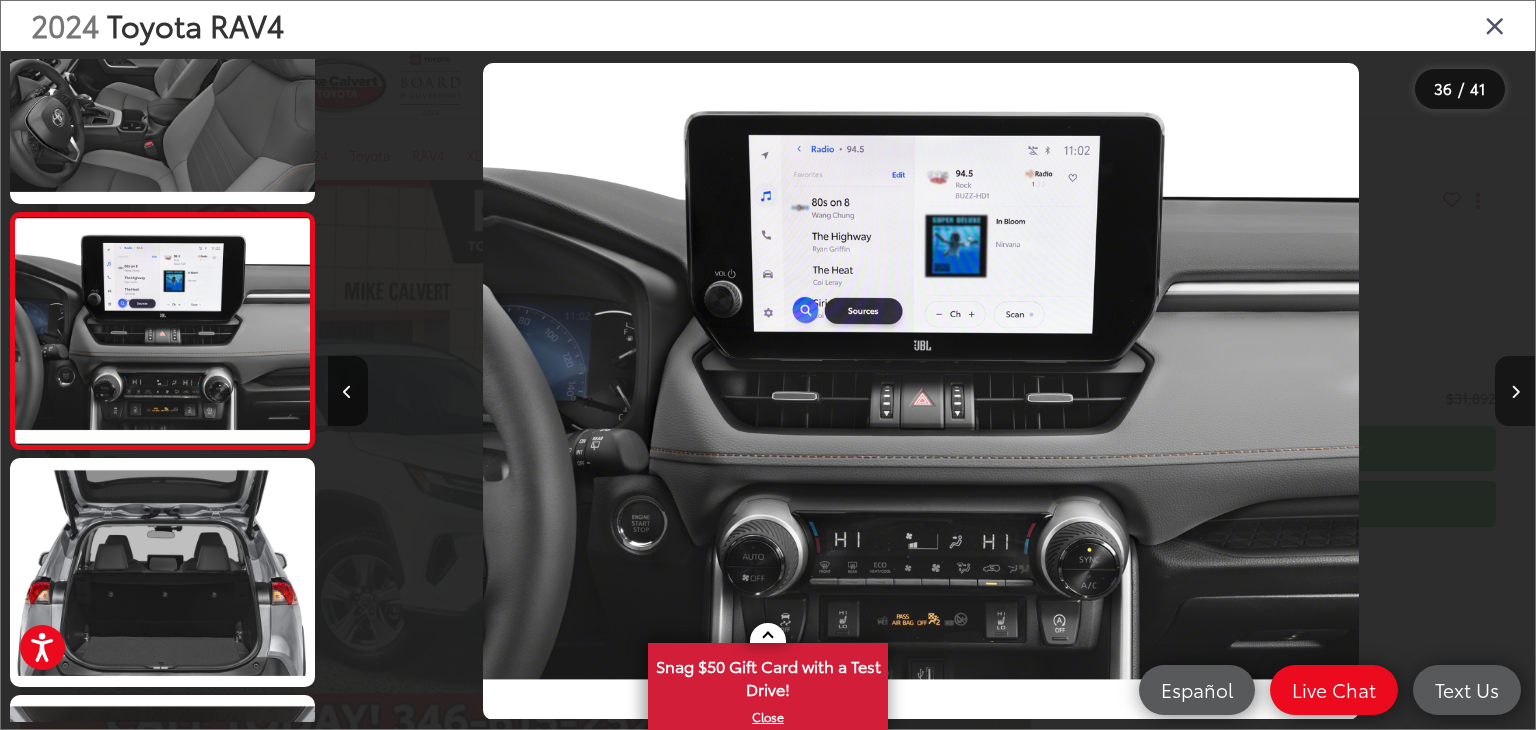 click at bounding box center [1515, 391] 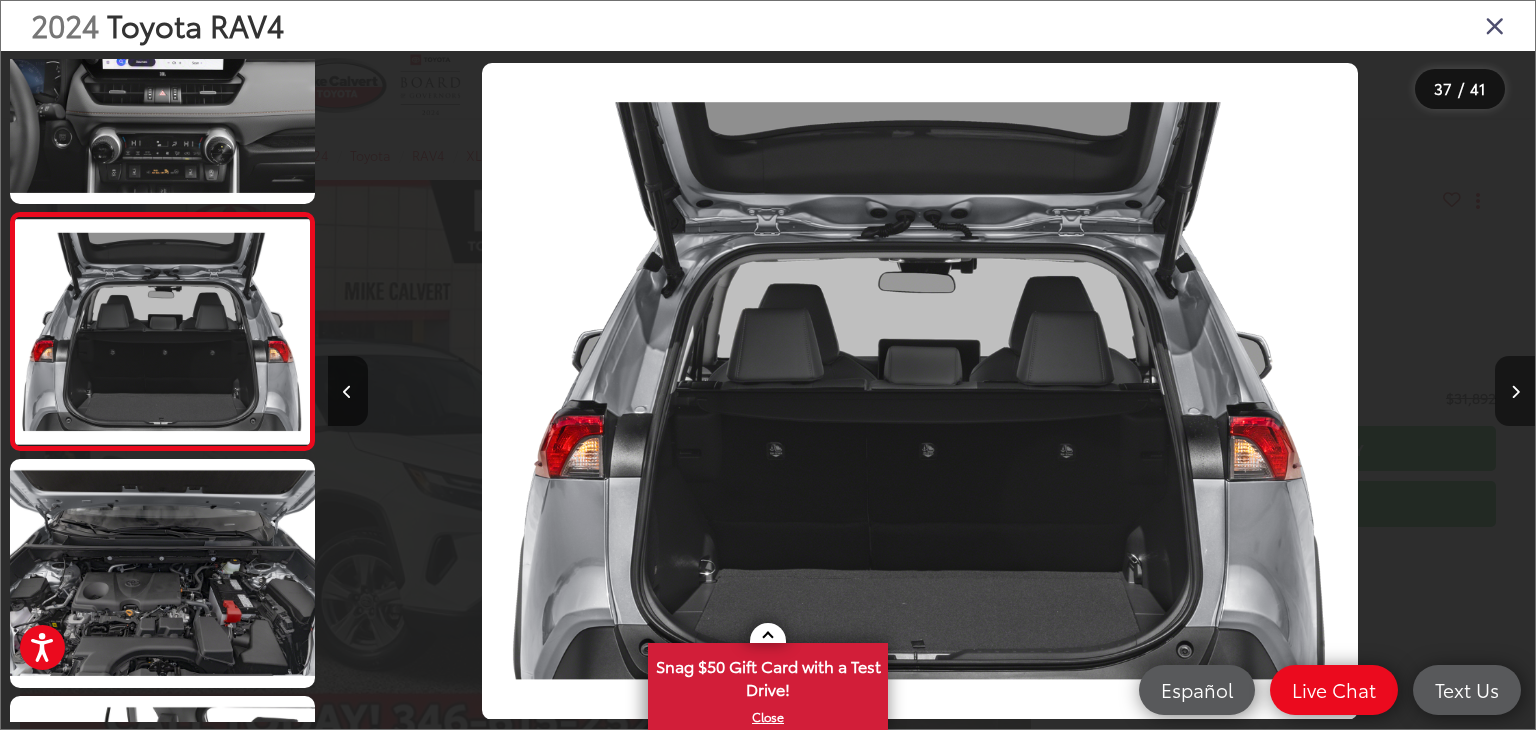 click at bounding box center (1515, 391) 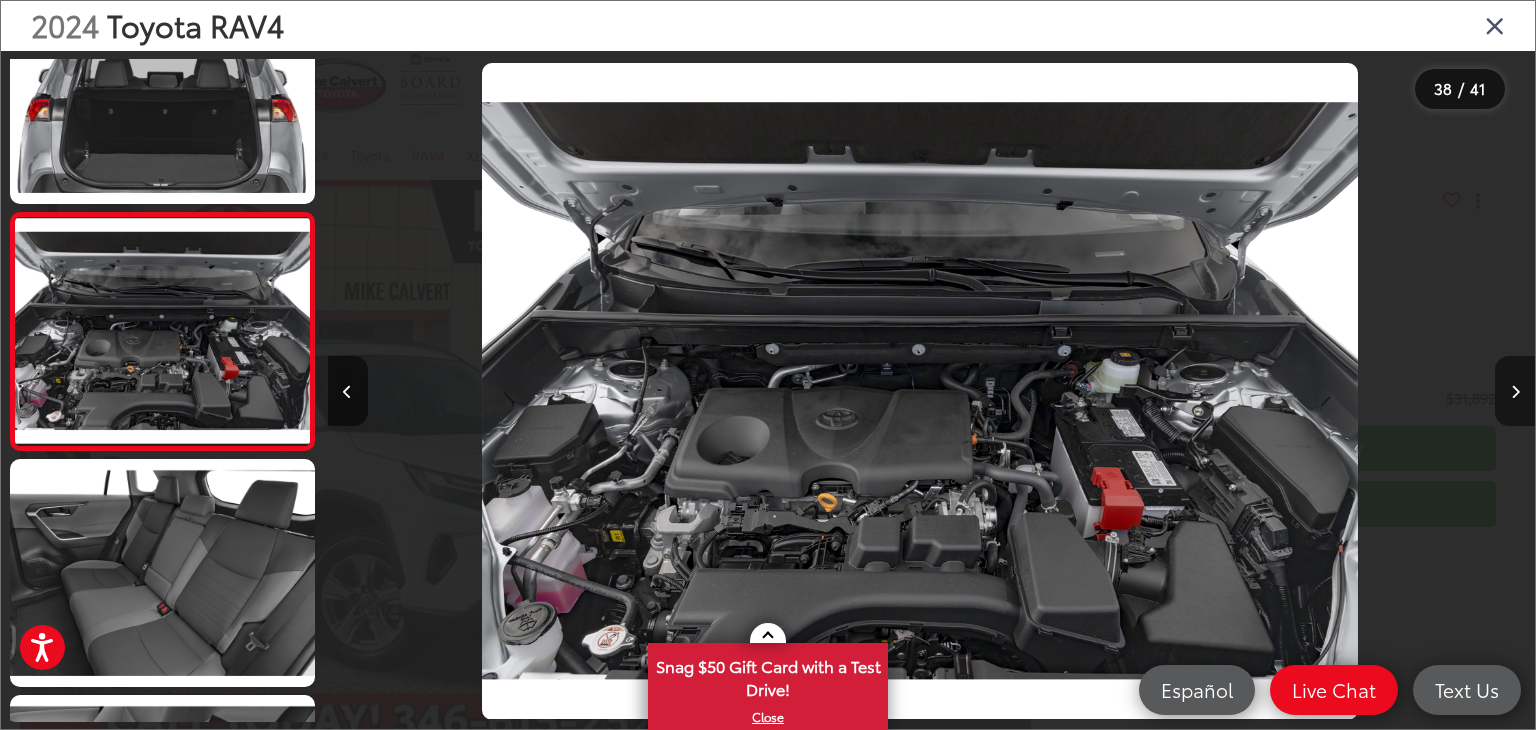 click at bounding box center [1515, 391] 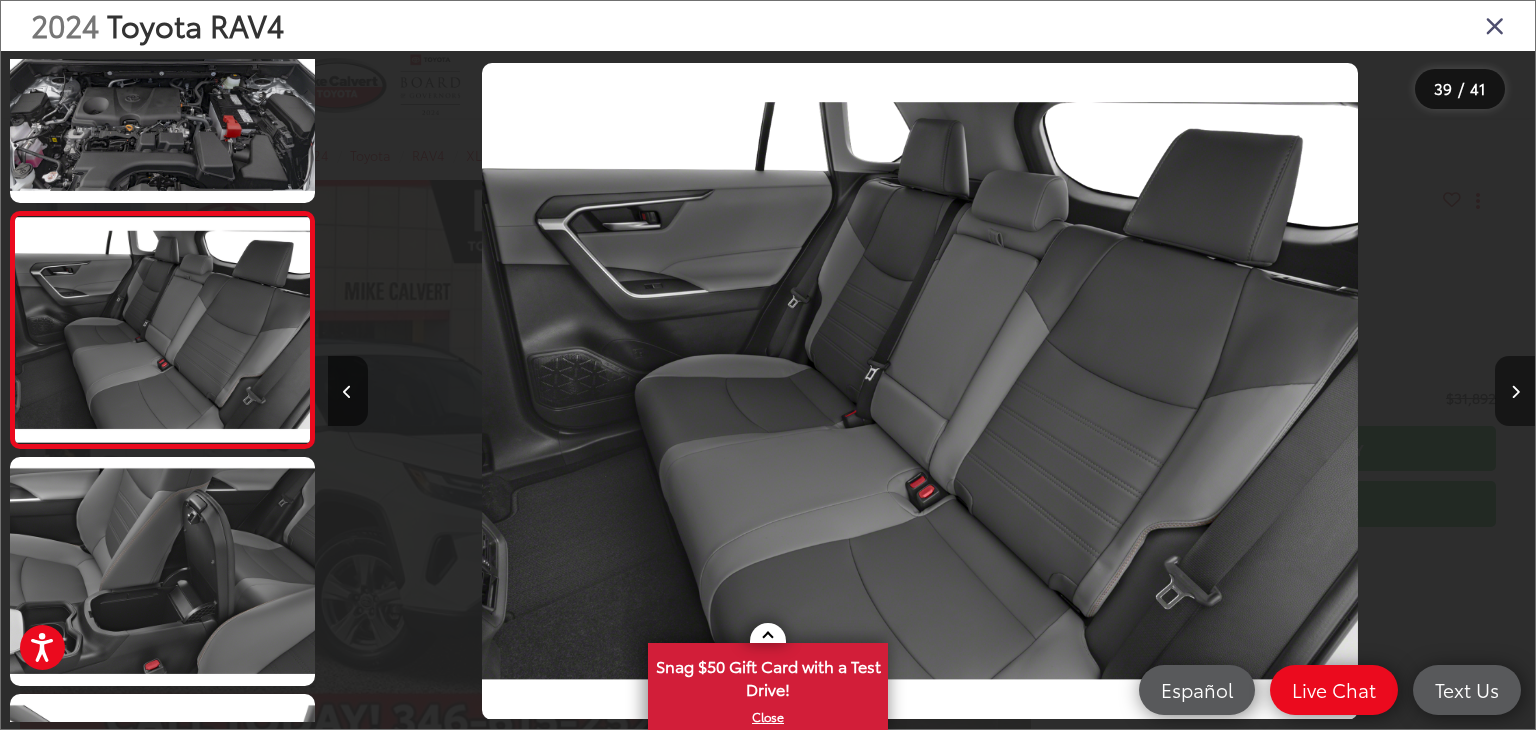click at bounding box center (1515, 391) 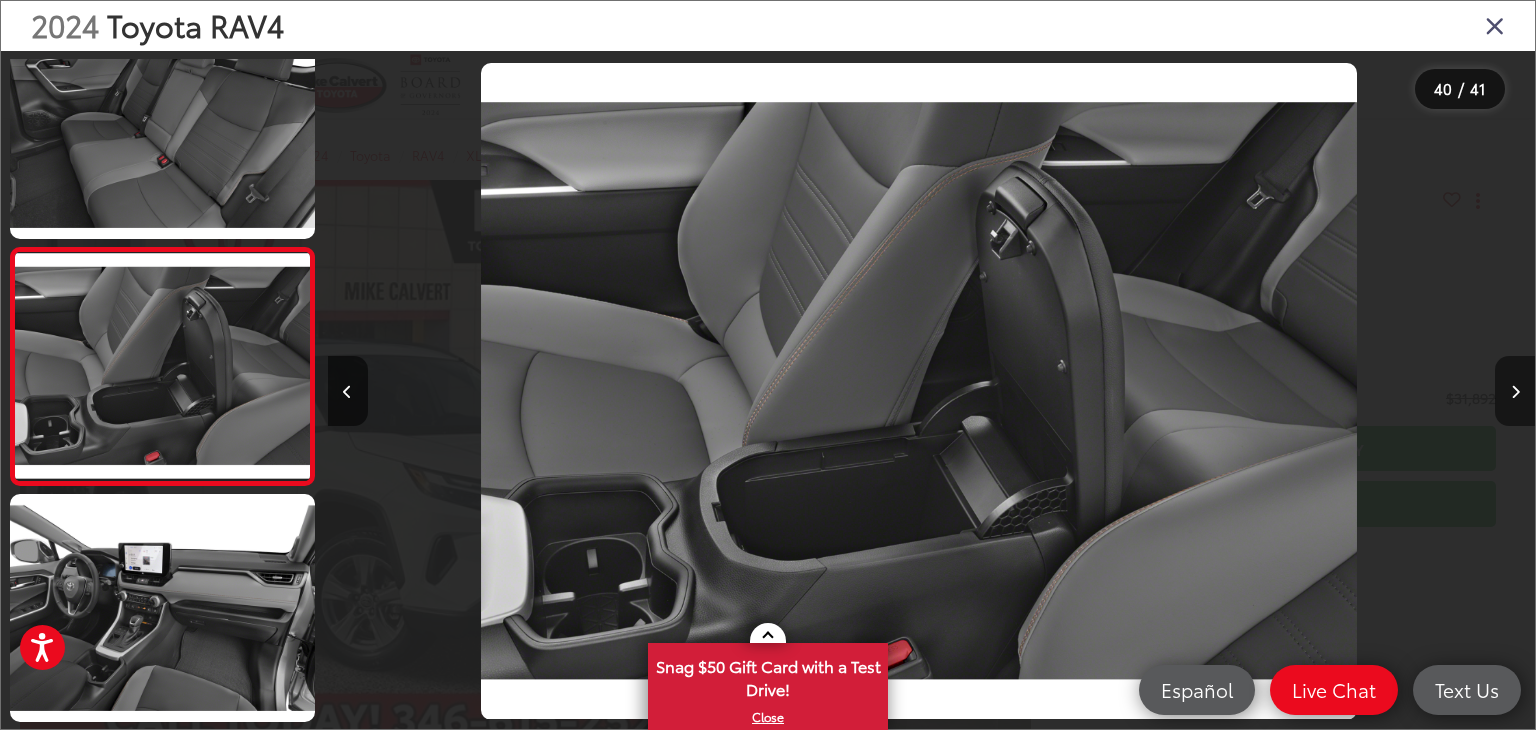 click at bounding box center (1515, 391) 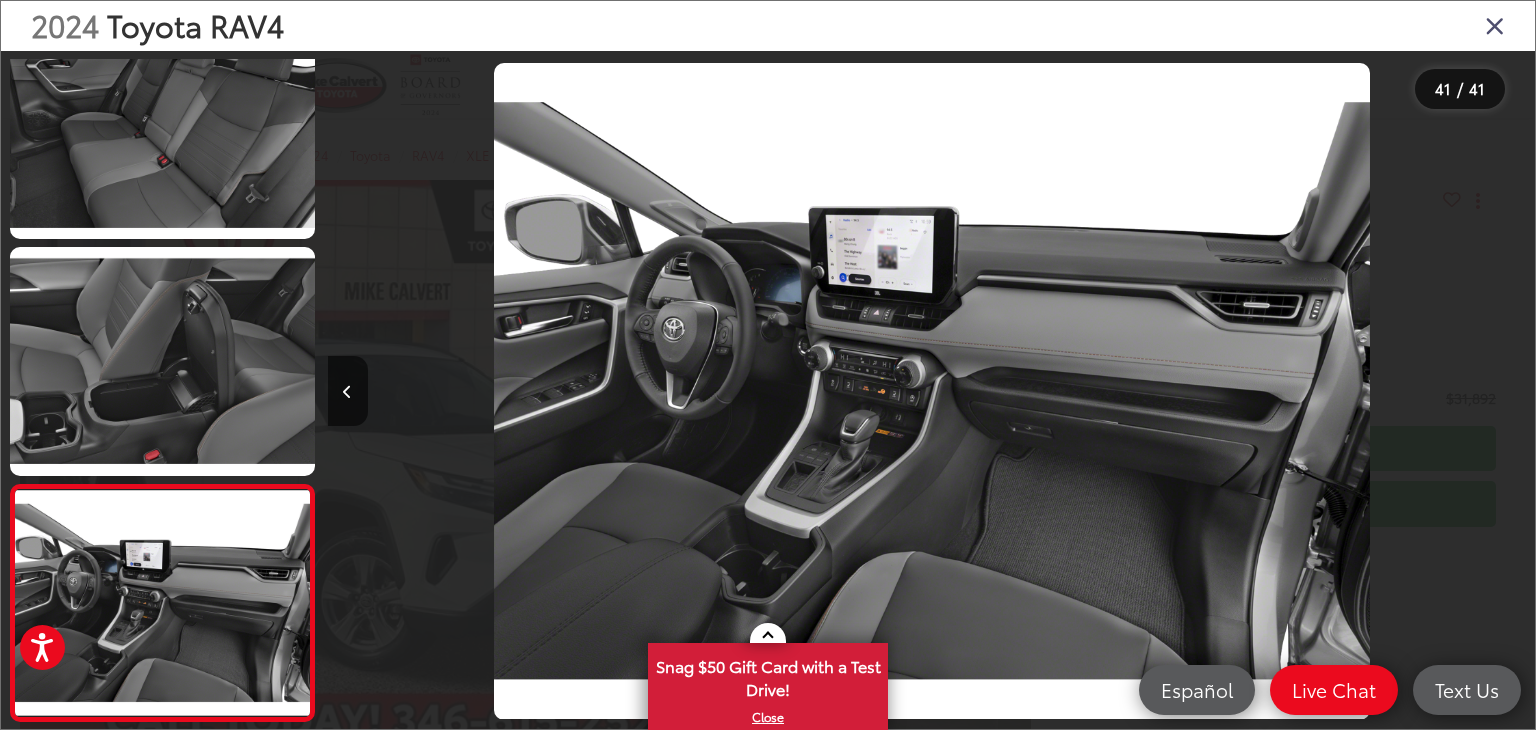 click at bounding box center [1384, 391] 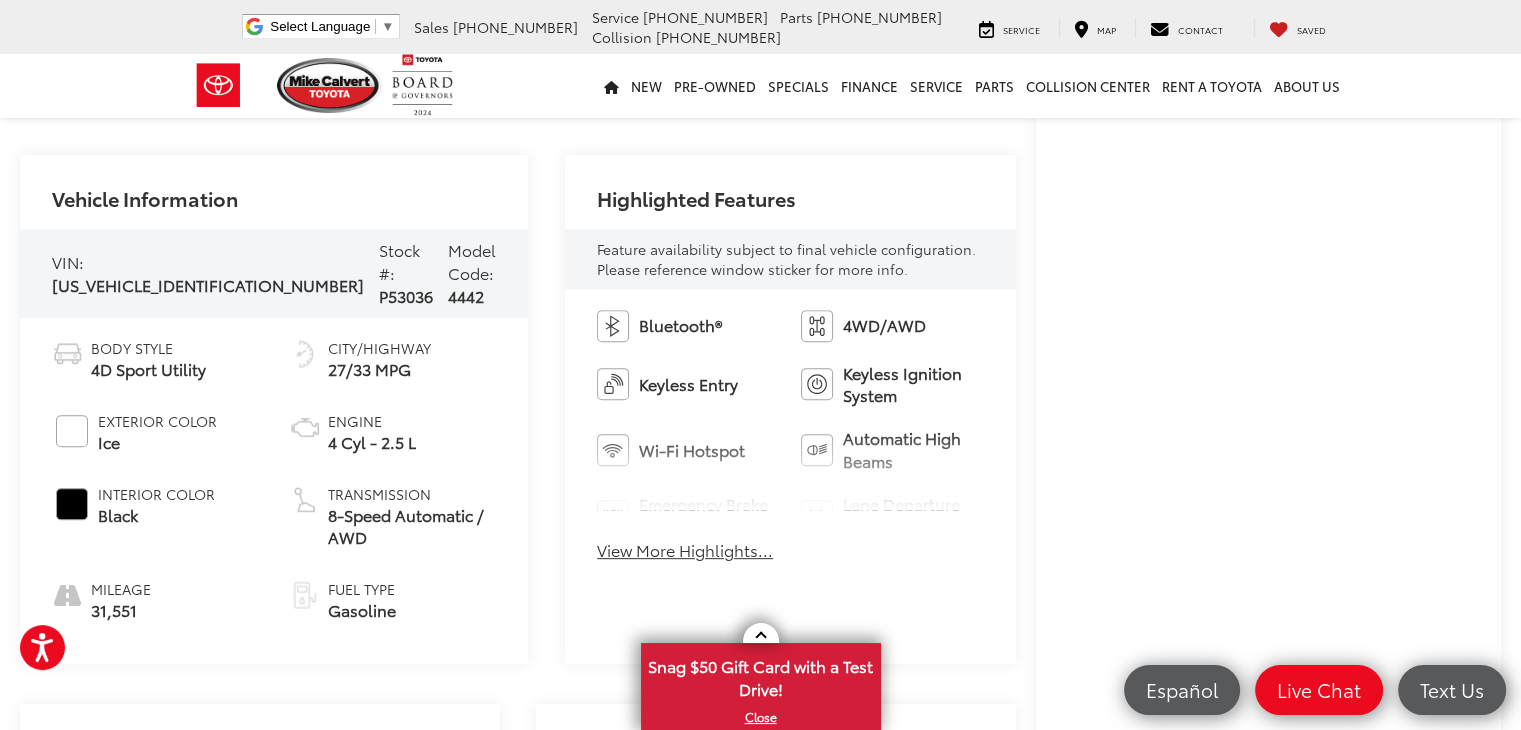 click on "View More Highlights..." at bounding box center (685, 550) 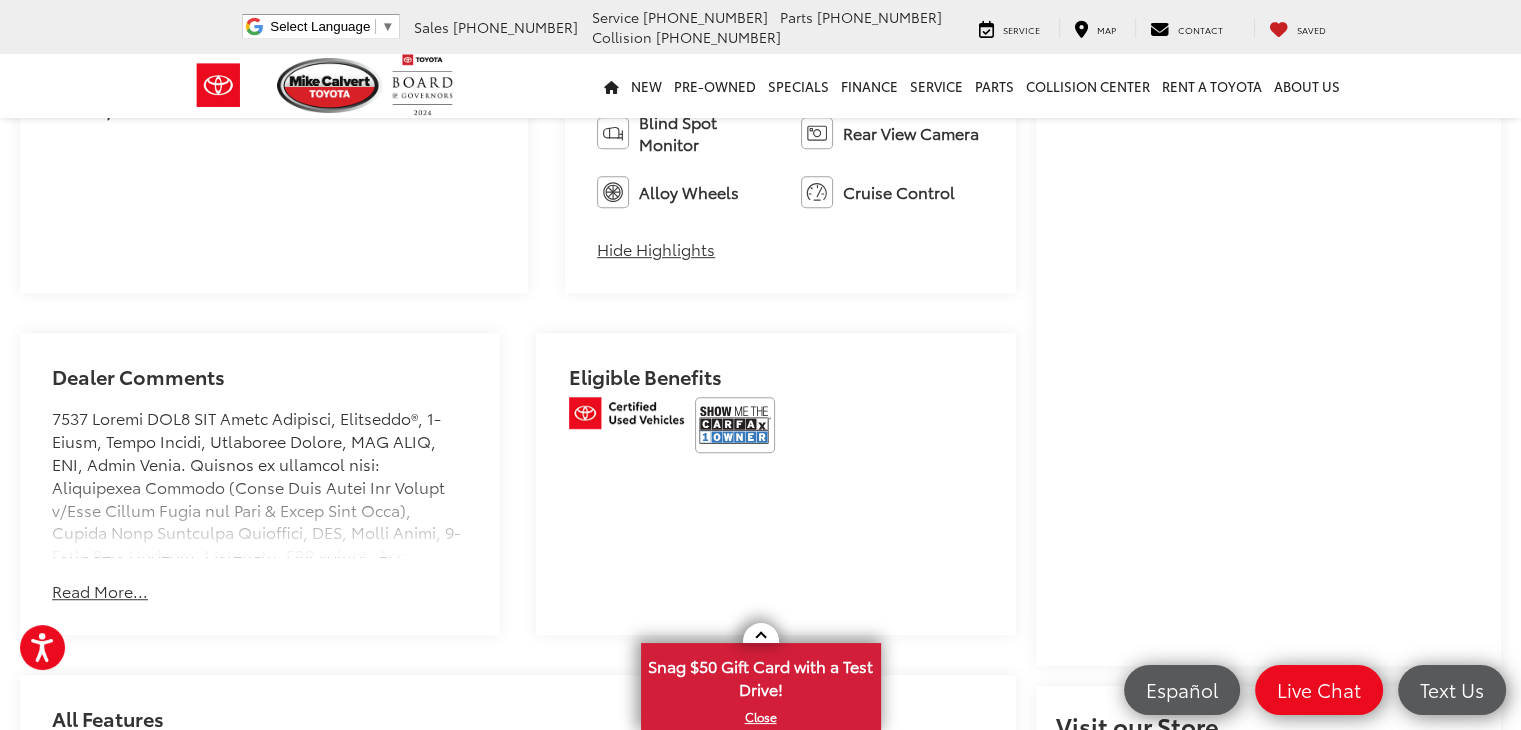 click on "Read More..." at bounding box center (100, 591) 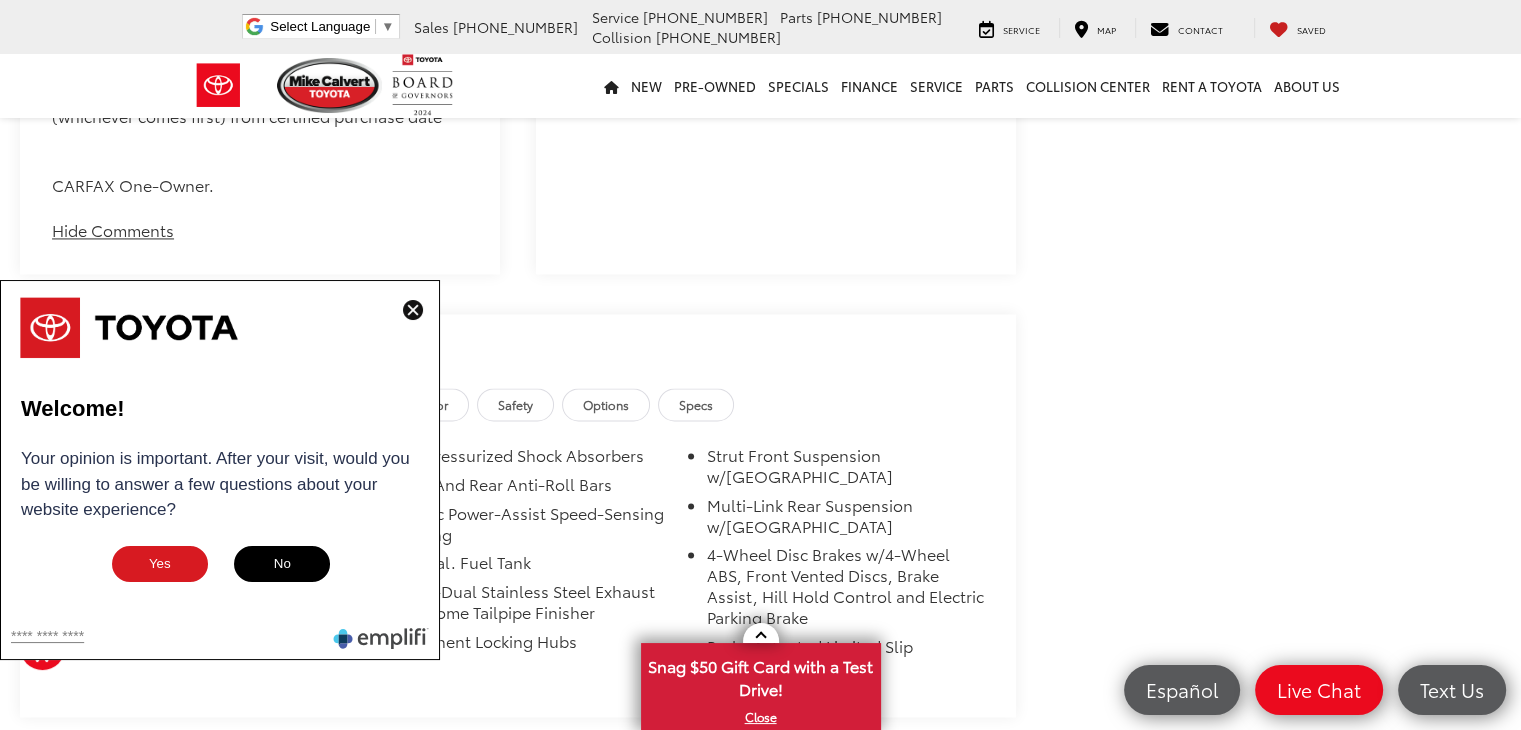 scroll, scrollTop: 3000, scrollLeft: 0, axis: vertical 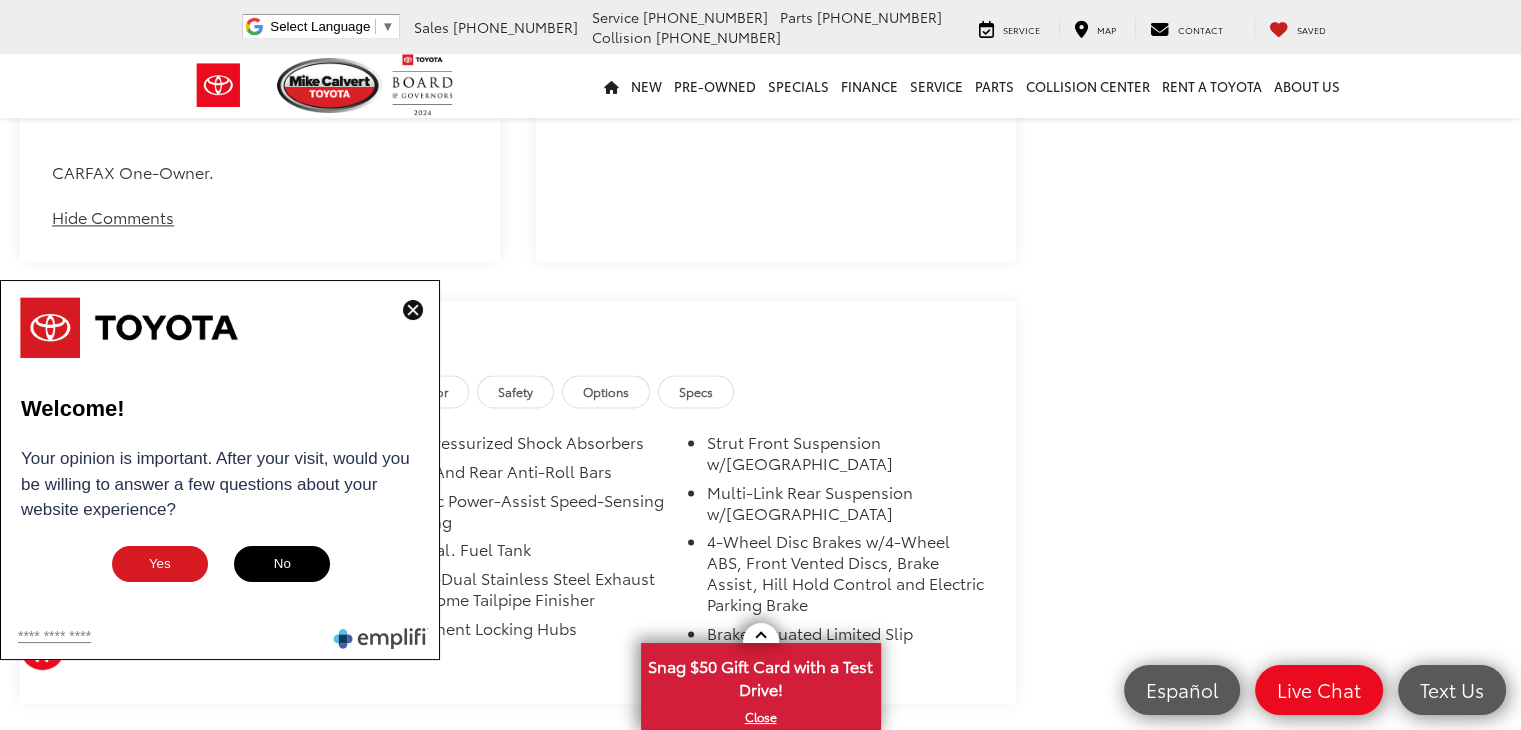 click at bounding box center (413, 310) 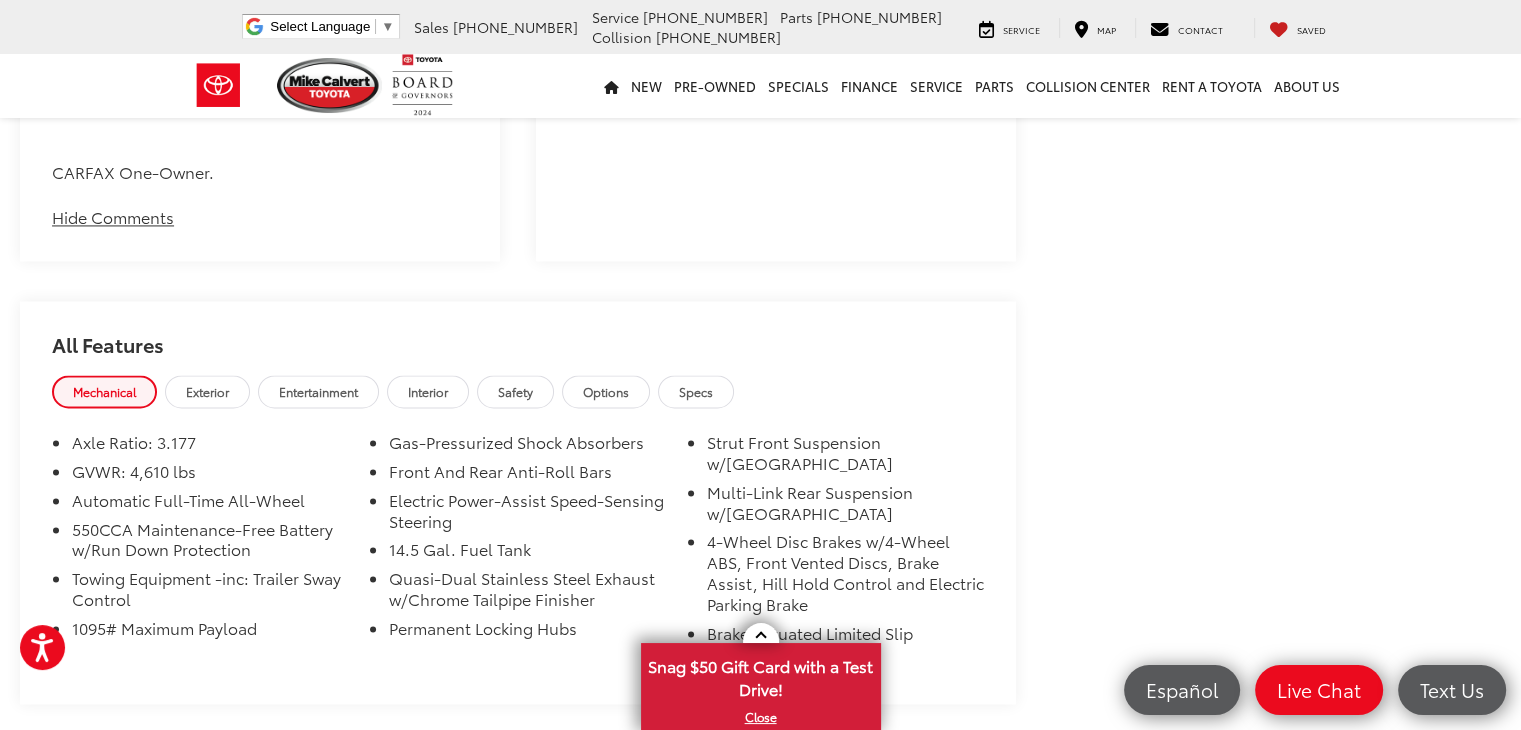 scroll, scrollTop: 3100, scrollLeft: 0, axis: vertical 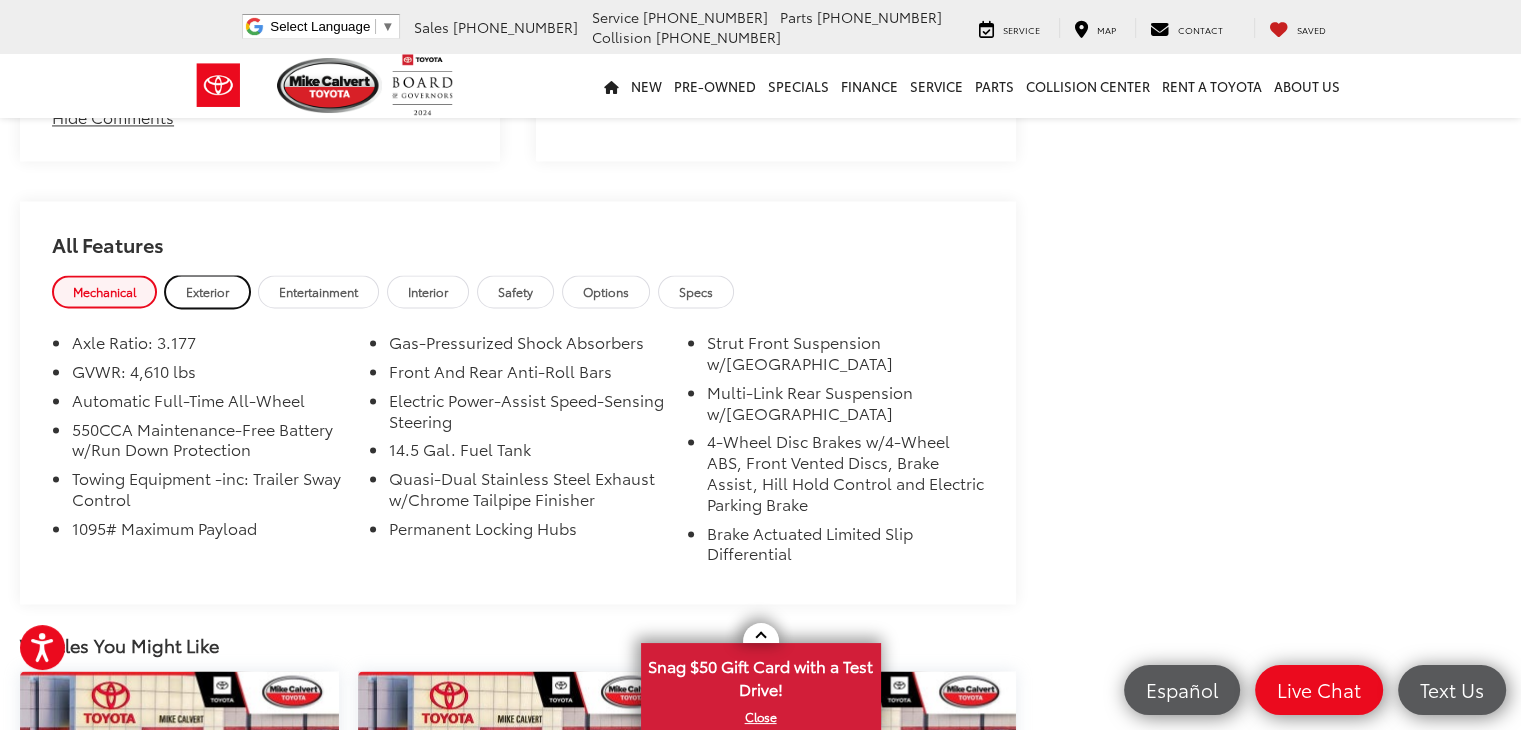 click on "Exterior" at bounding box center (207, 291) 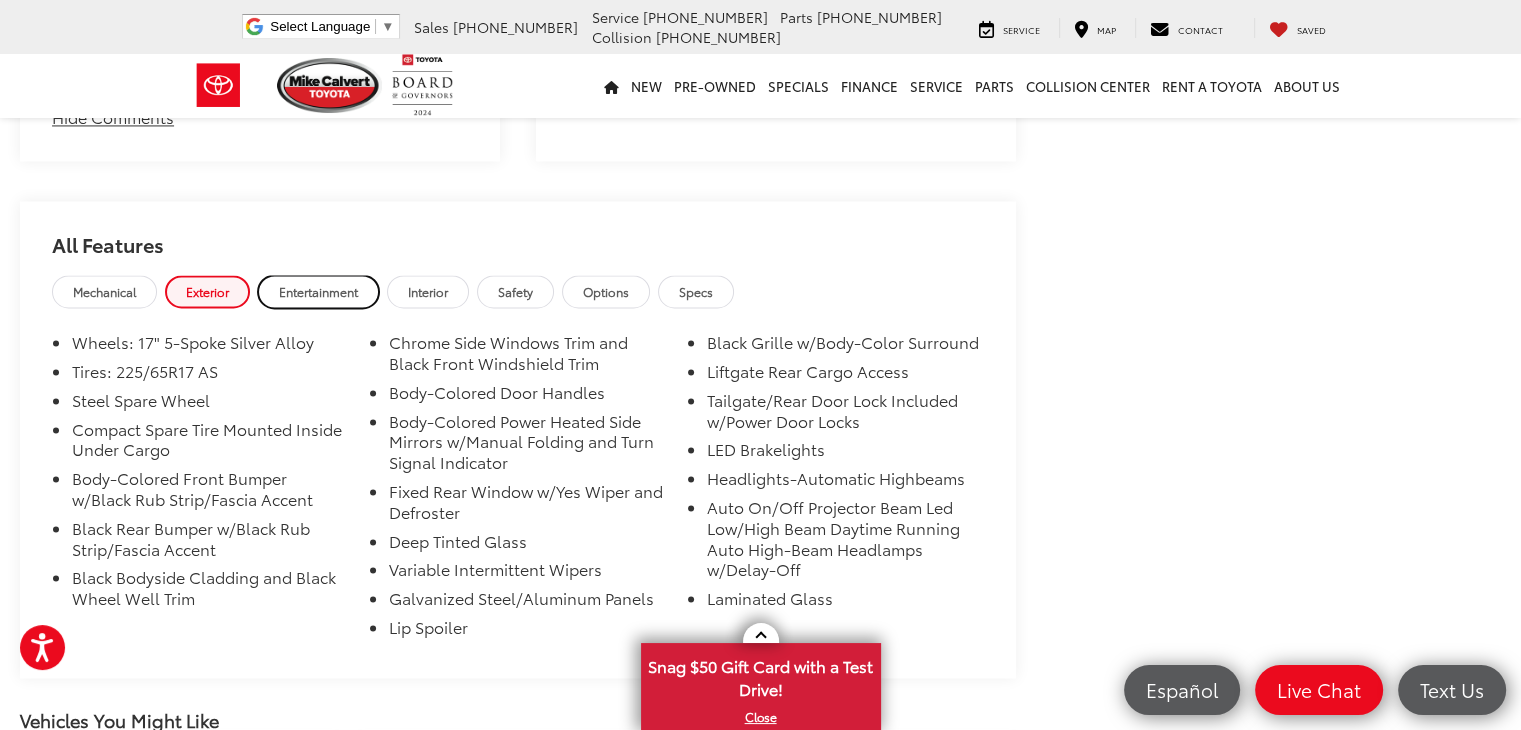click on "Entertainment" at bounding box center (318, 291) 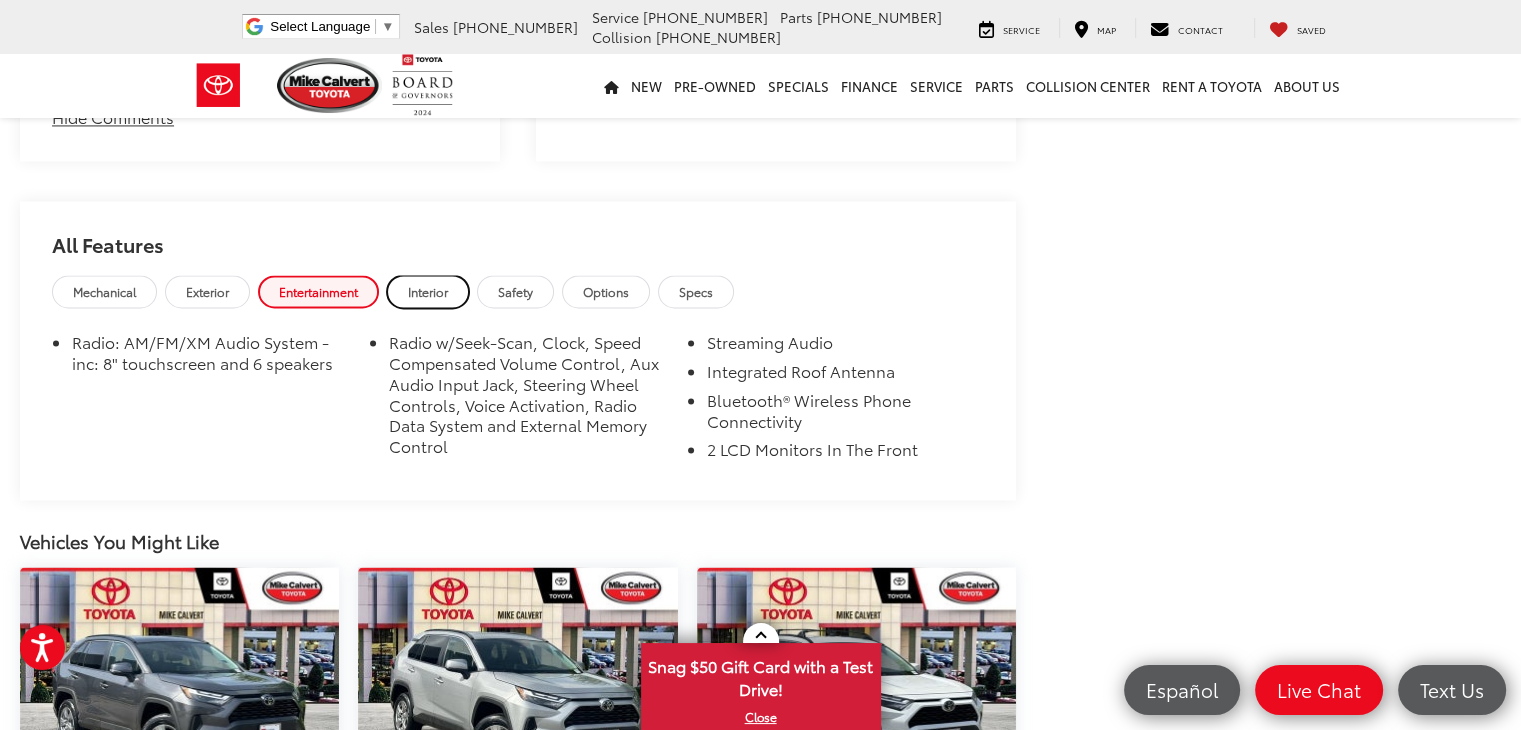 click on "Interior" at bounding box center [428, 291] 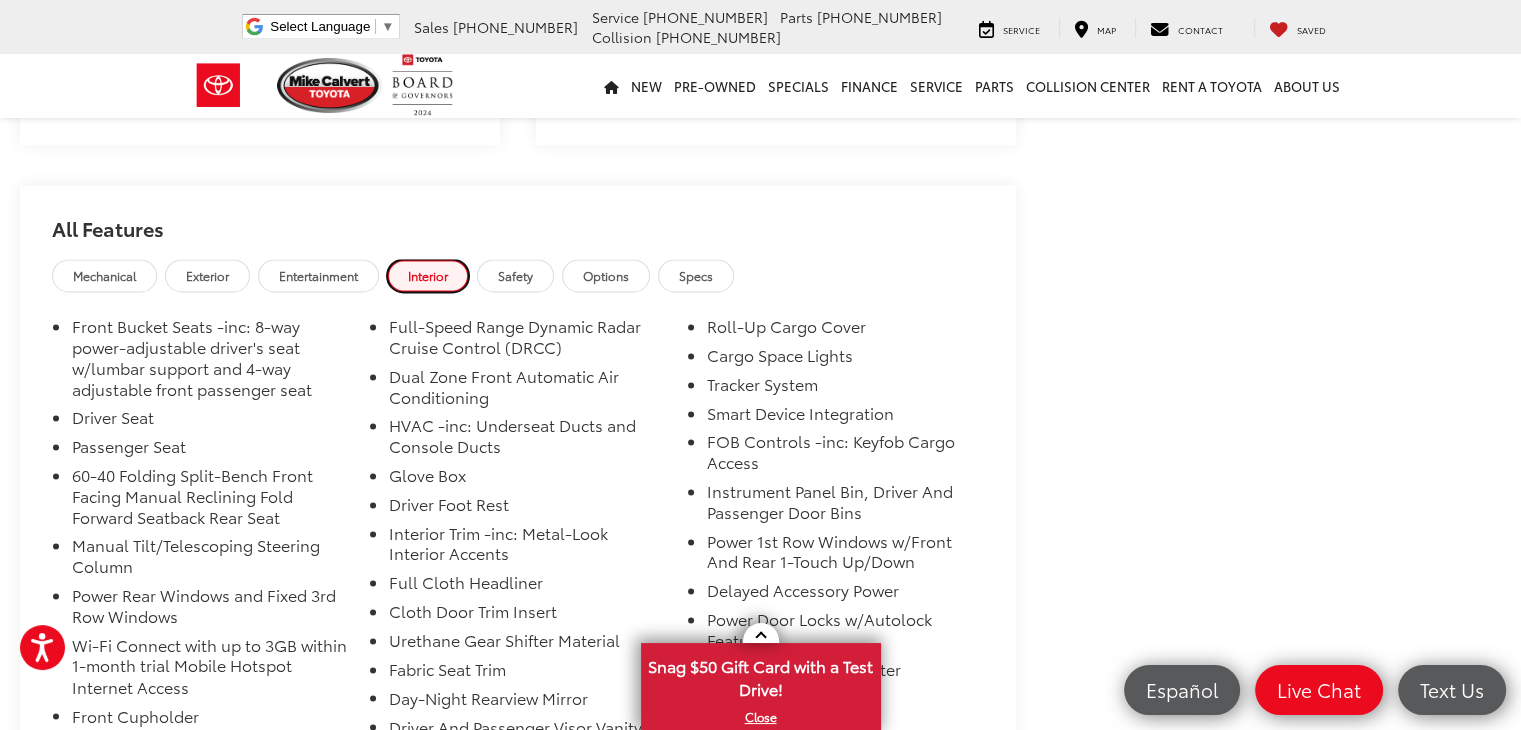 scroll, scrollTop: 3100, scrollLeft: 0, axis: vertical 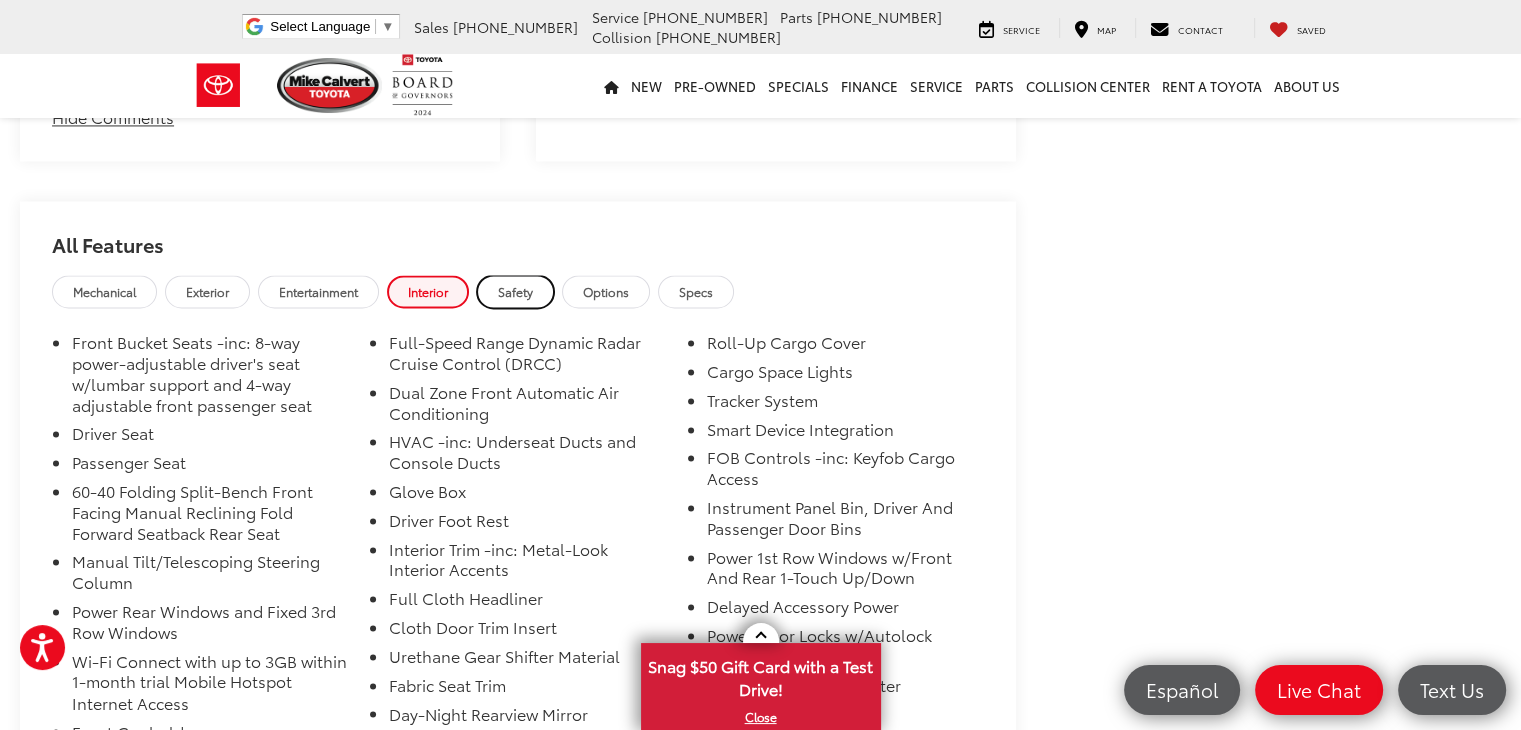 click on "Safety" at bounding box center (515, 291) 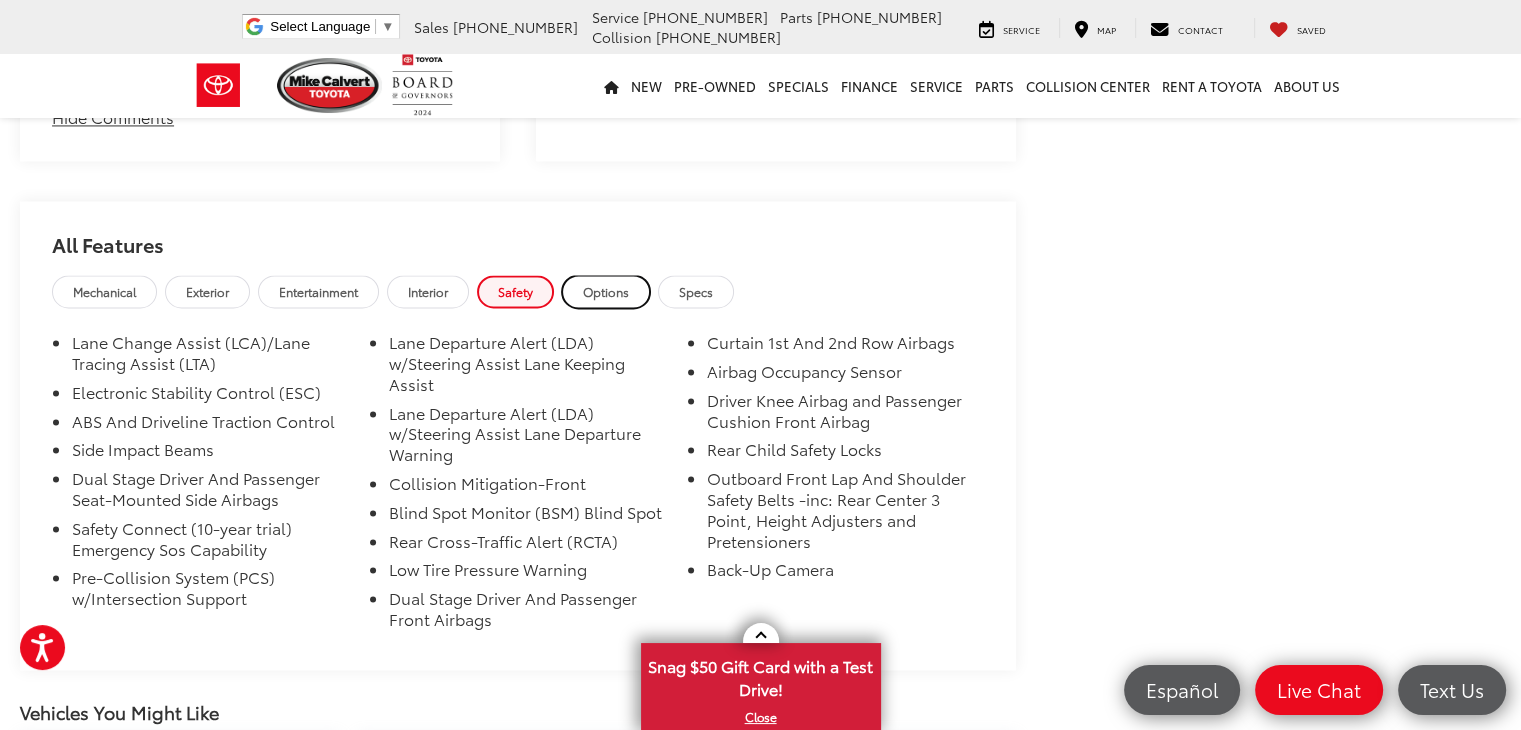 click on "Options" at bounding box center (606, 291) 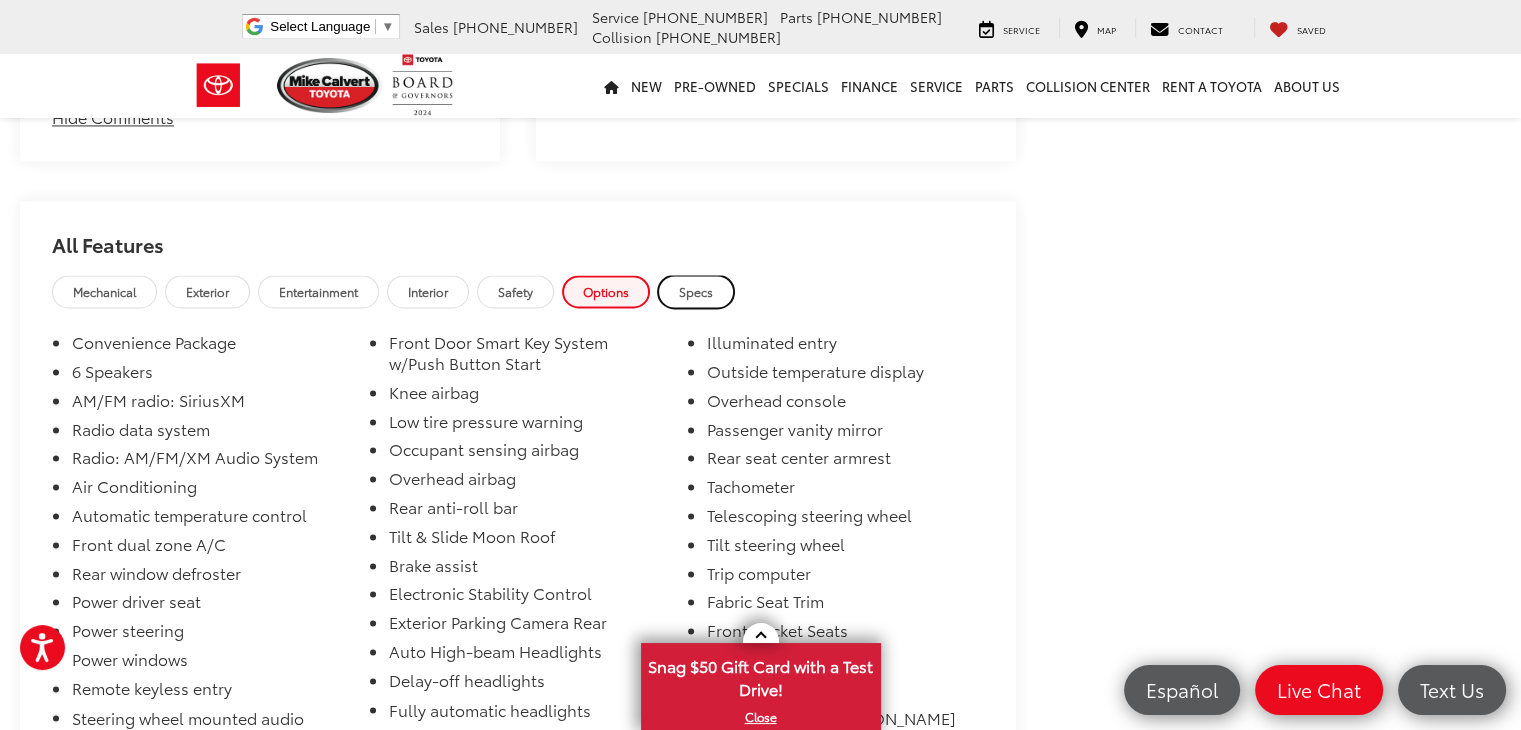 click on "Specs" at bounding box center [696, 291] 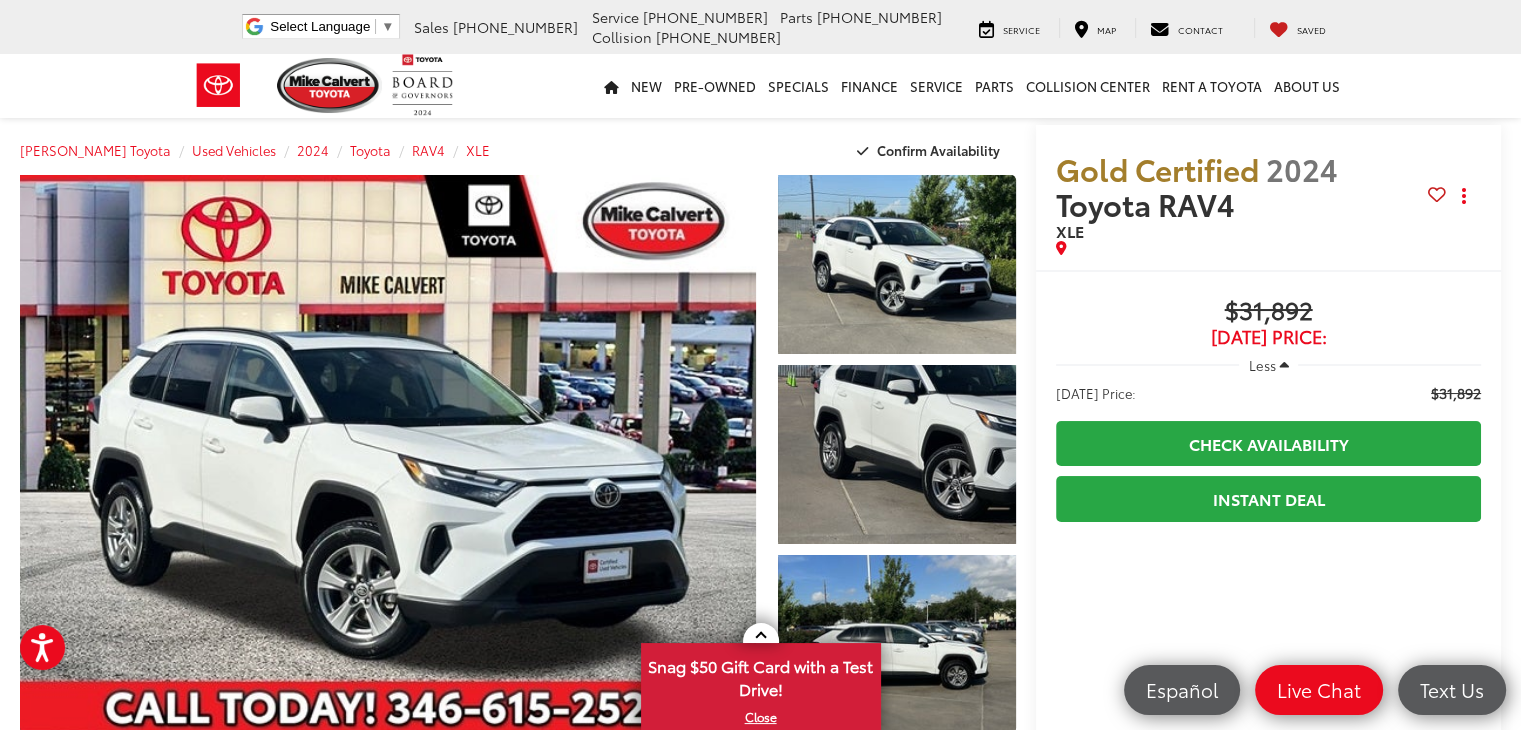 scroll, scrollTop: 0, scrollLeft: 0, axis: both 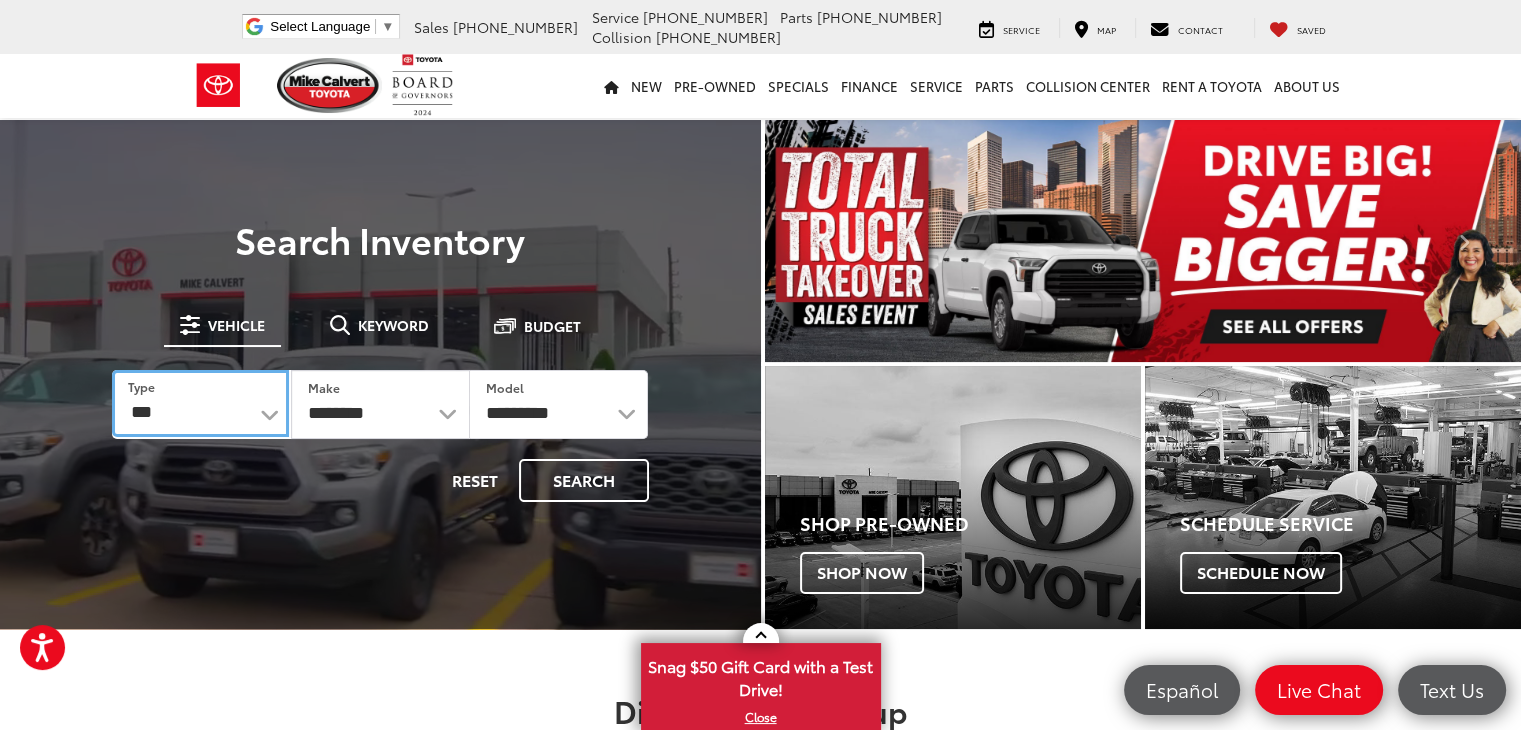 click on "***
***
****
*********" at bounding box center [200, 403] 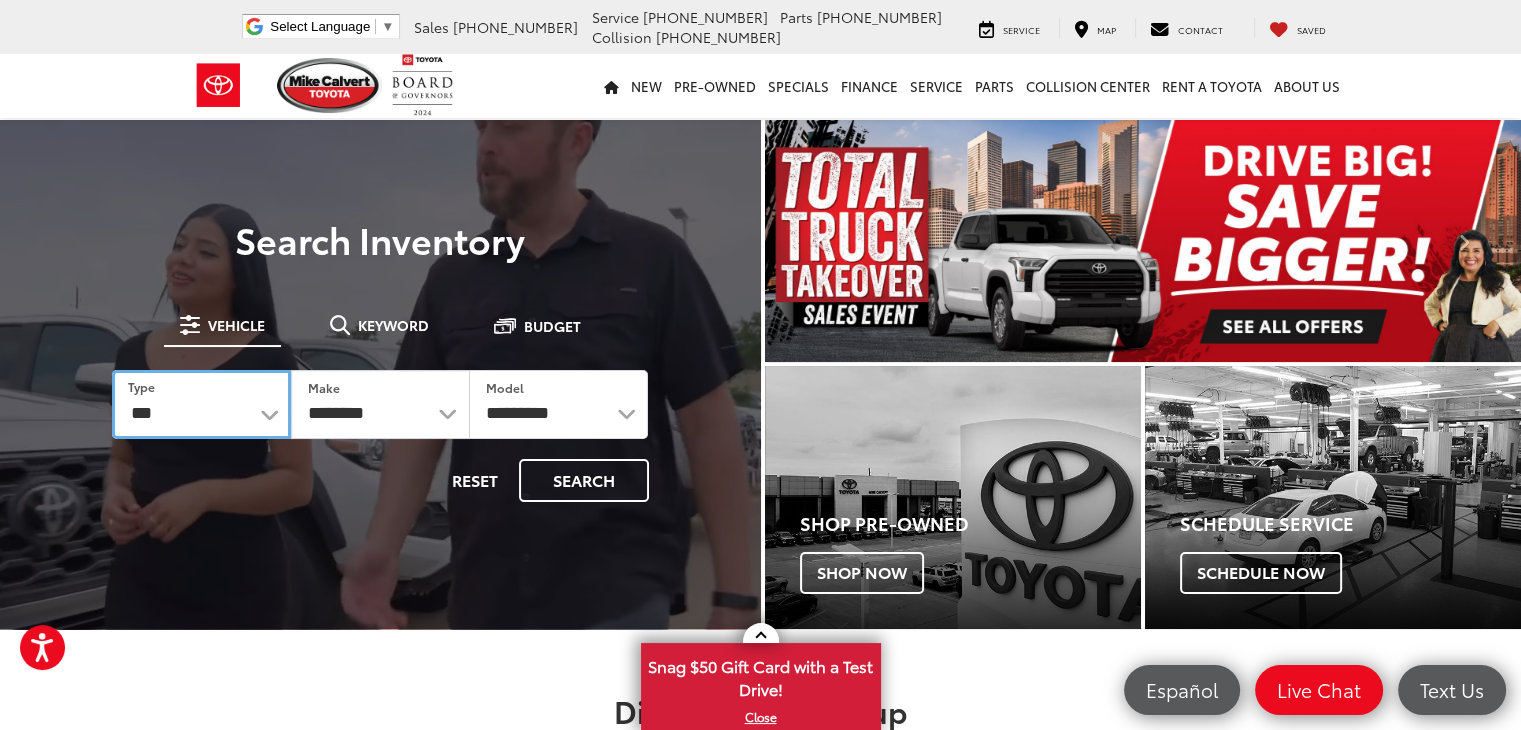 select on "******" 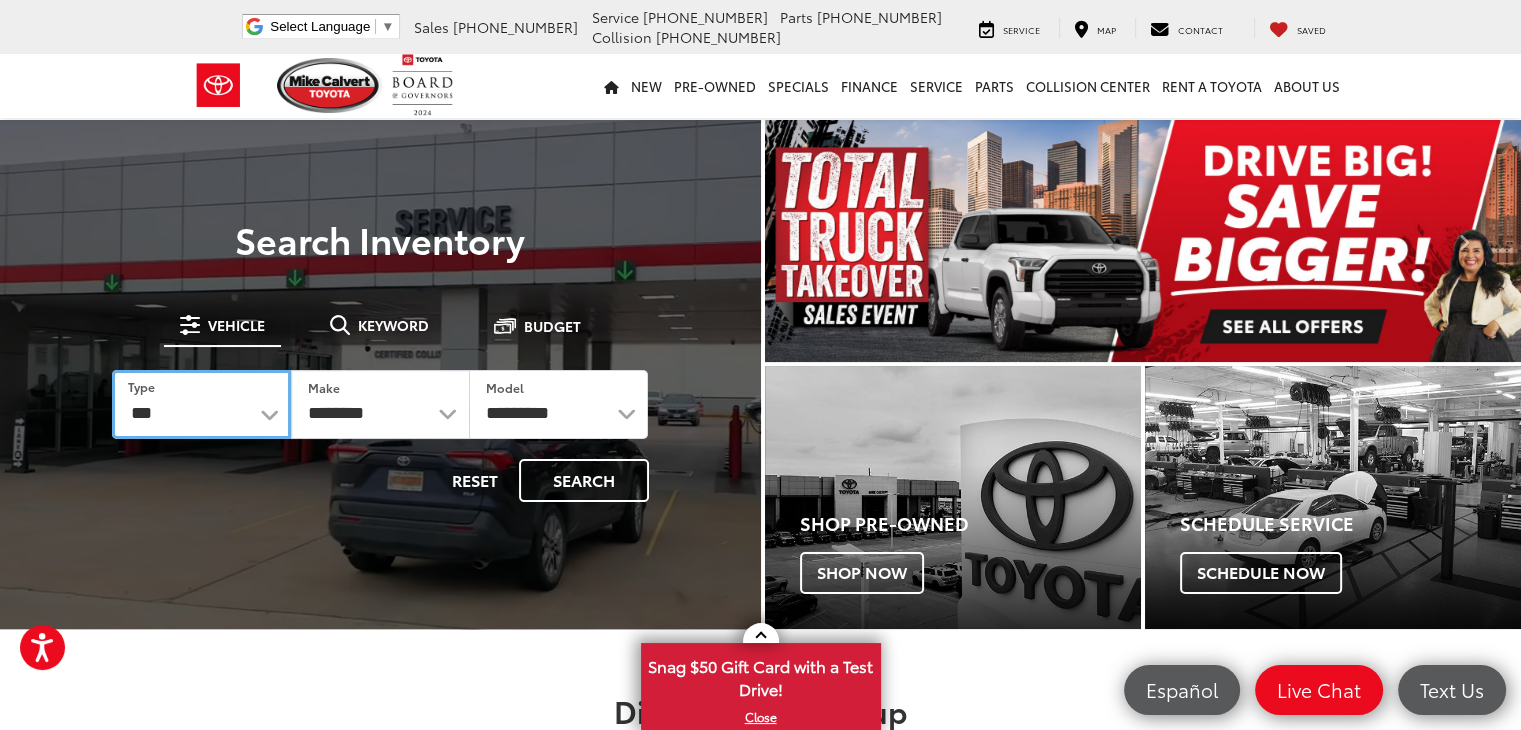 click on "***
***
****
*********" at bounding box center [201, 404] 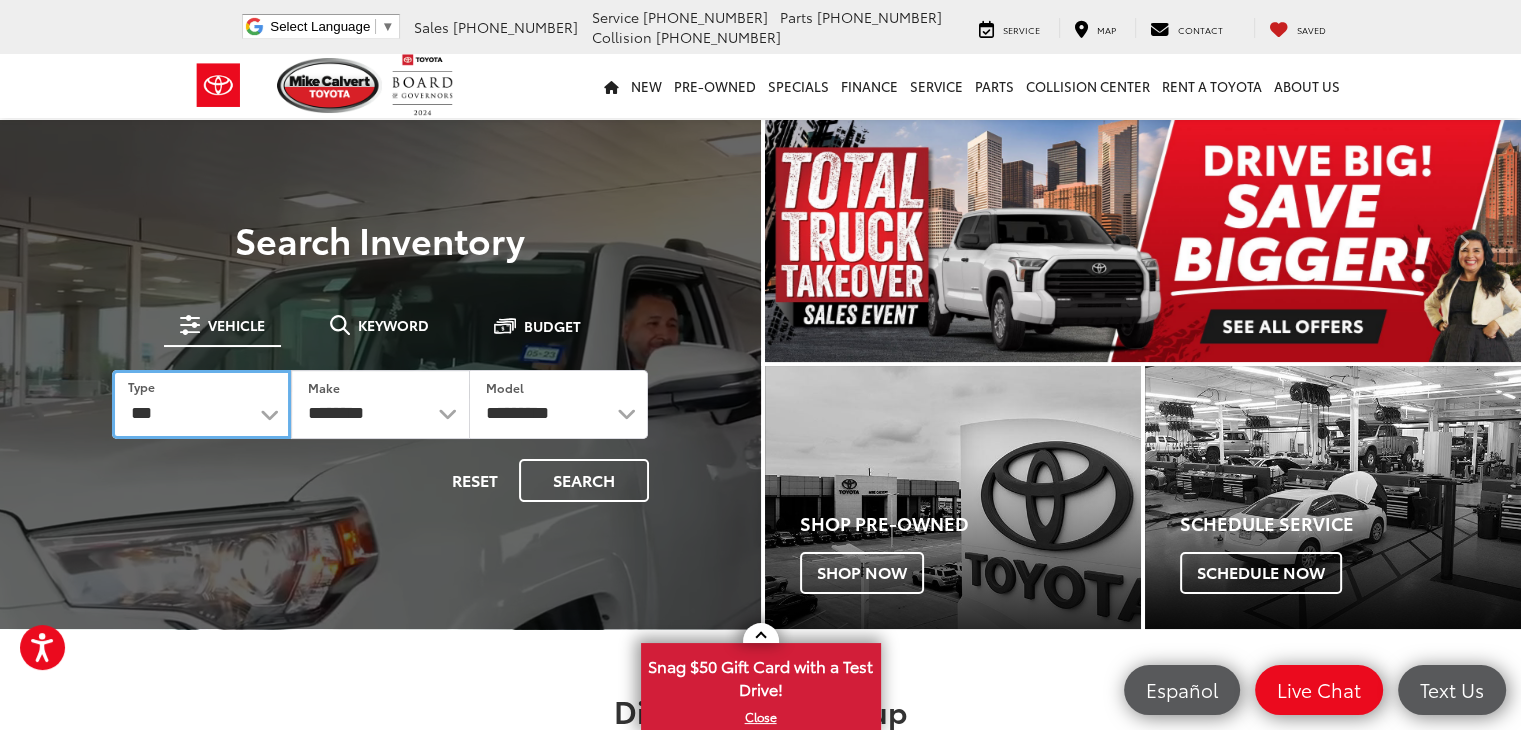 select on "******" 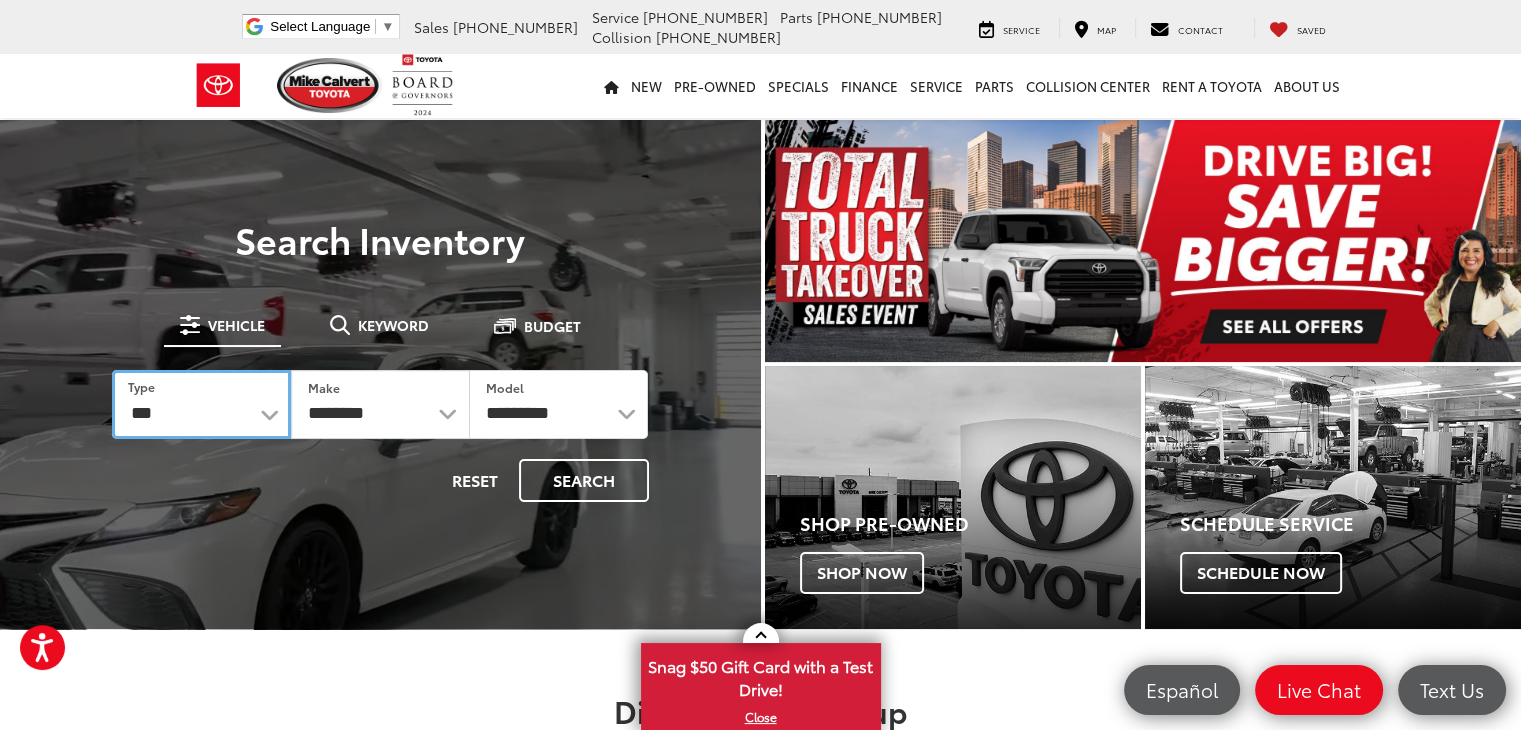 select 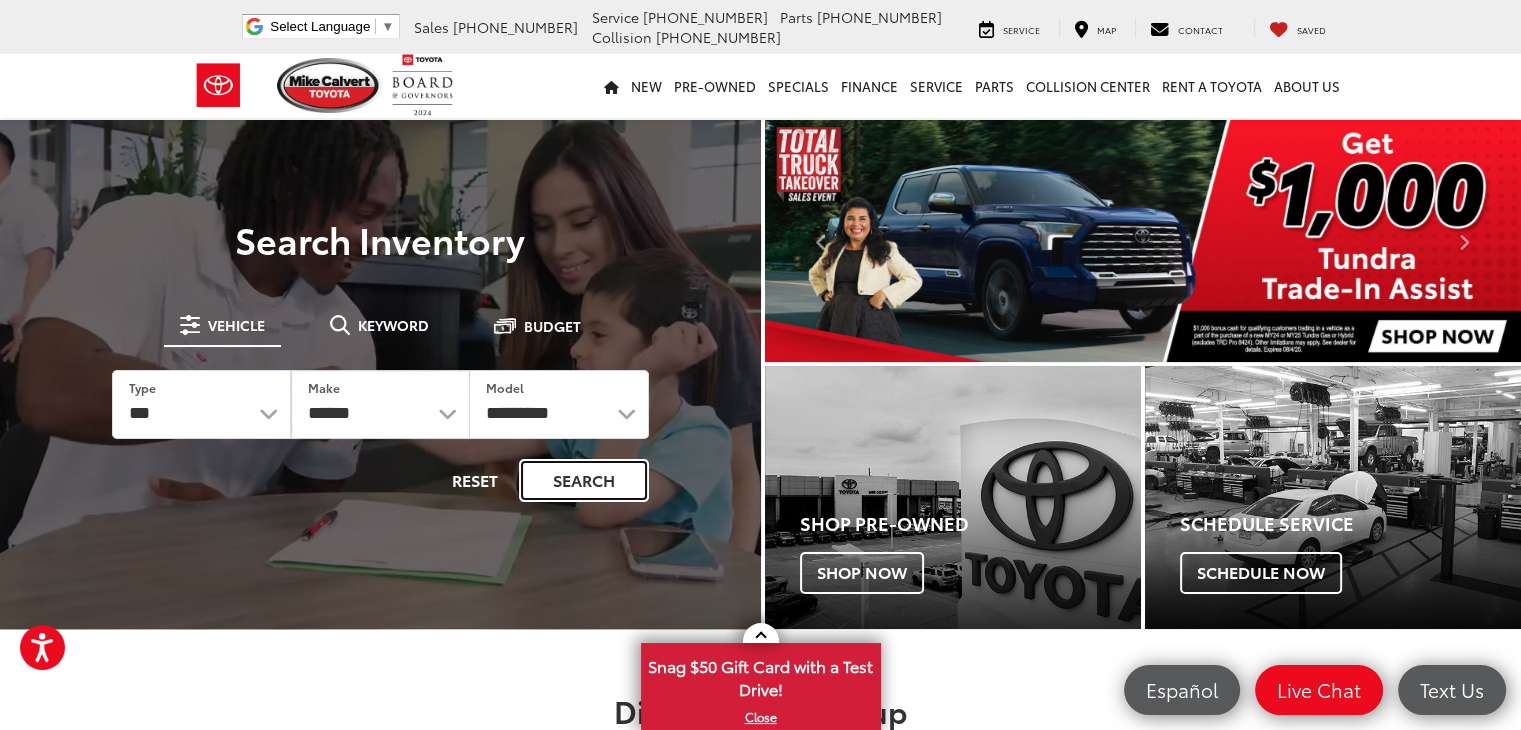 click on "Search" at bounding box center (584, 480) 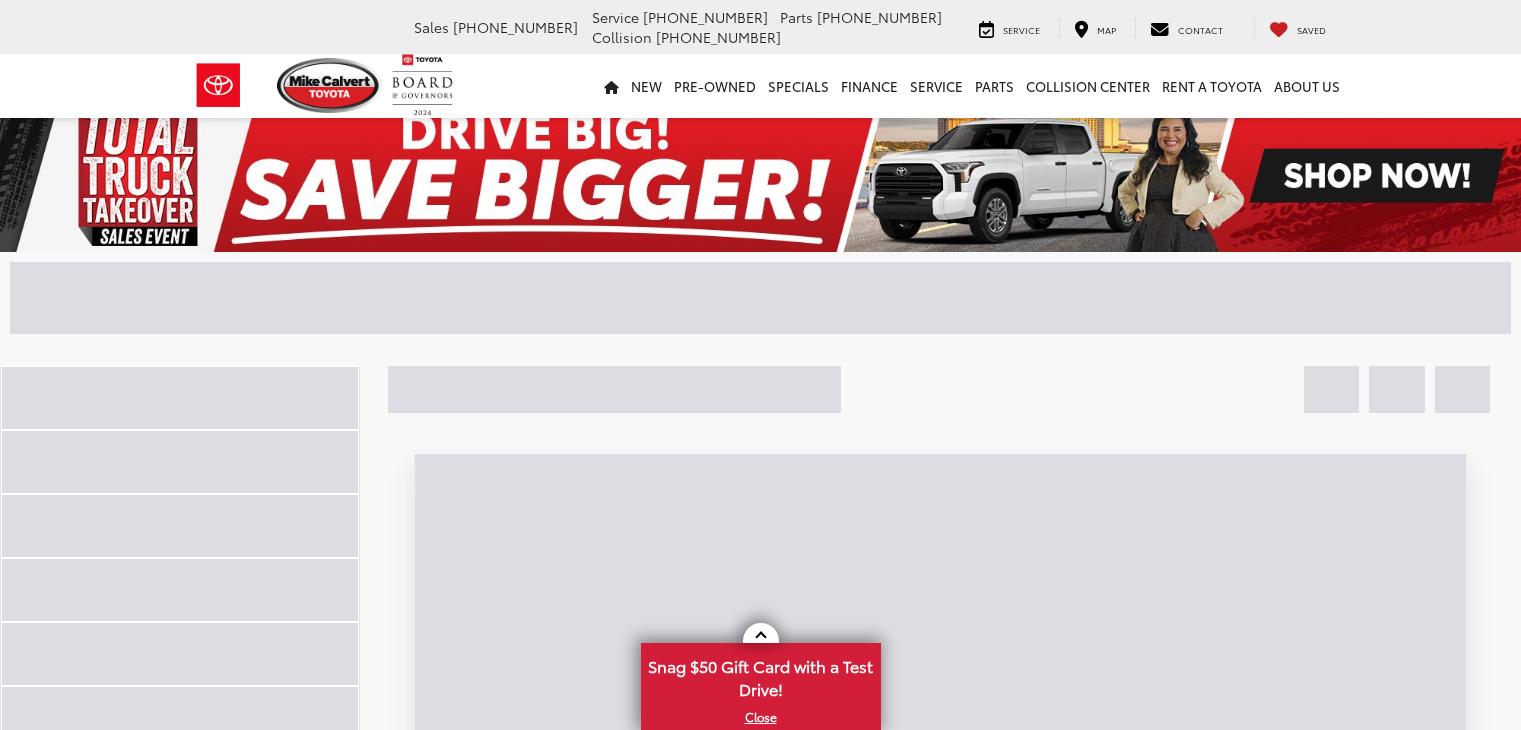 scroll, scrollTop: 0, scrollLeft: 0, axis: both 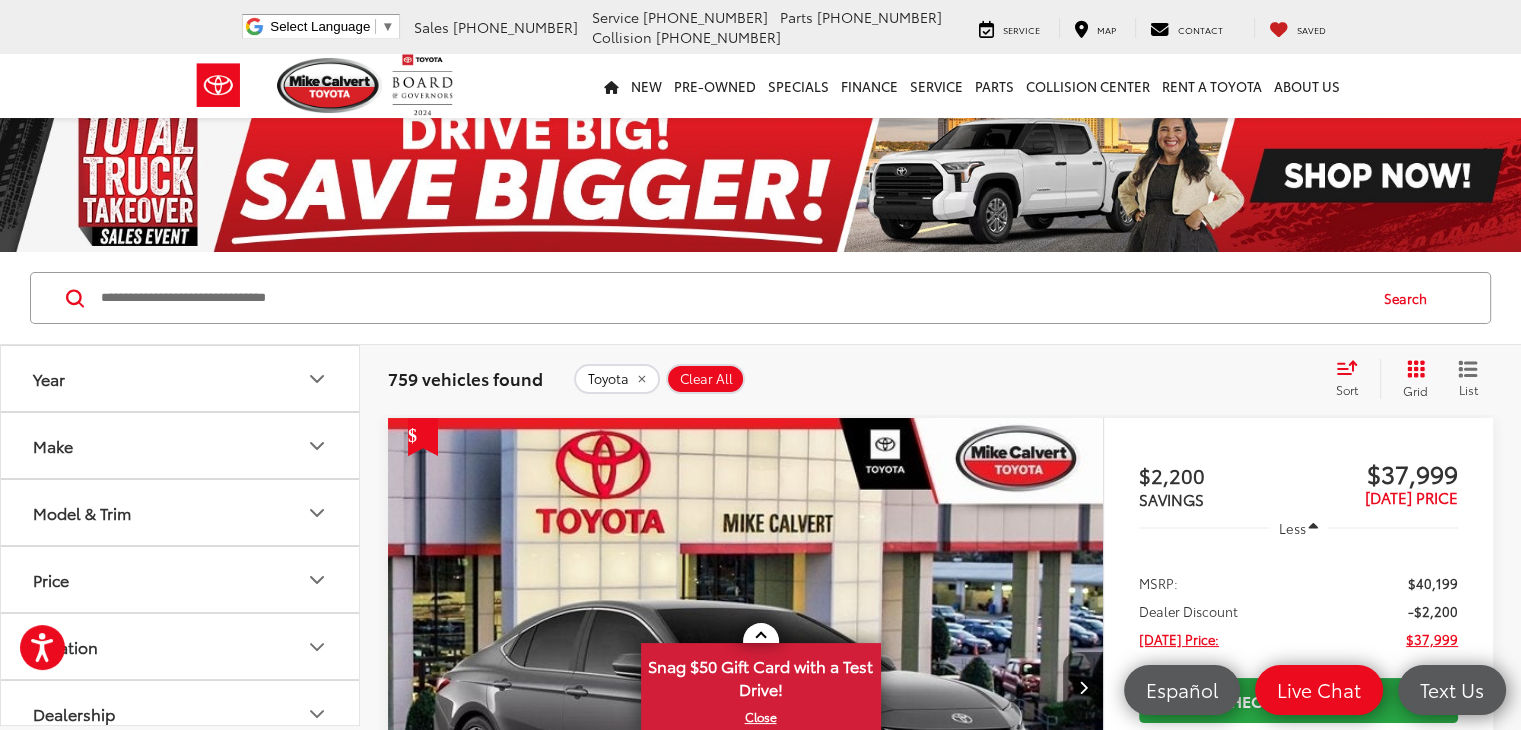 click on "Make" at bounding box center (181, 445) 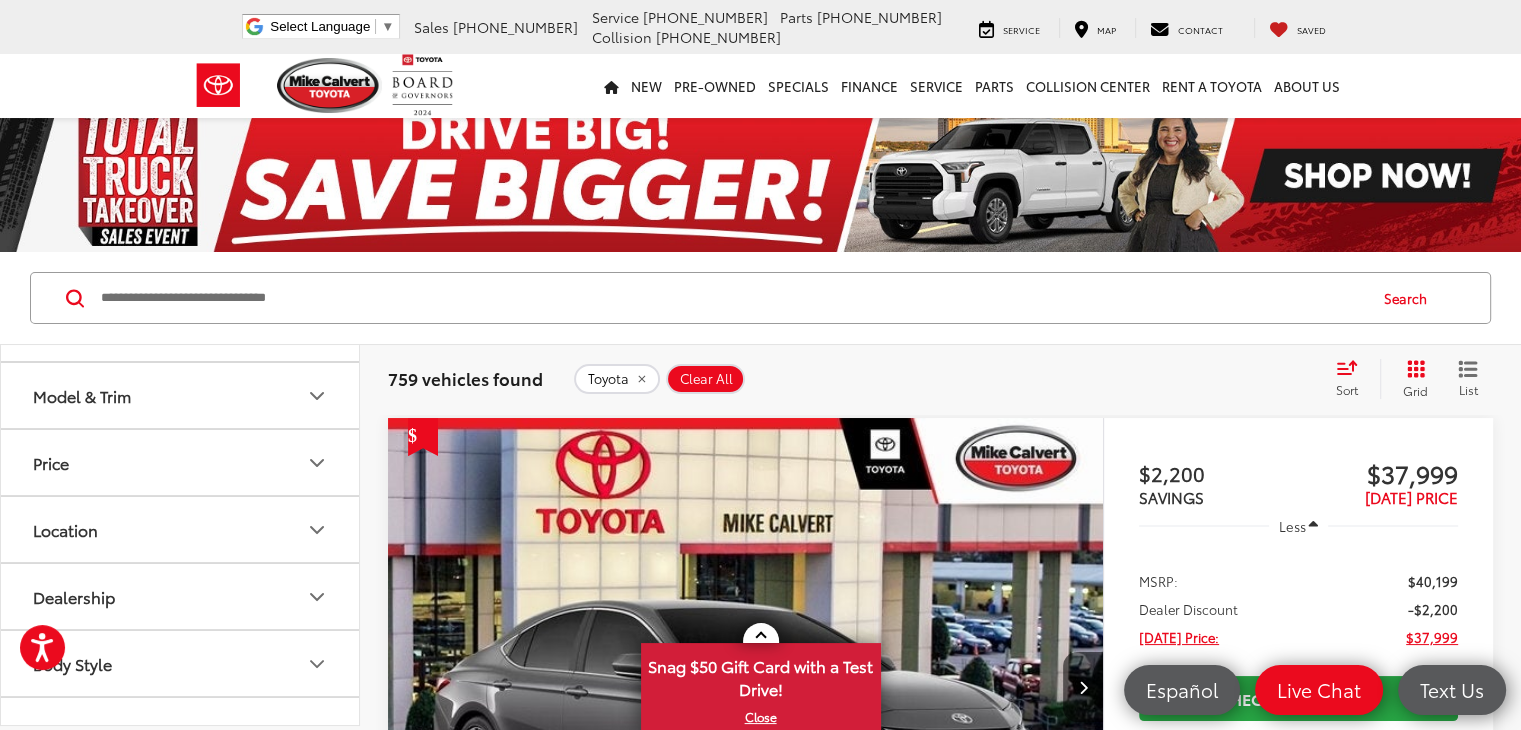 scroll, scrollTop: 200, scrollLeft: 0, axis: vertical 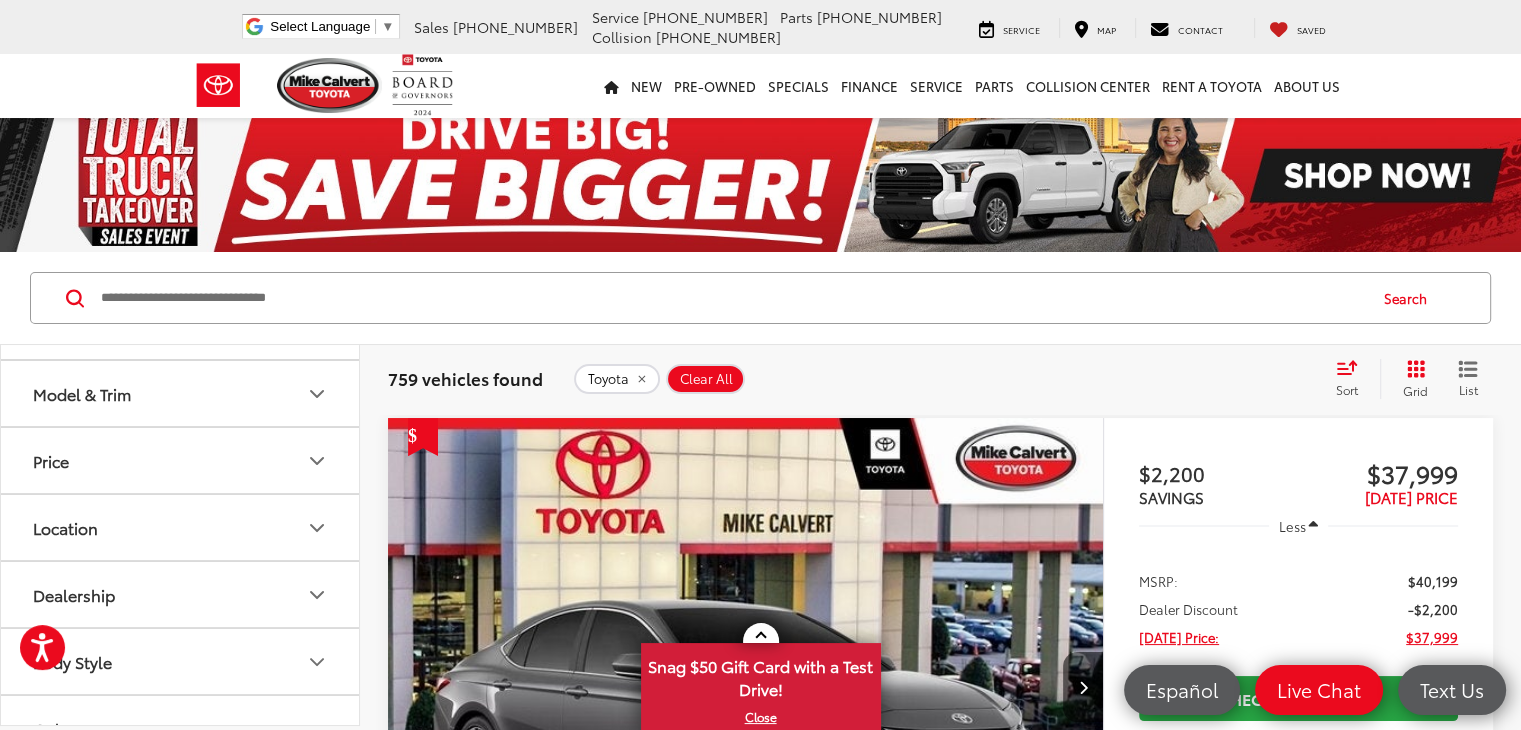 click on "Model & Trim" at bounding box center [181, 393] 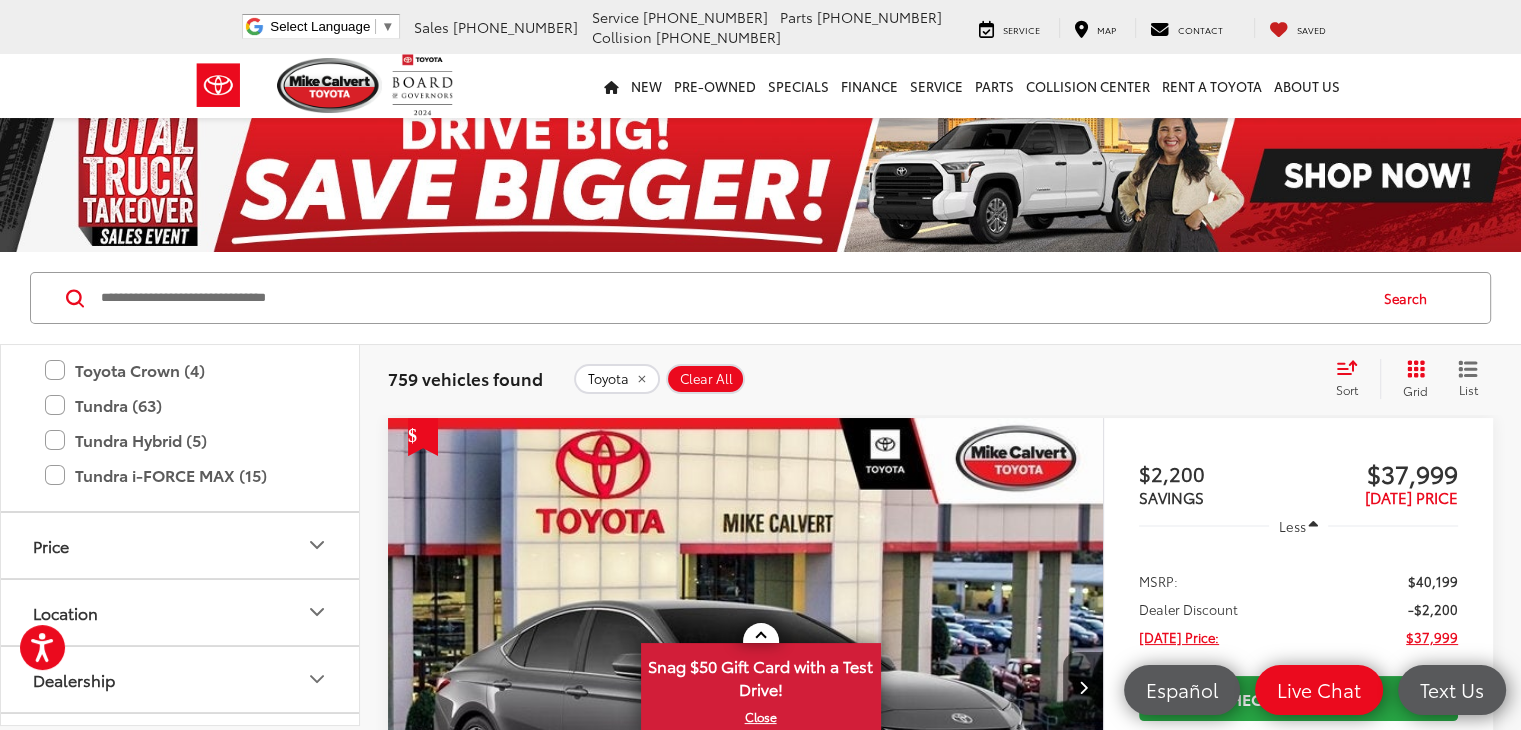 scroll, scrollTop: 1100, scrollLeft: 0, axis: vertical 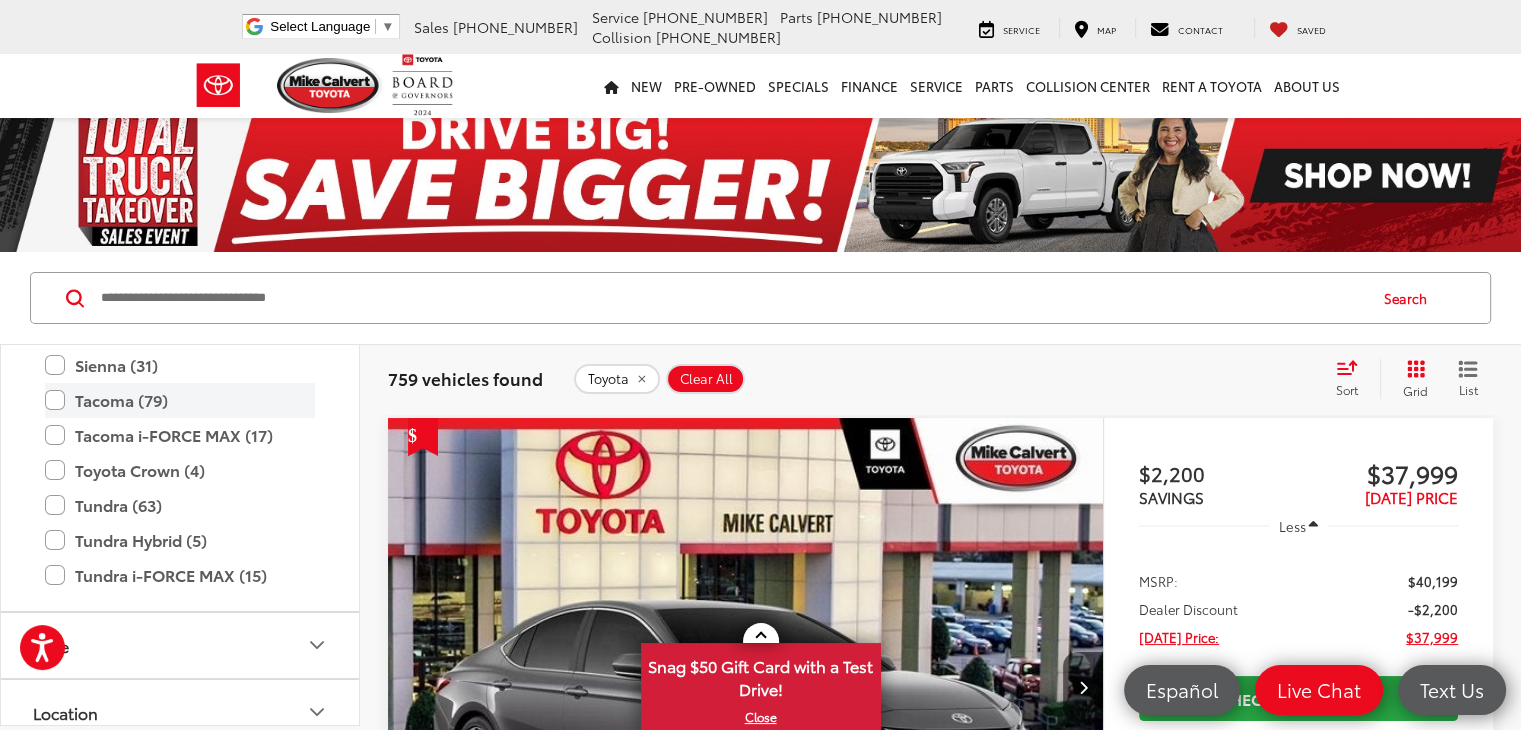 click on "Tacoma (79)" at bounding box center (180, 400) 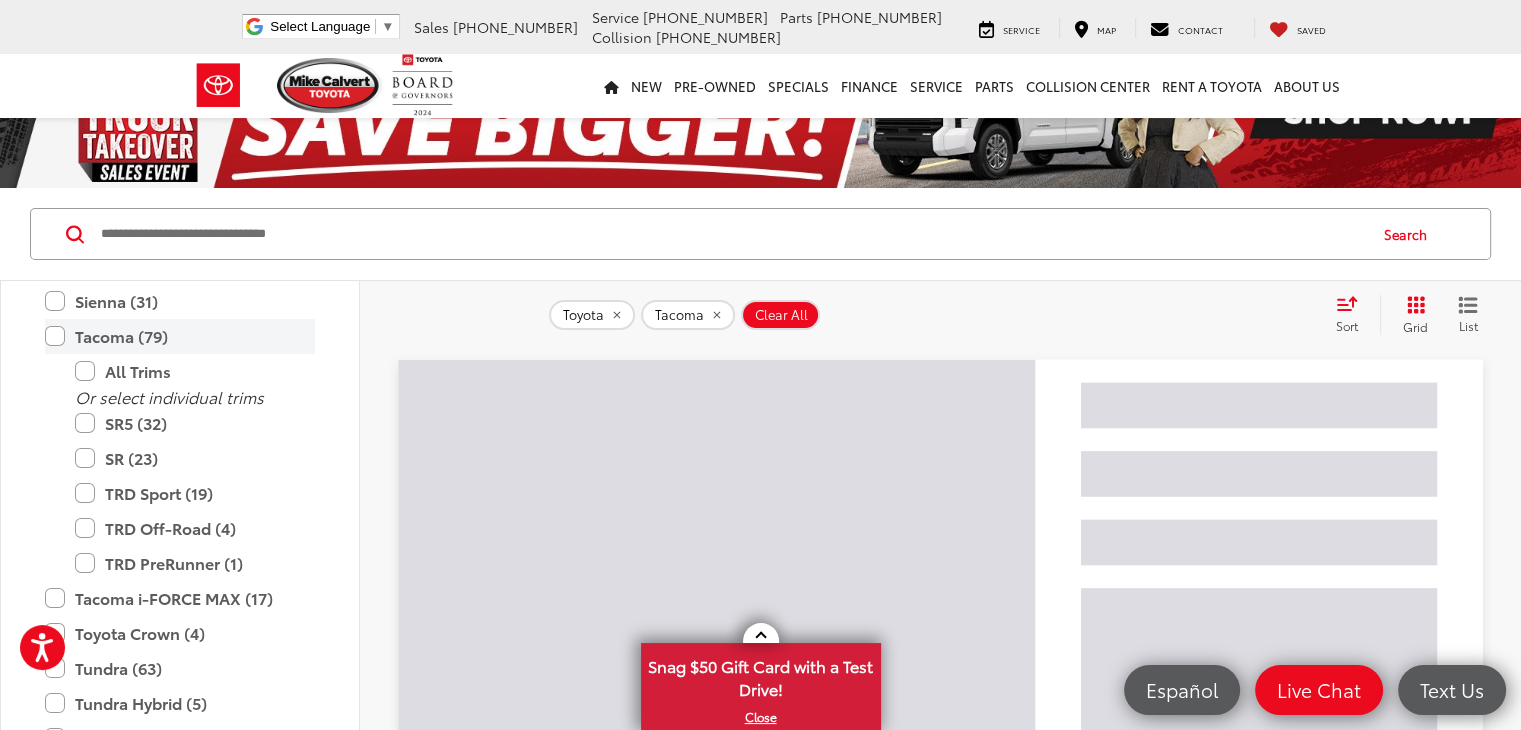 scroll, scrollTop: 100, scrollLeft: 0, axis: vertical 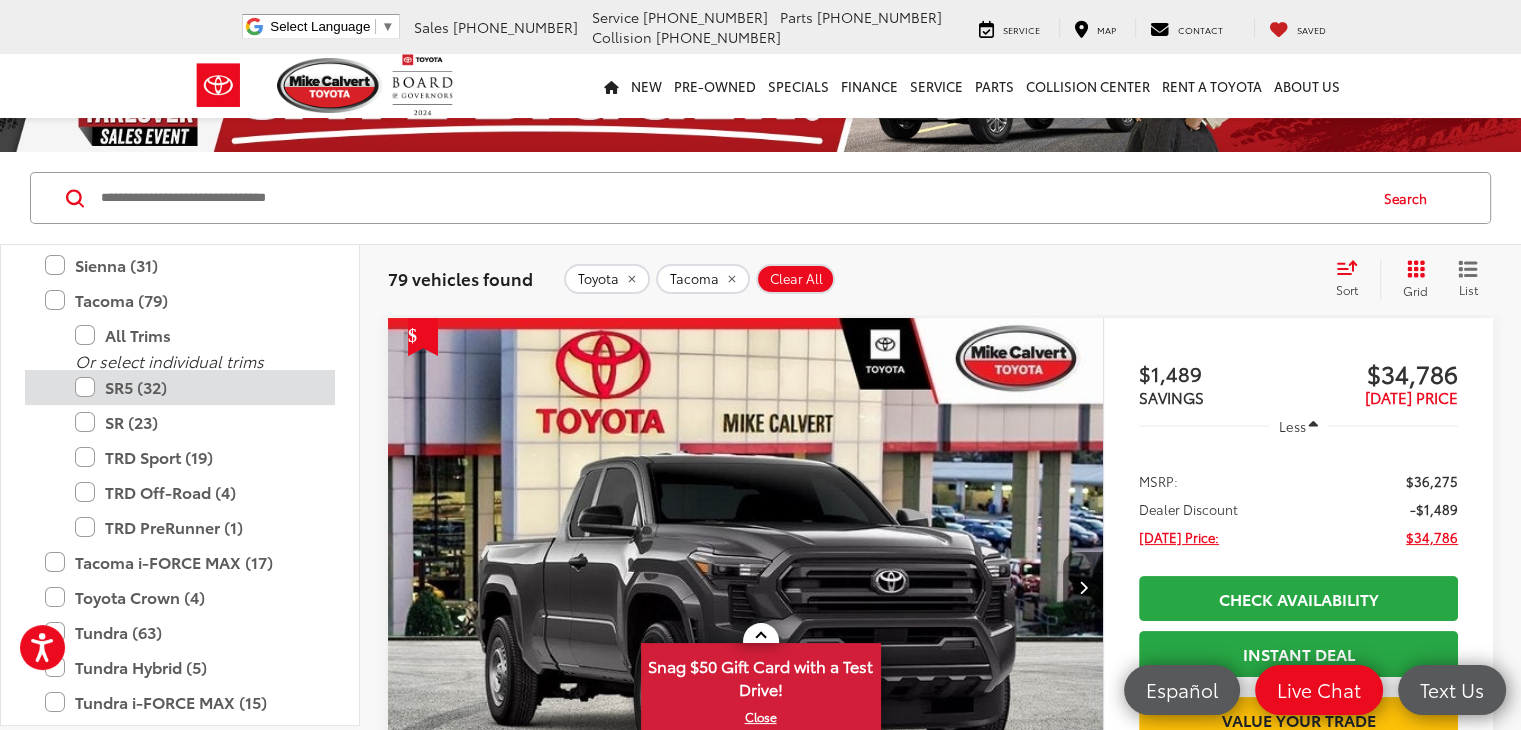 click on "SR5 (32)" at bounding box center (195, 387) 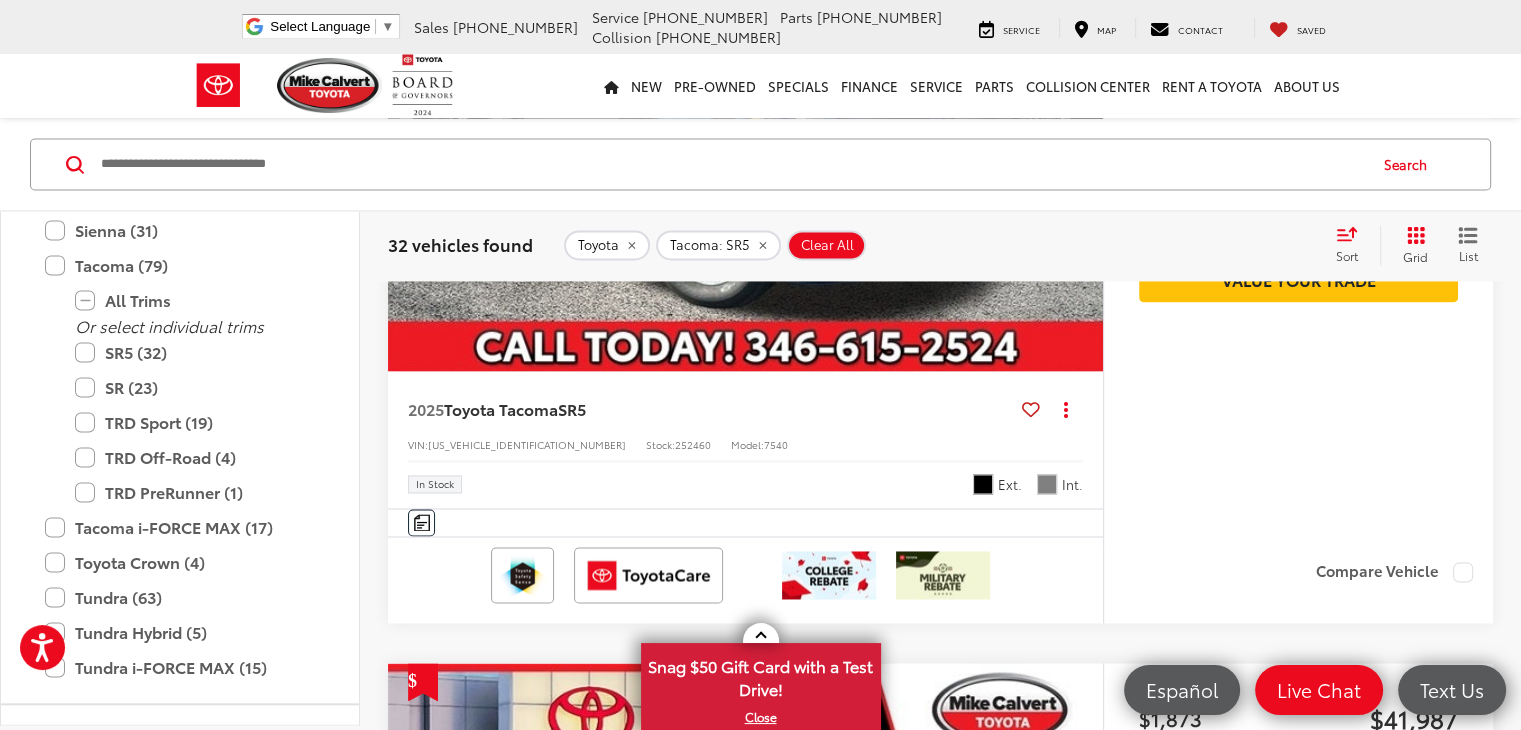 scroll, scrollTop: 3100, scrollLeft: 0, axis: vertical 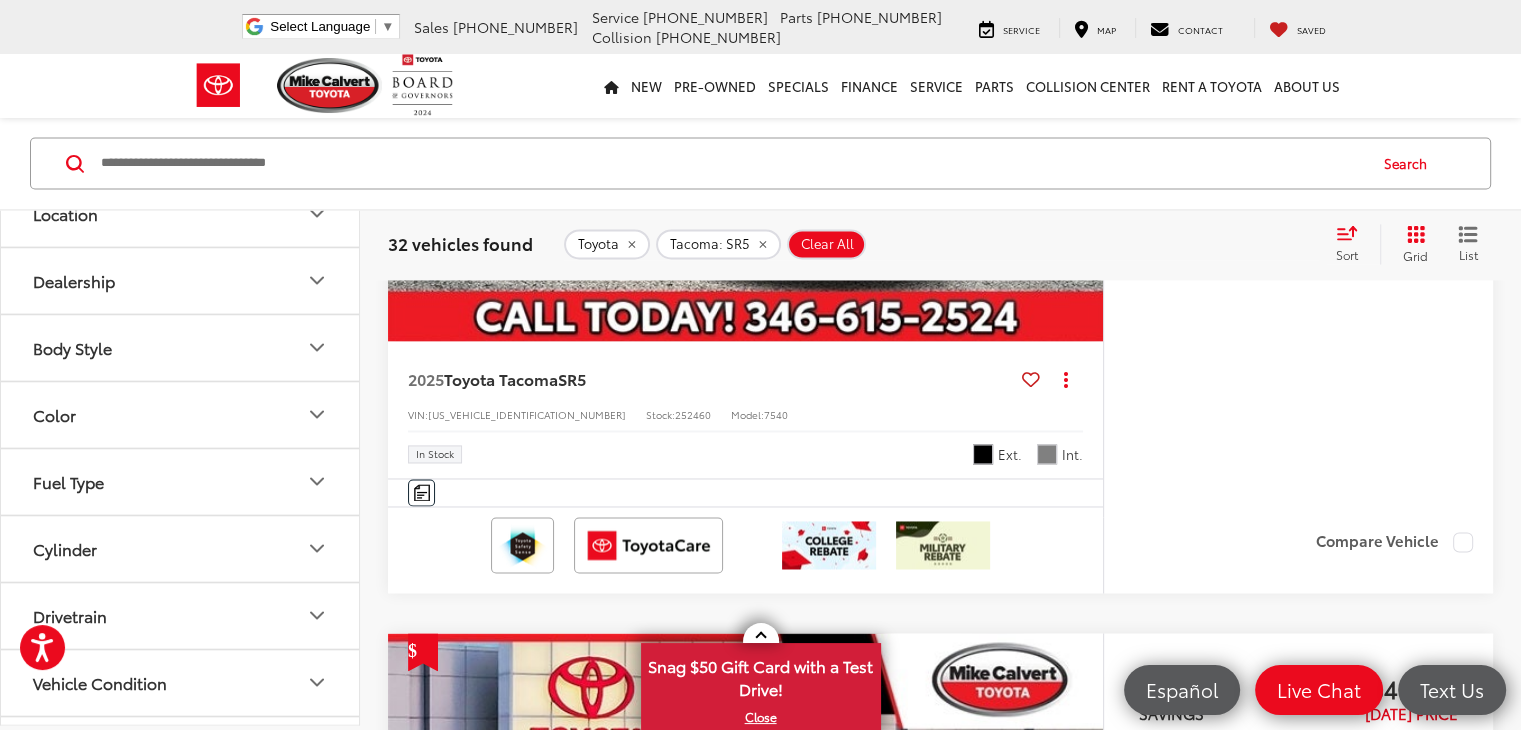 click 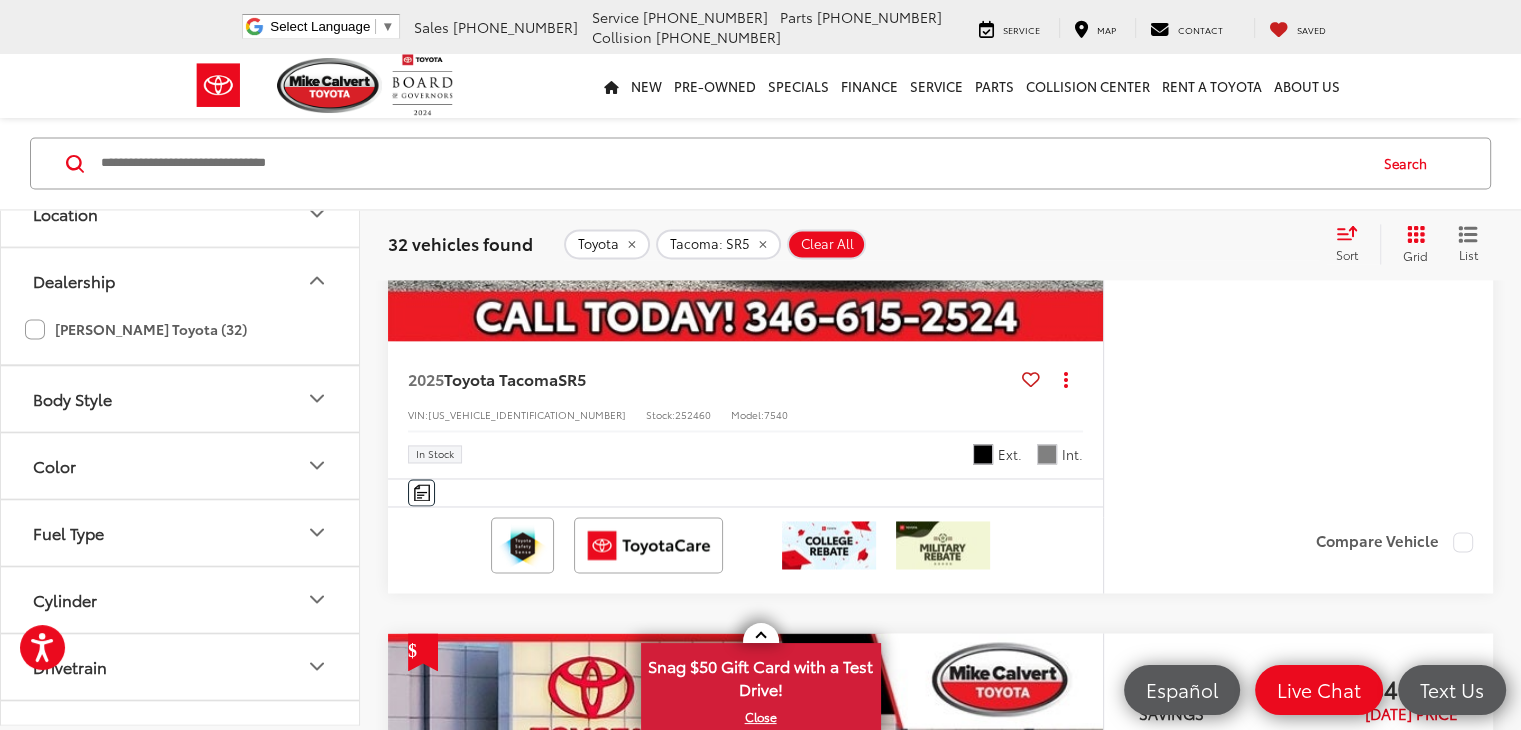 click 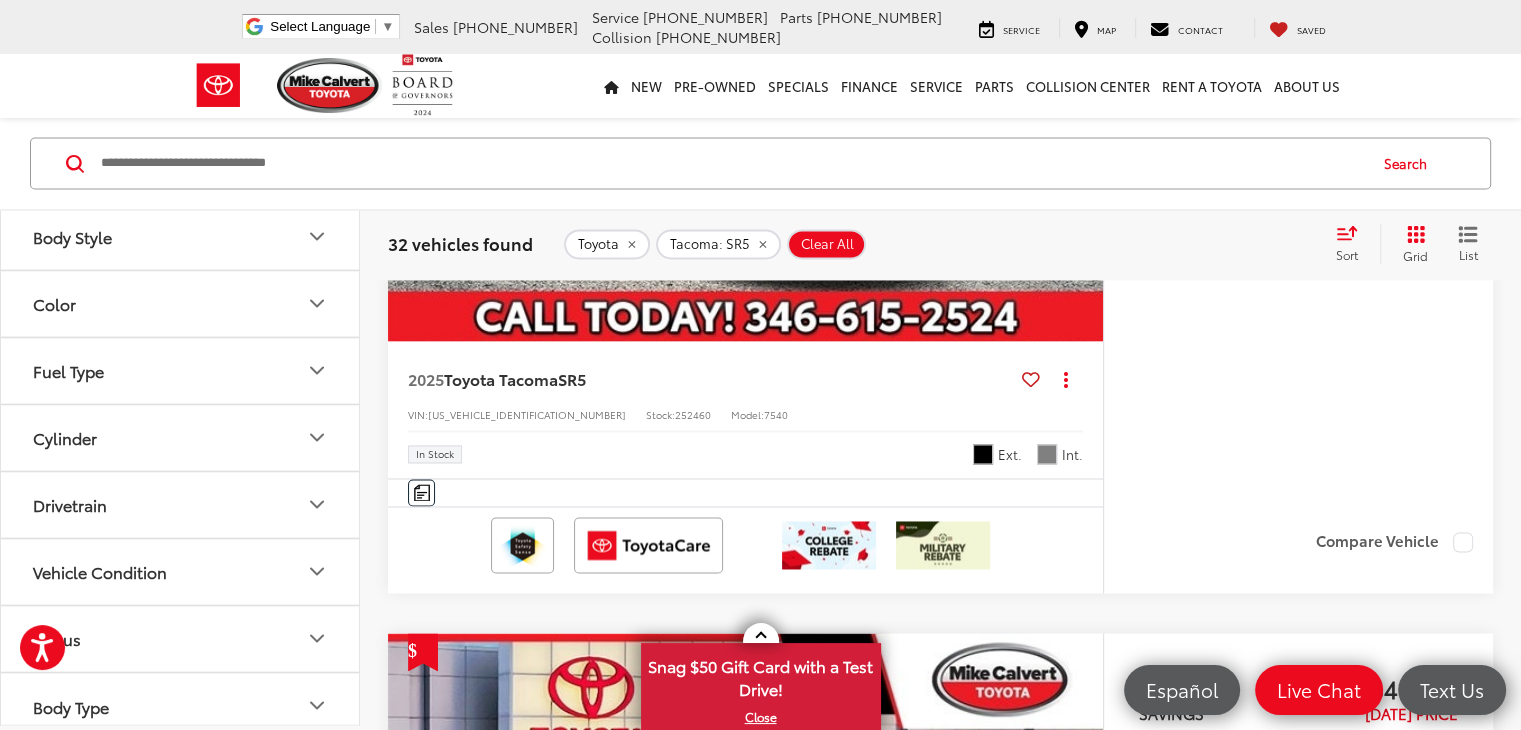 scroll, scrollTop: 1791, scrollLeft: 0, axis: vertical 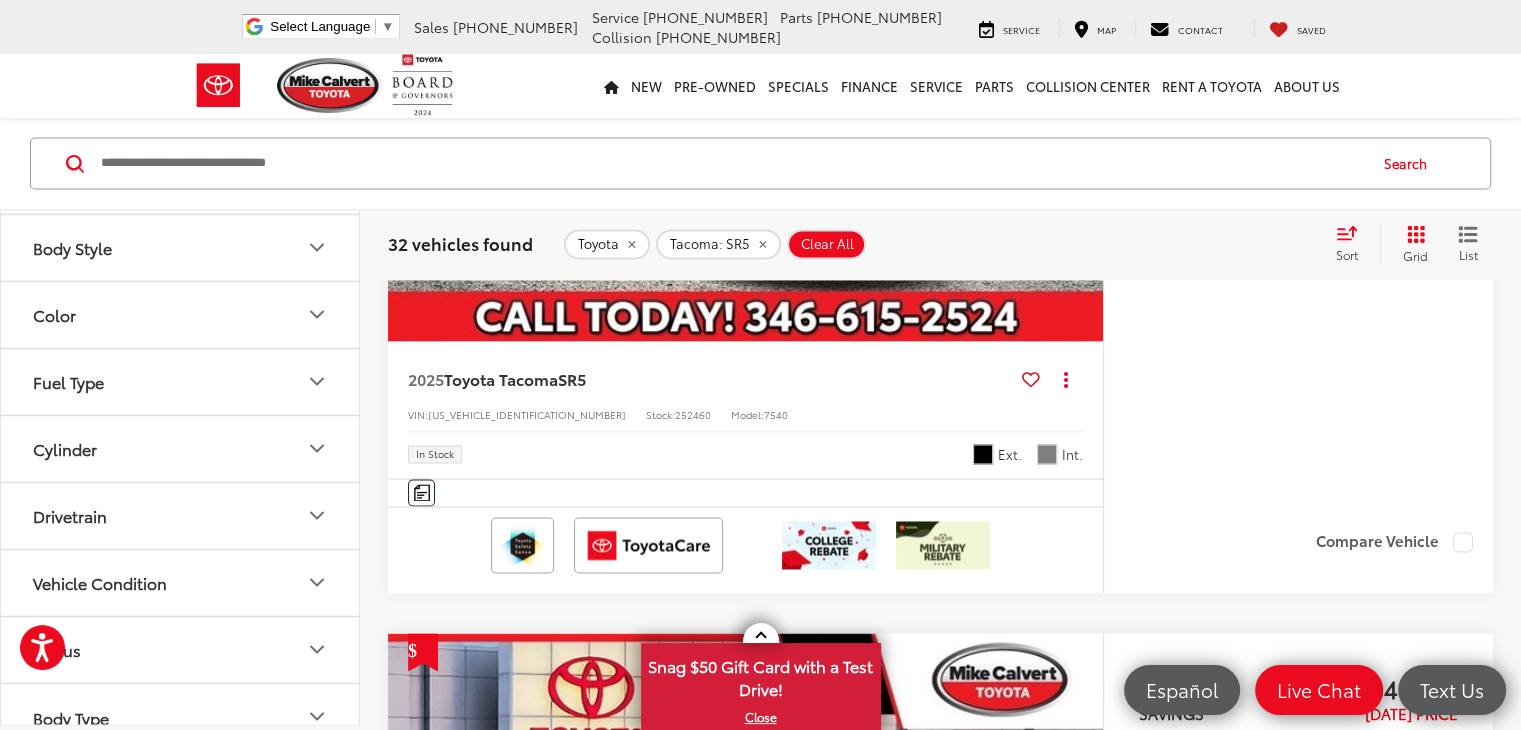 click on "Drivetrain" at bounding box center (181, 515) 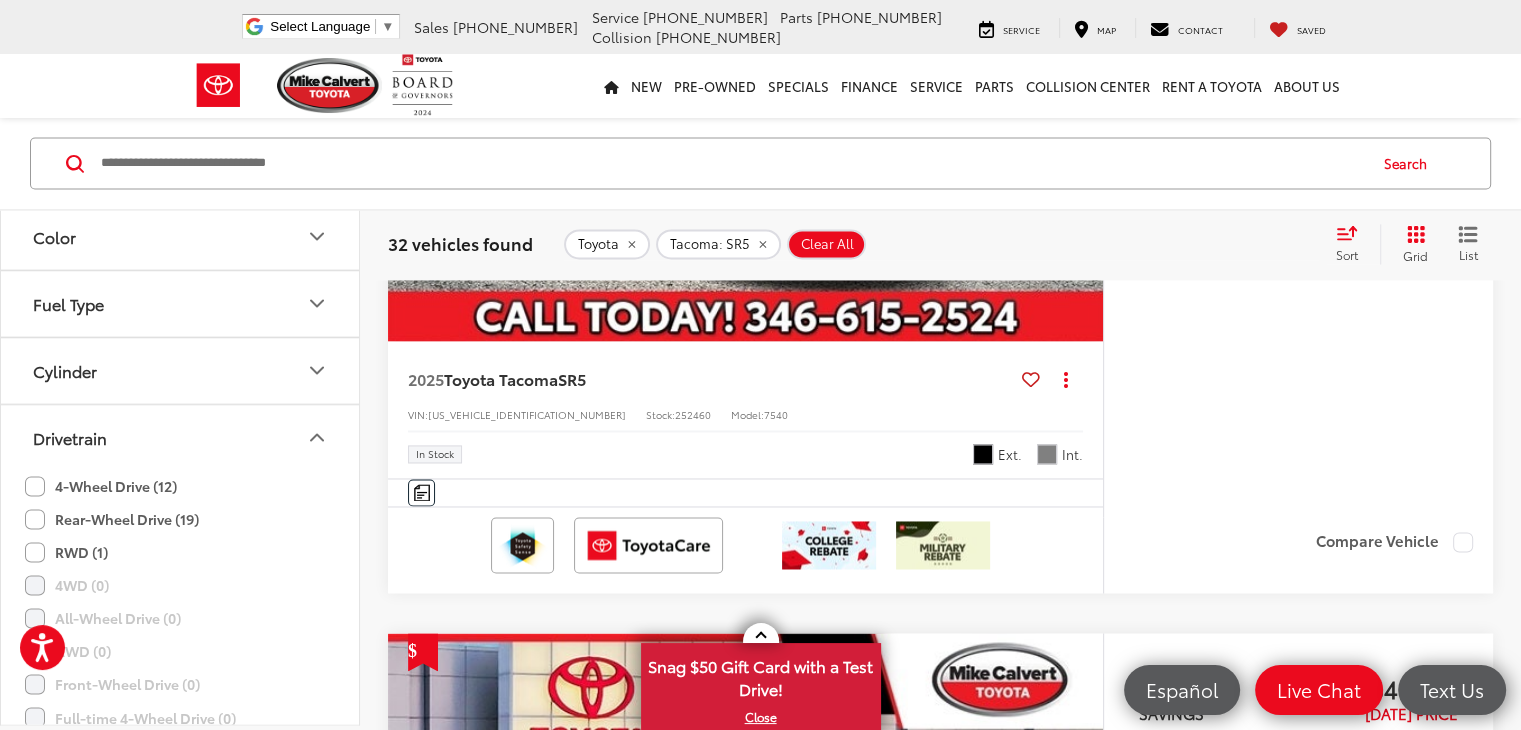 scroll, scrollTop: 1891, scrollLeft: 0, axis: vertical 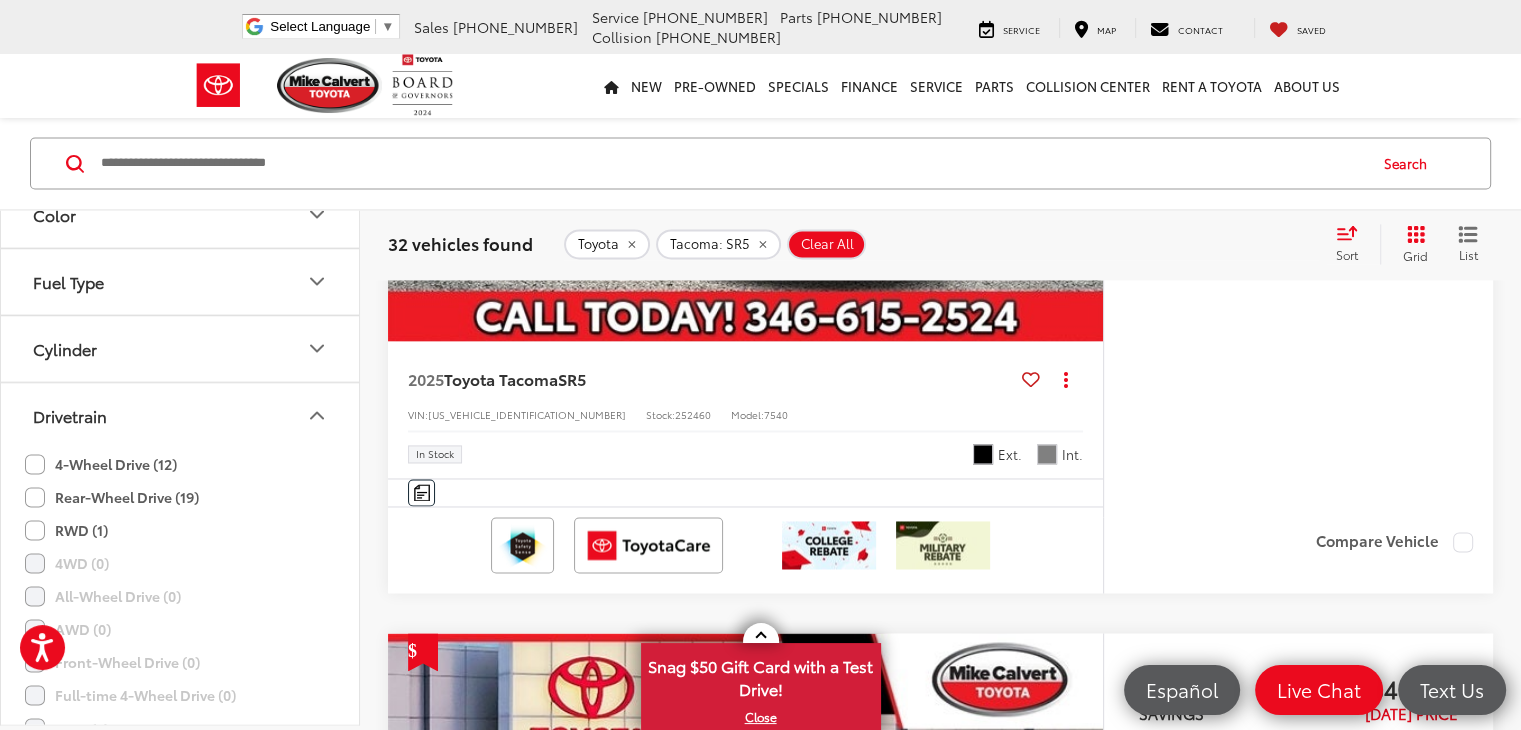 click on "4-Wheel Drive (12)" 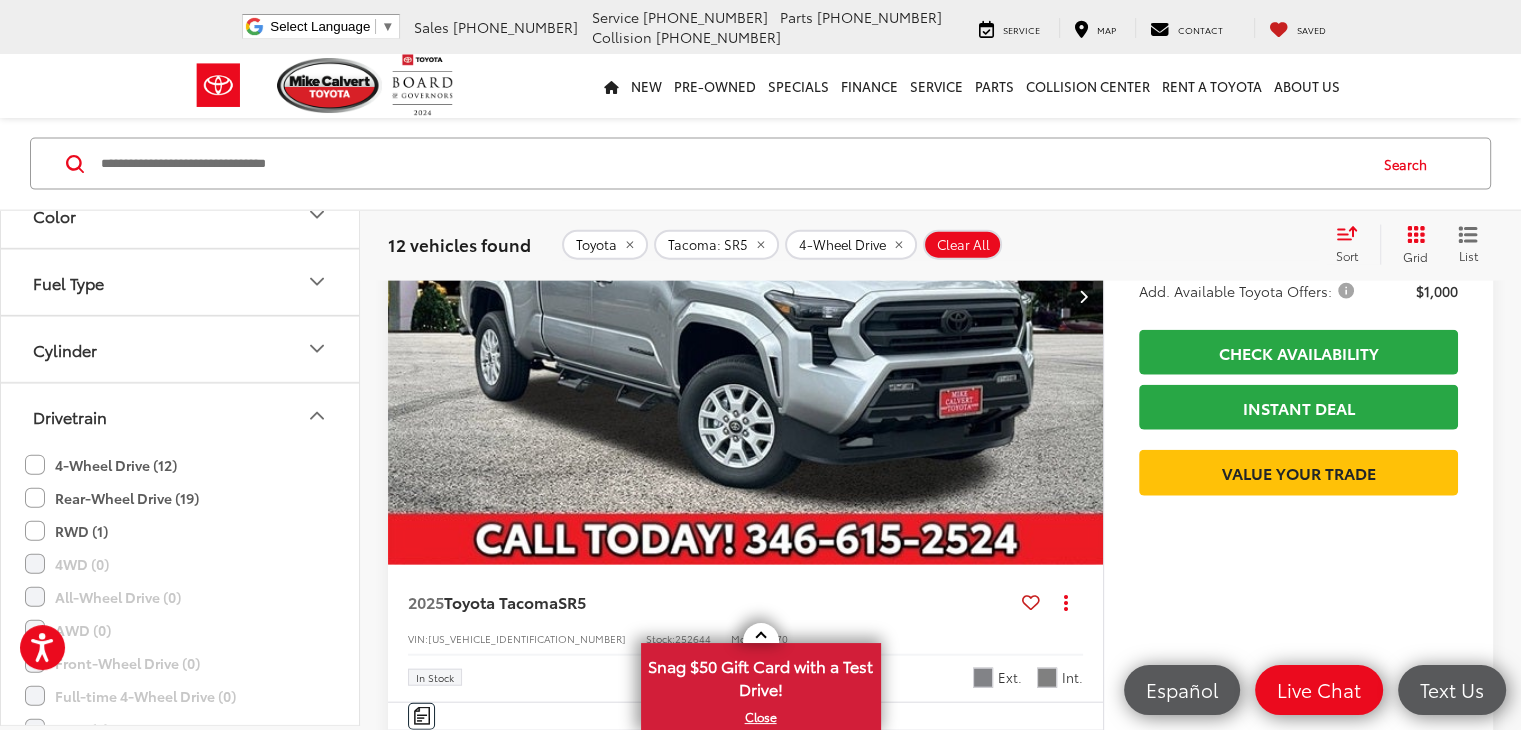 scroll, scrollTop: 4634, scrollLeft: 0, axis: vertical 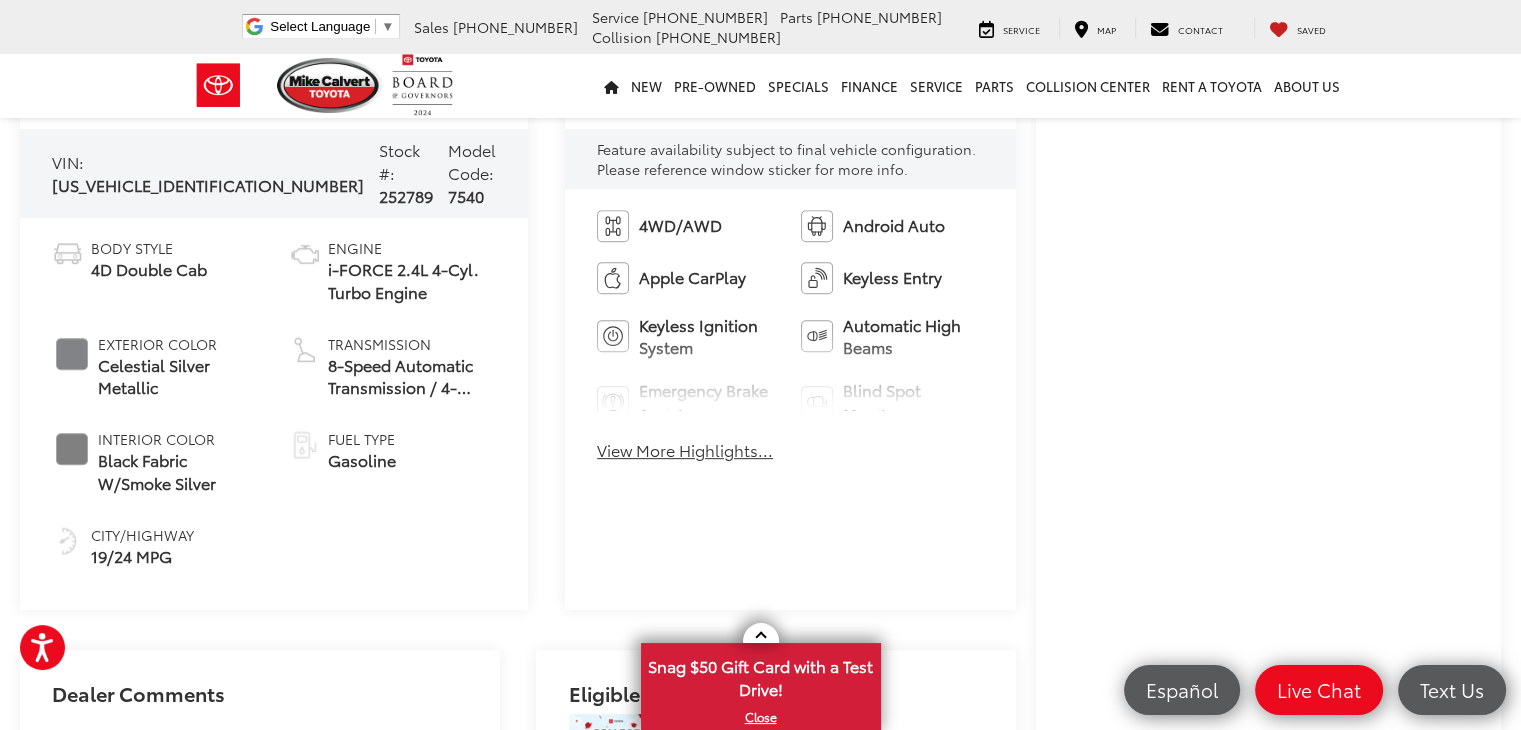 click on "View More Highlights..." at bounding box center (685, 450) 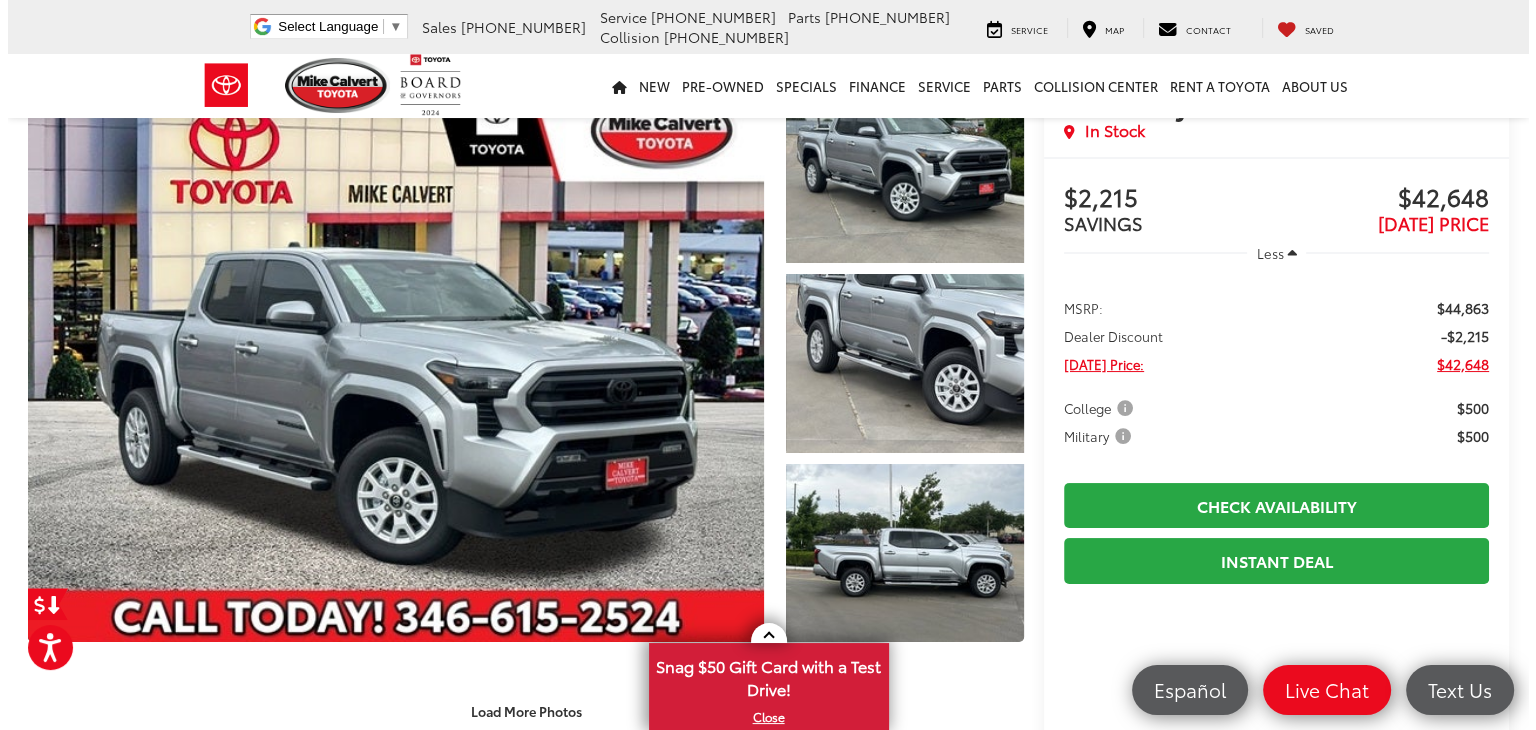 scroll, scrollTop: 0, scrollLeft: 0, axis: both 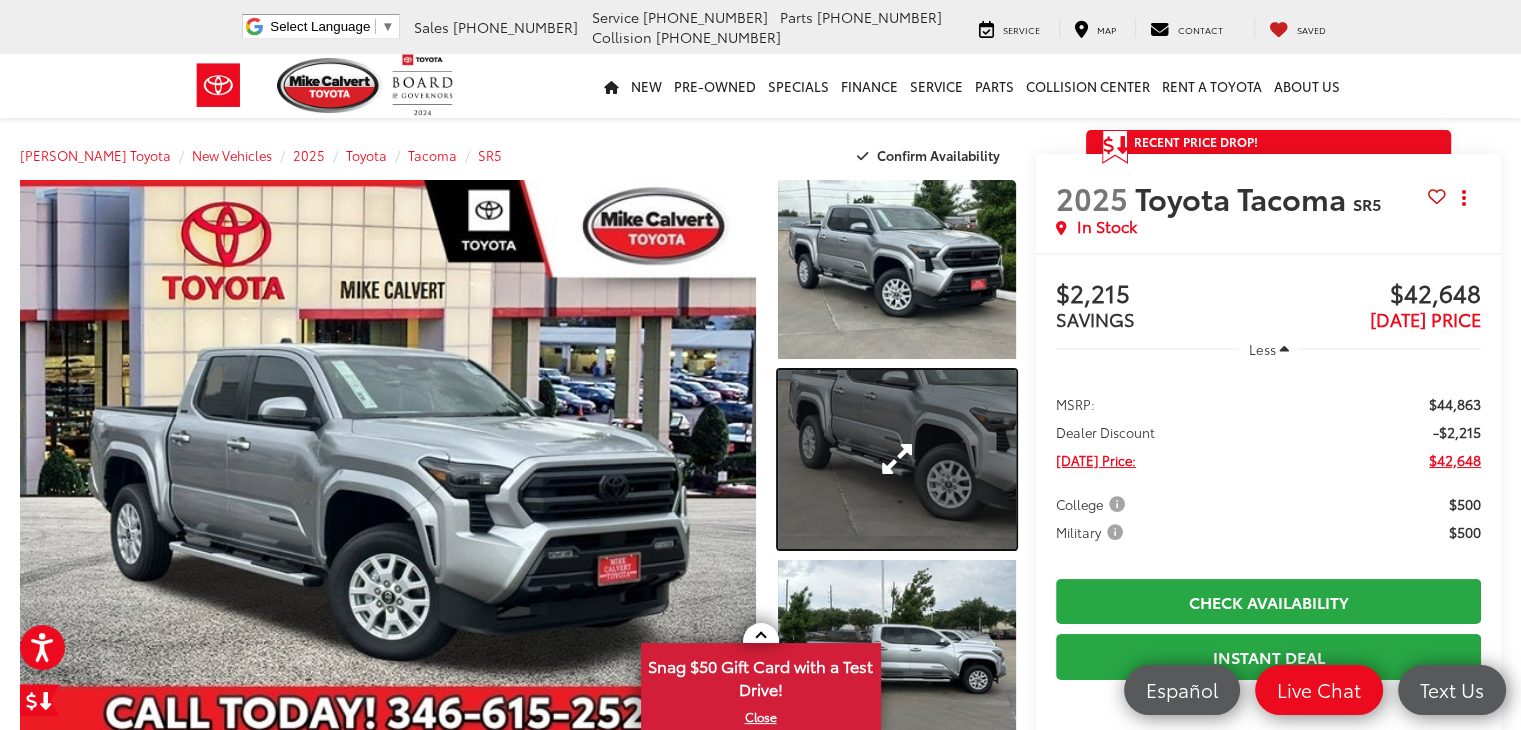 click at bounding box center (897, 459) 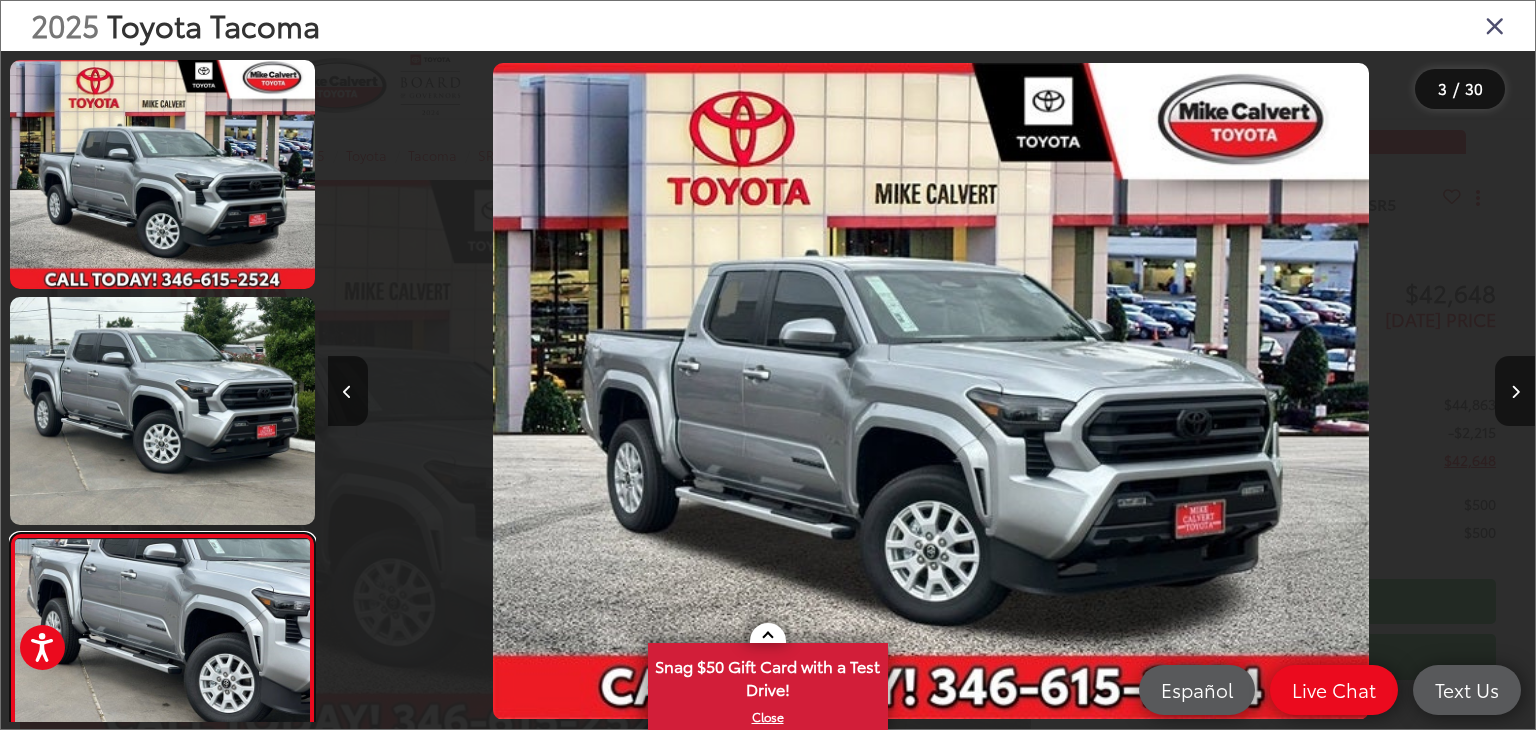 scroll, scrollTop: 46, scrollLeft: 0, axis: vertical 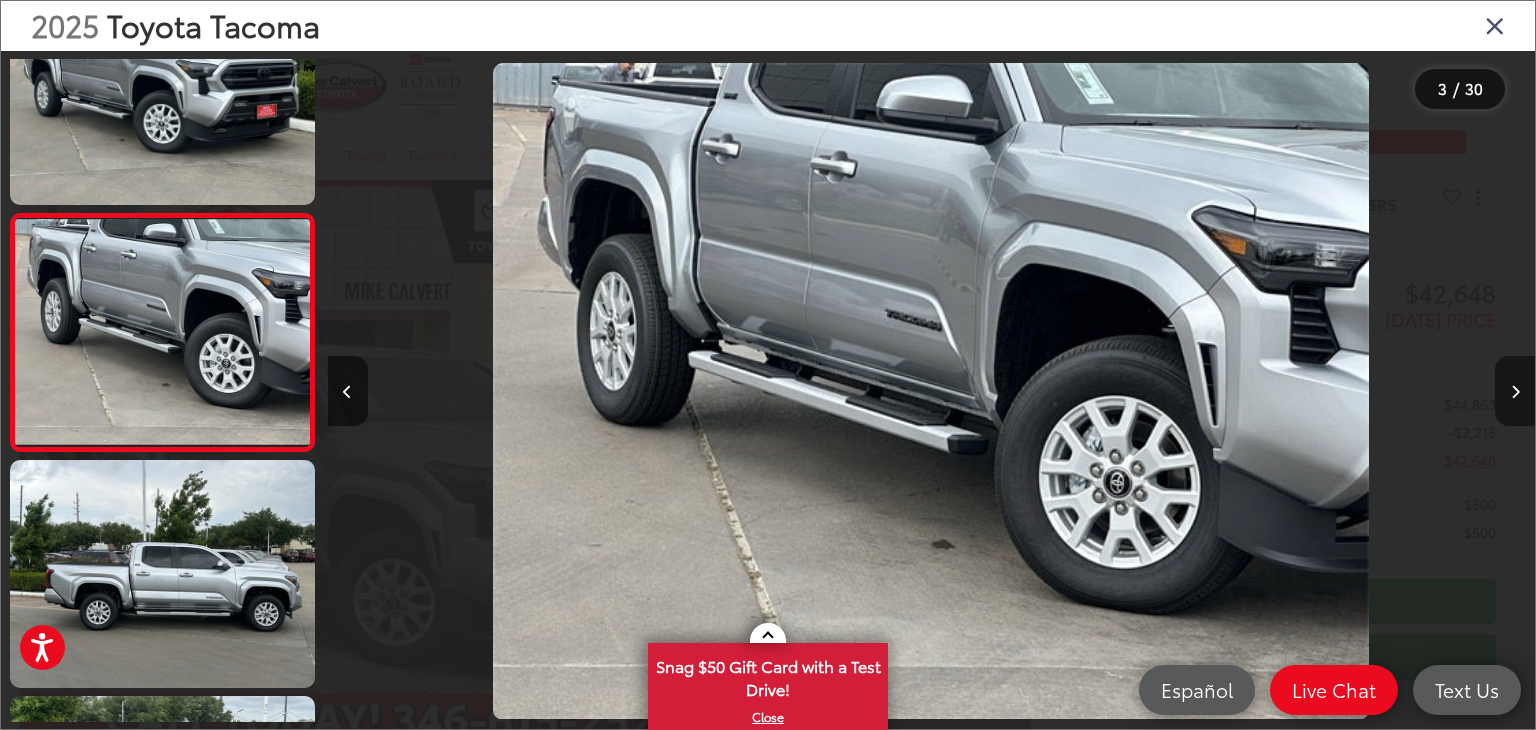 click at bounding box center [1515, 391] 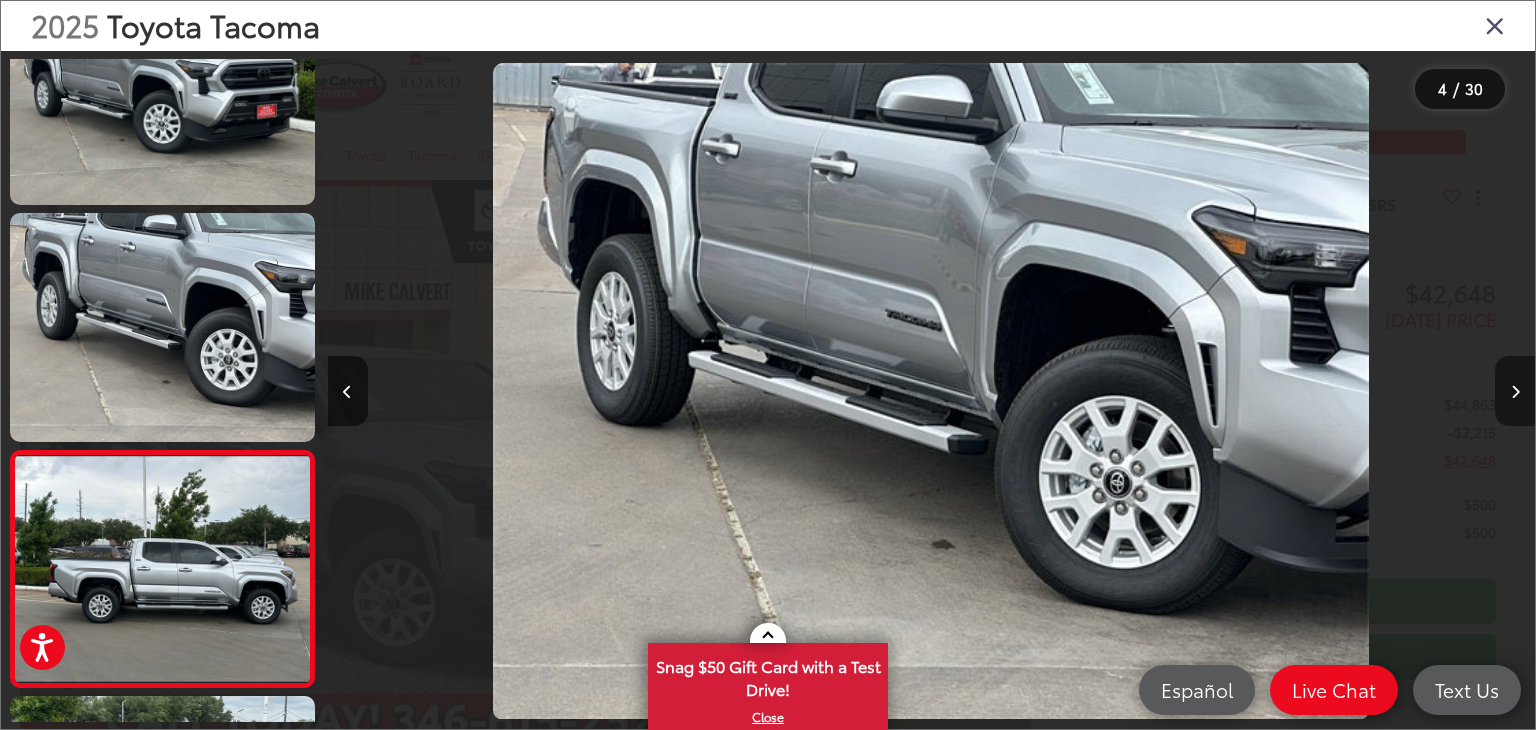 scroll, scrollTop: 0, scrollLeft: 2493, axis: horizontal 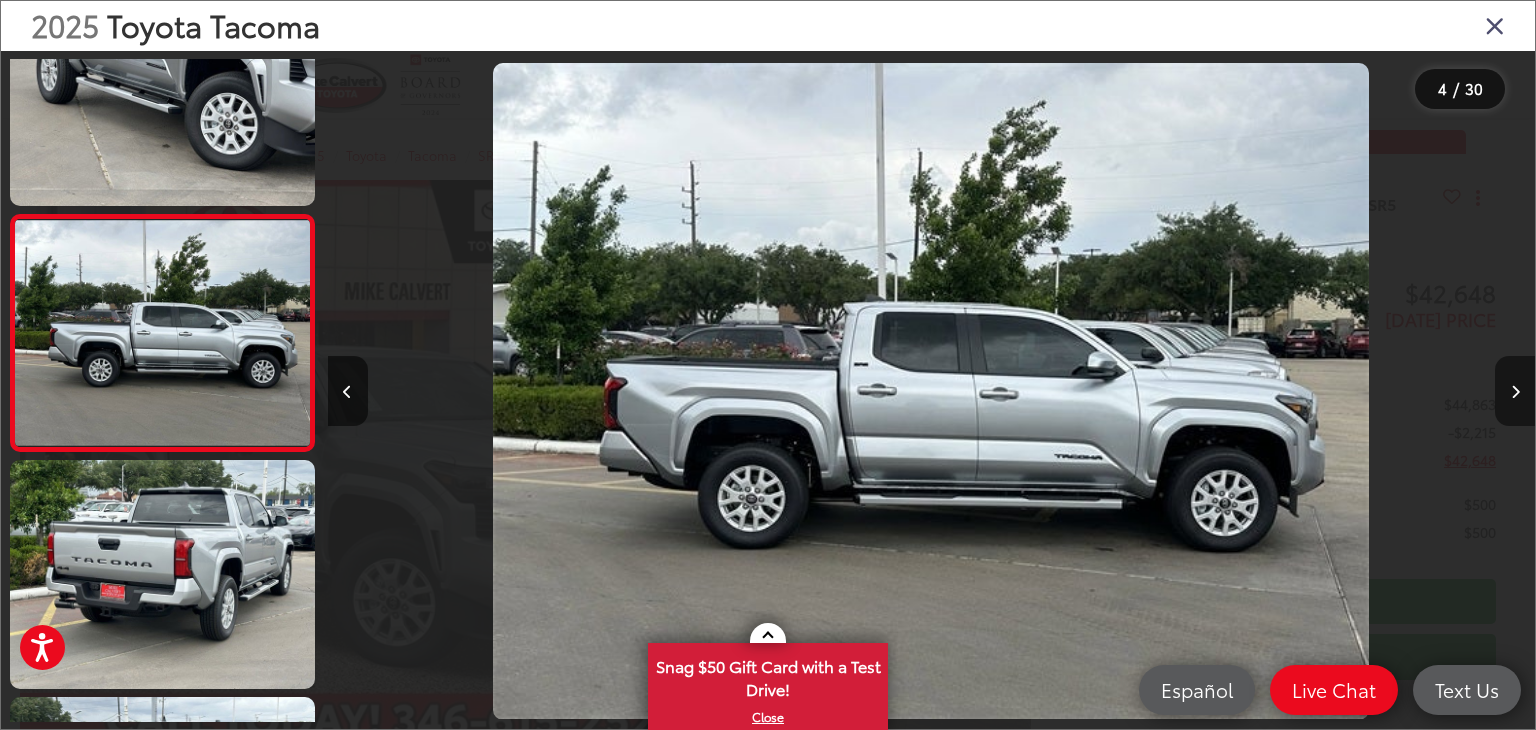 click at bounding box center (1515, 391) 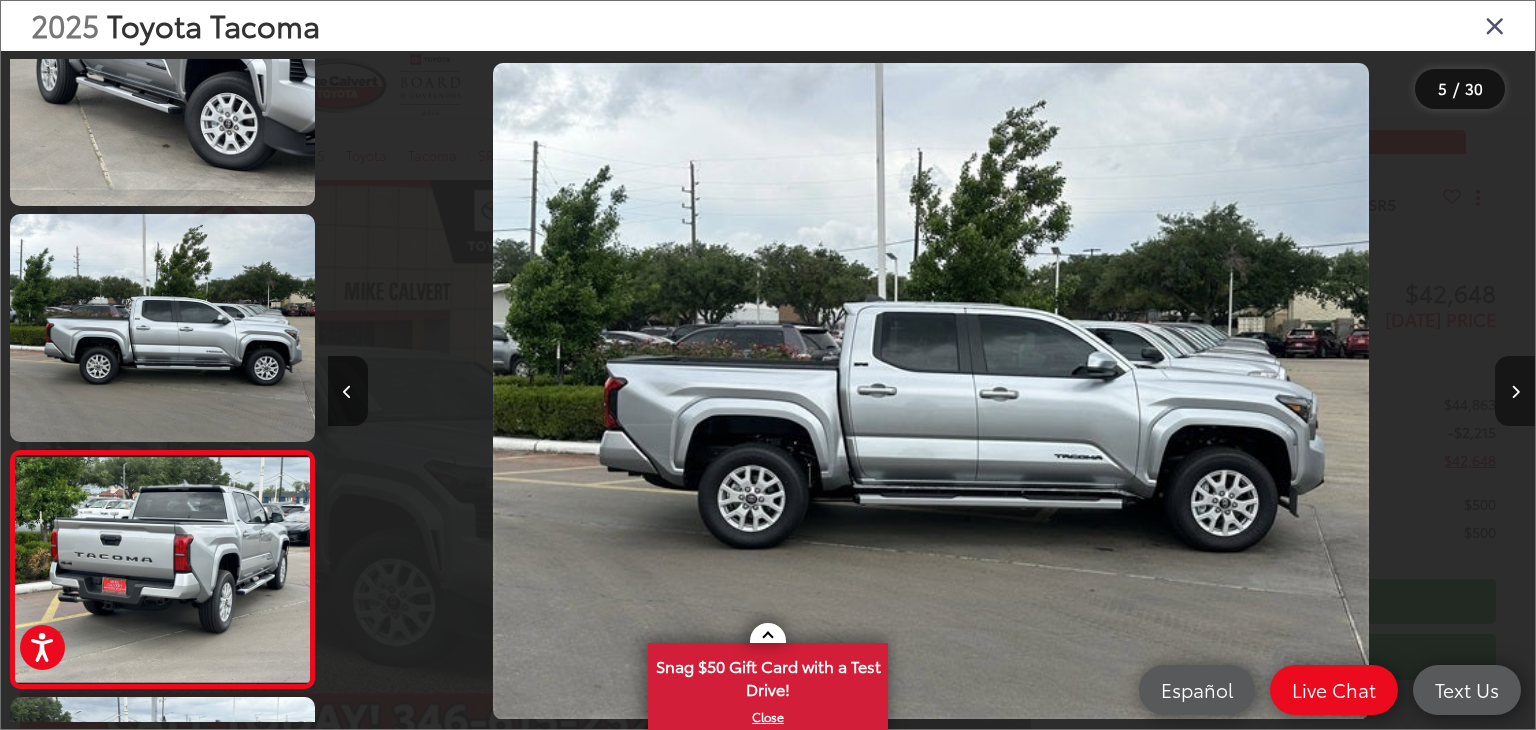 scroll, scrollTop: 0, scrollLeft: 3862, axis: horizontal 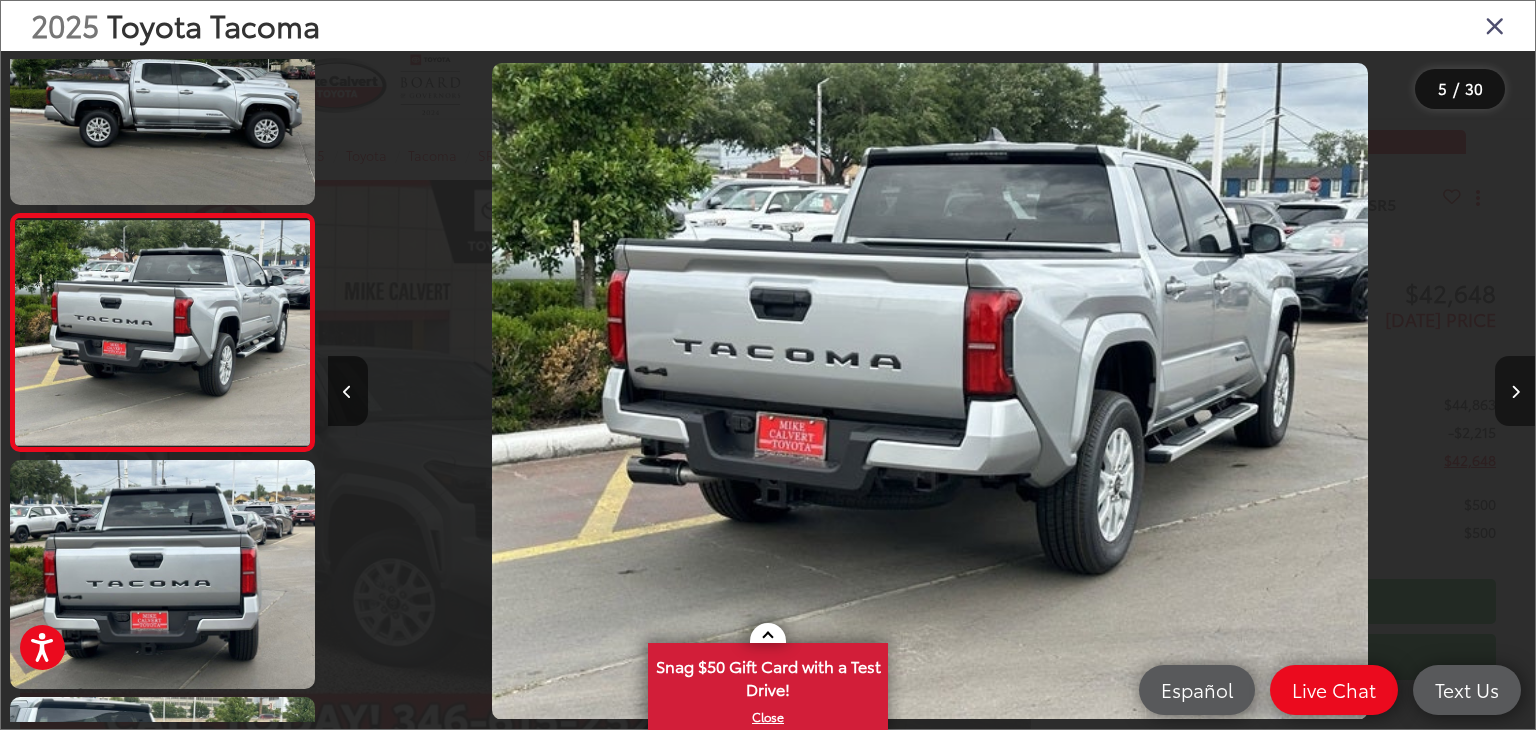 click at bounding box center (1515, 391) 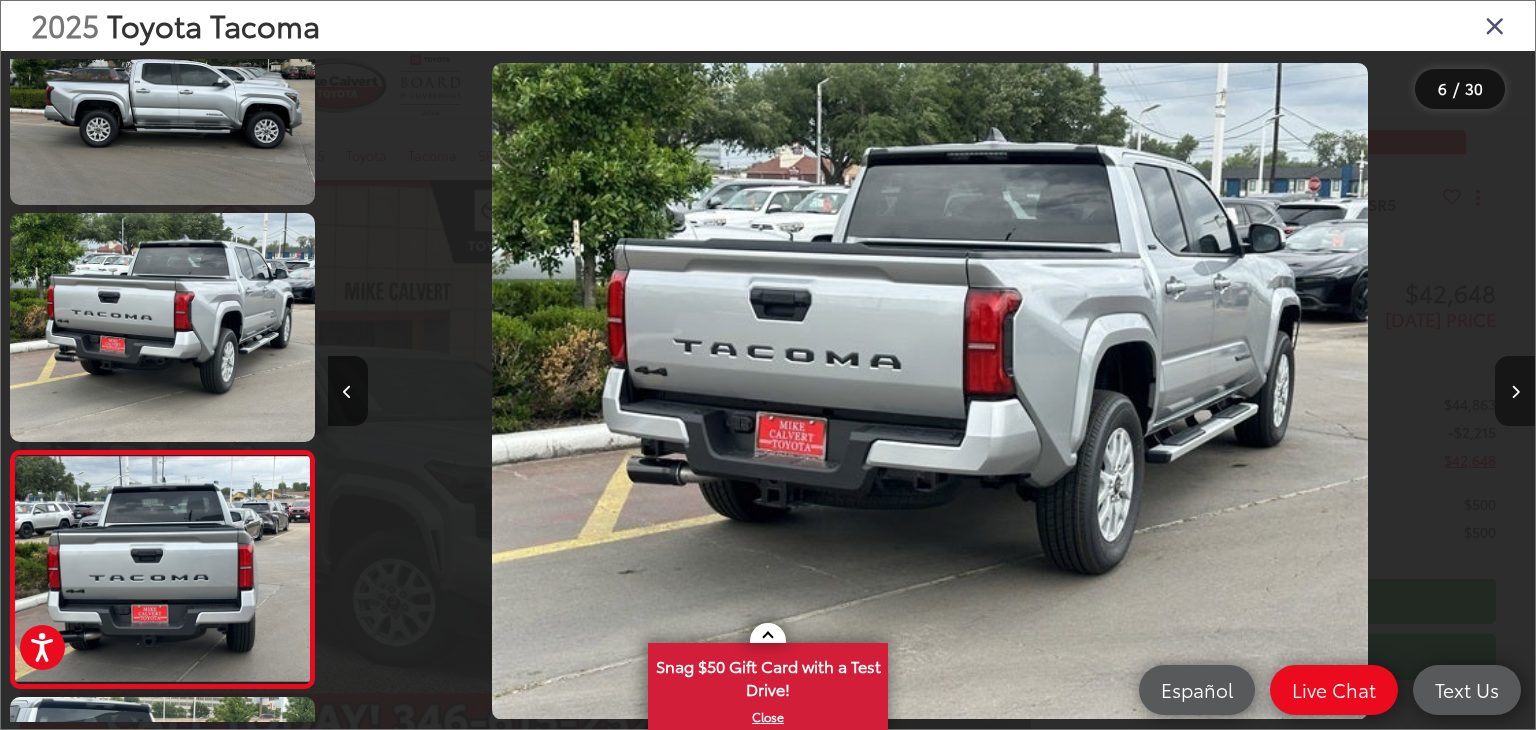 scroll, scrollTop: 0, scrollLeft: 5159, axis: horizontal 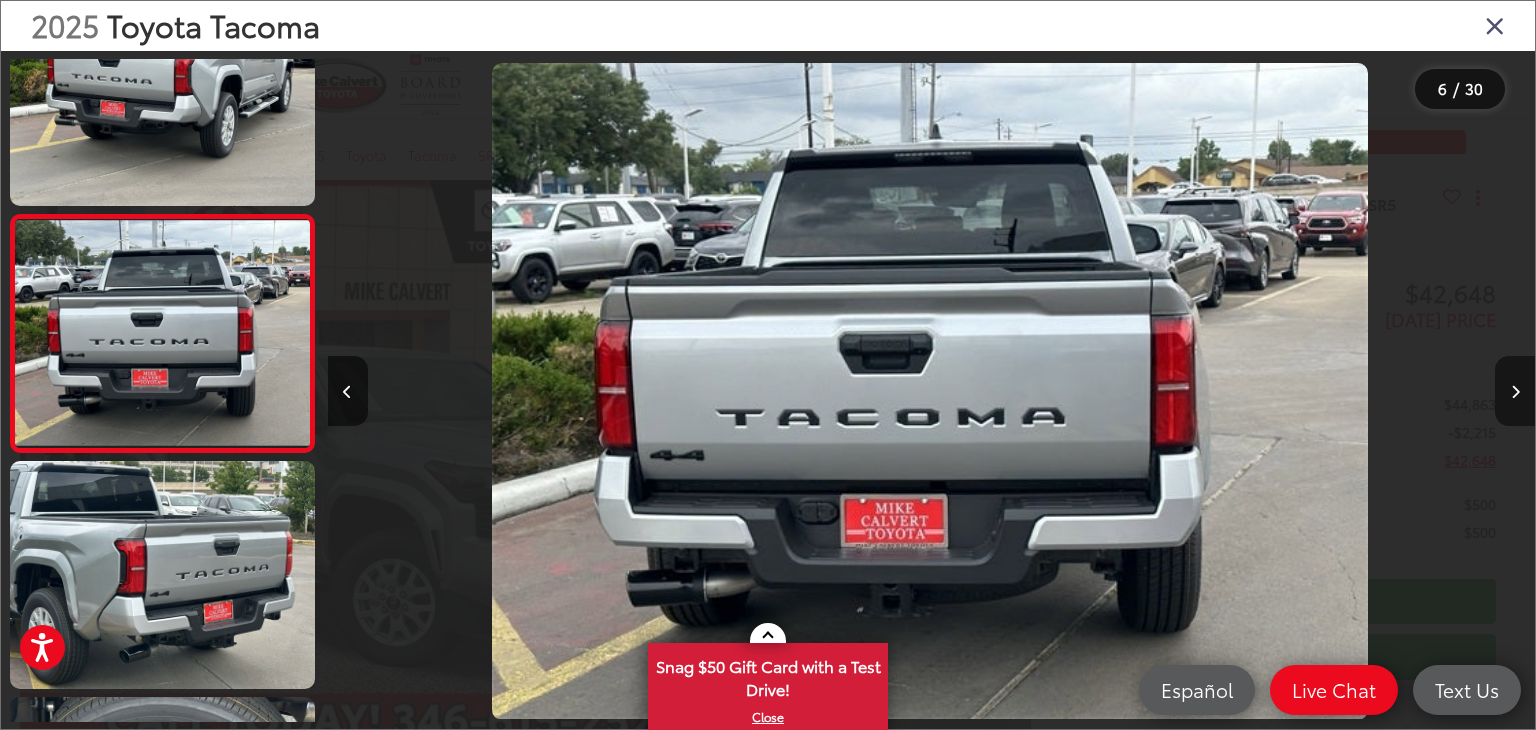 click at bounding box center [1515, 391] 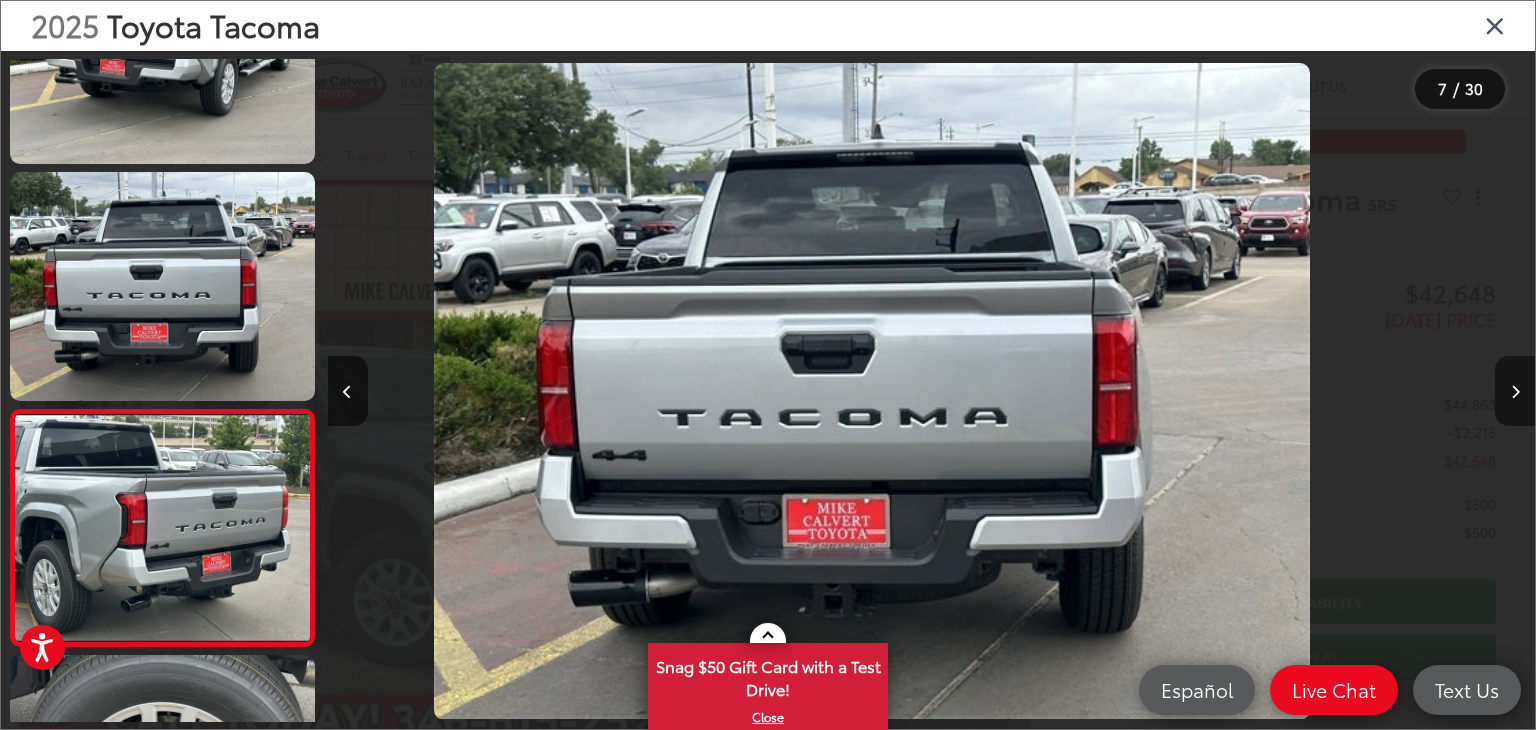 scroll, scrollTop: 1221, scrollLeft: 0, axis: vertical 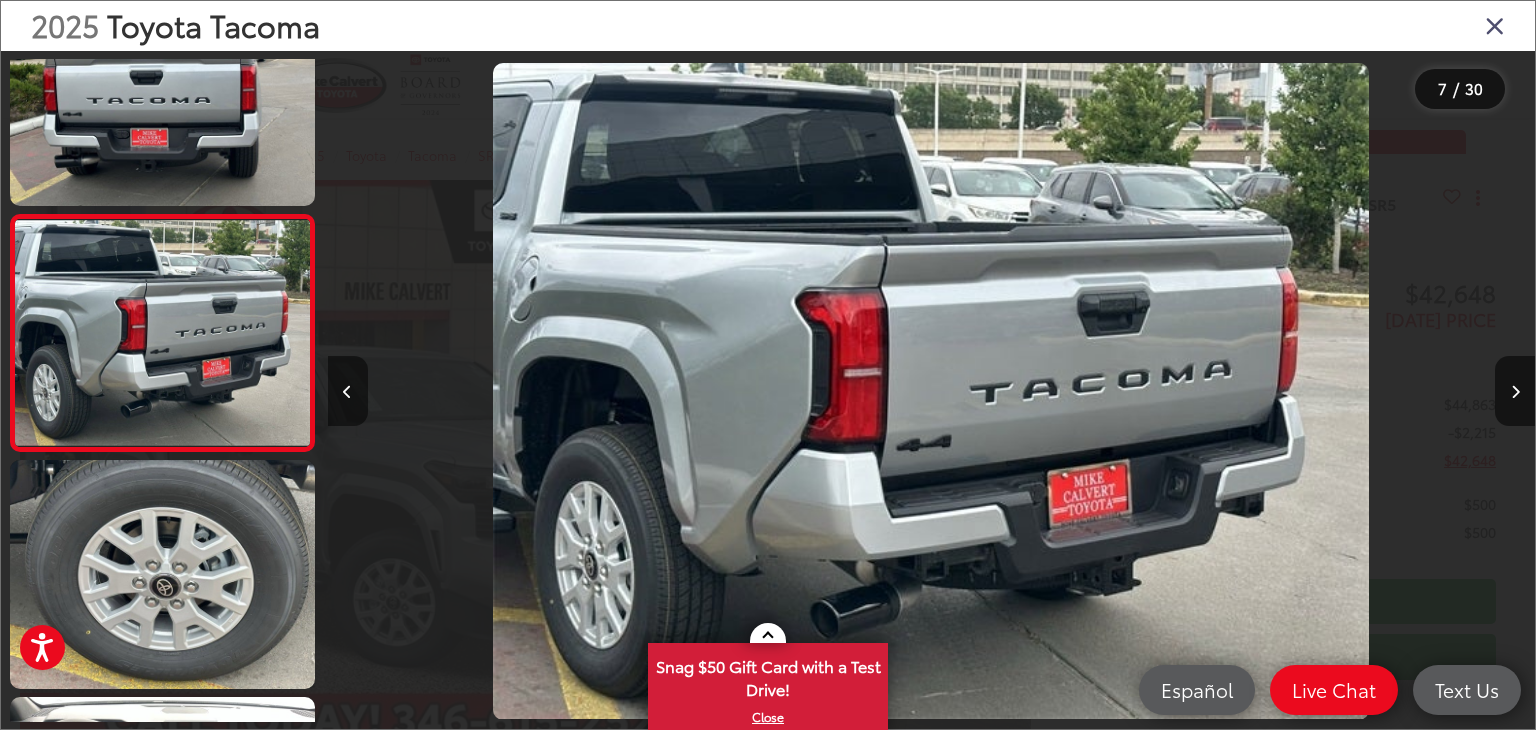 click at bounding box center (348, 391) 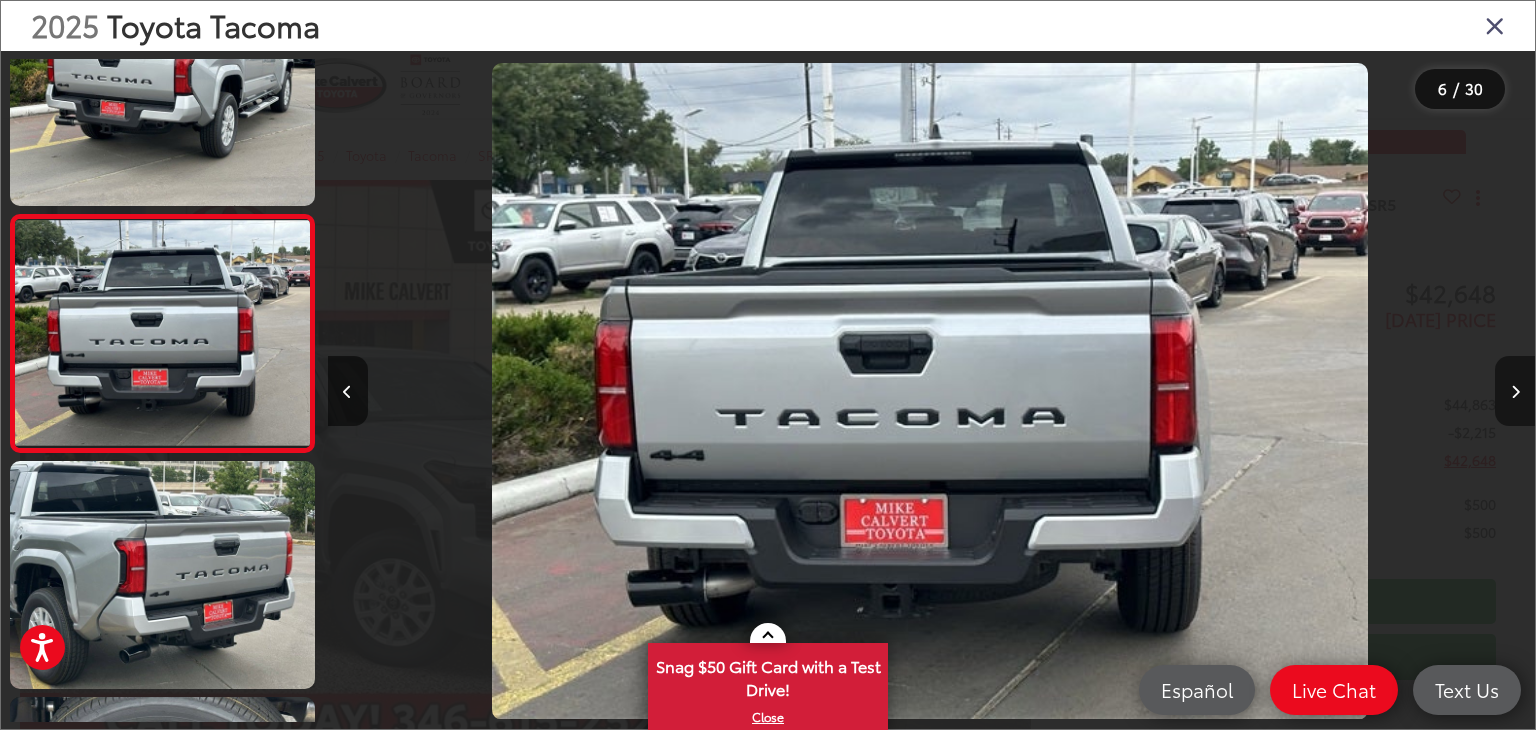 click at bounding box center (1515, 391) 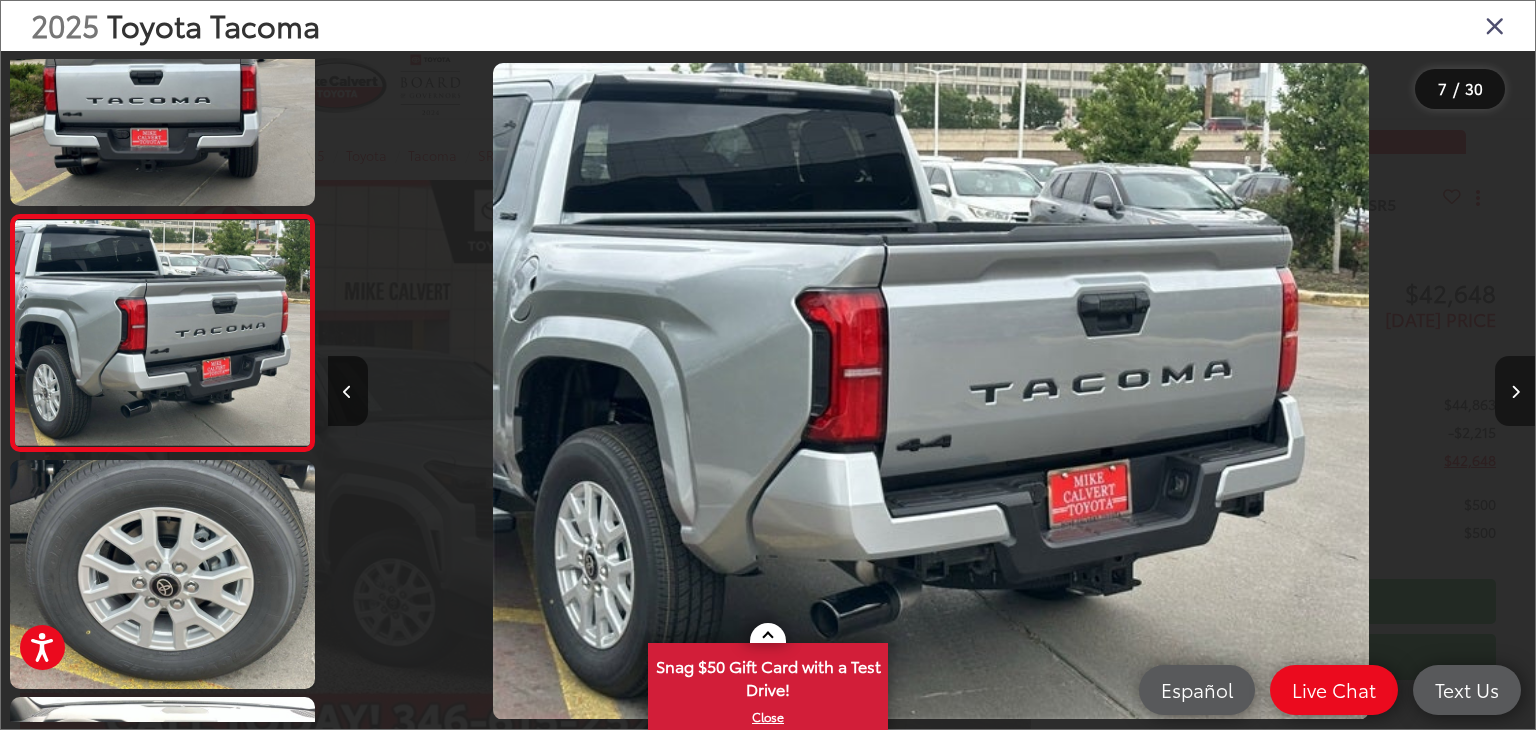 click at bounding box center (1515, 391) 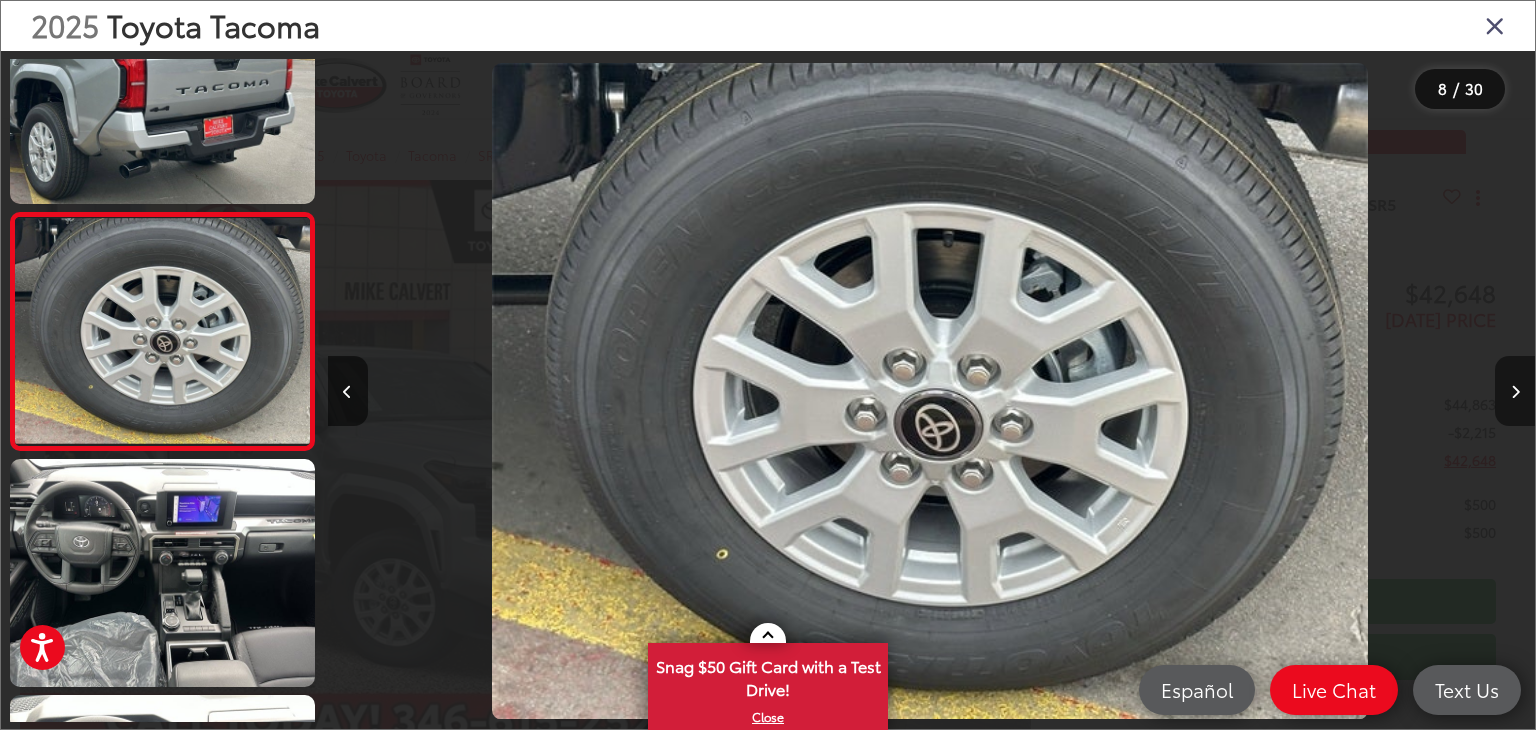 click at bounding box center (1515, 391) 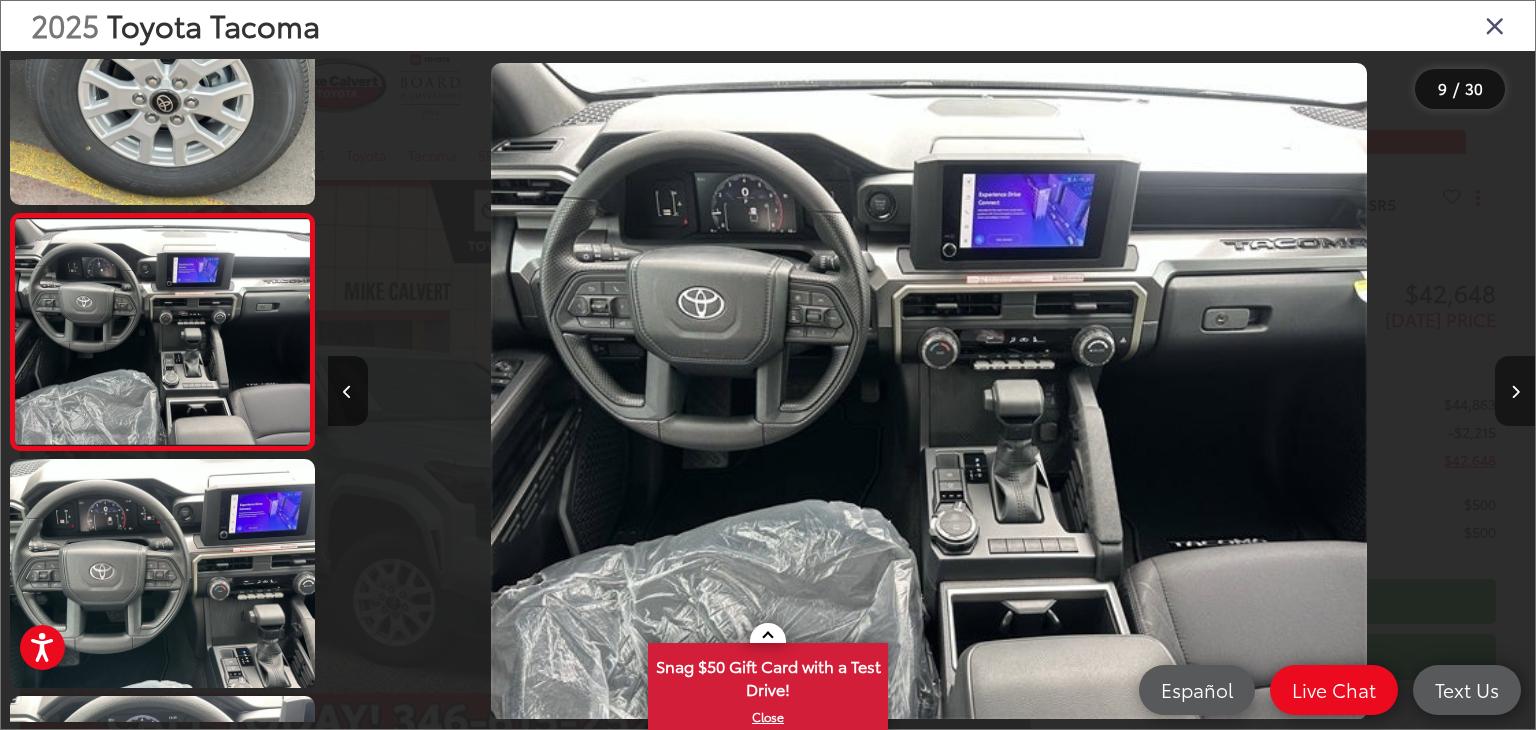 click at bounding box center (1515, 391) 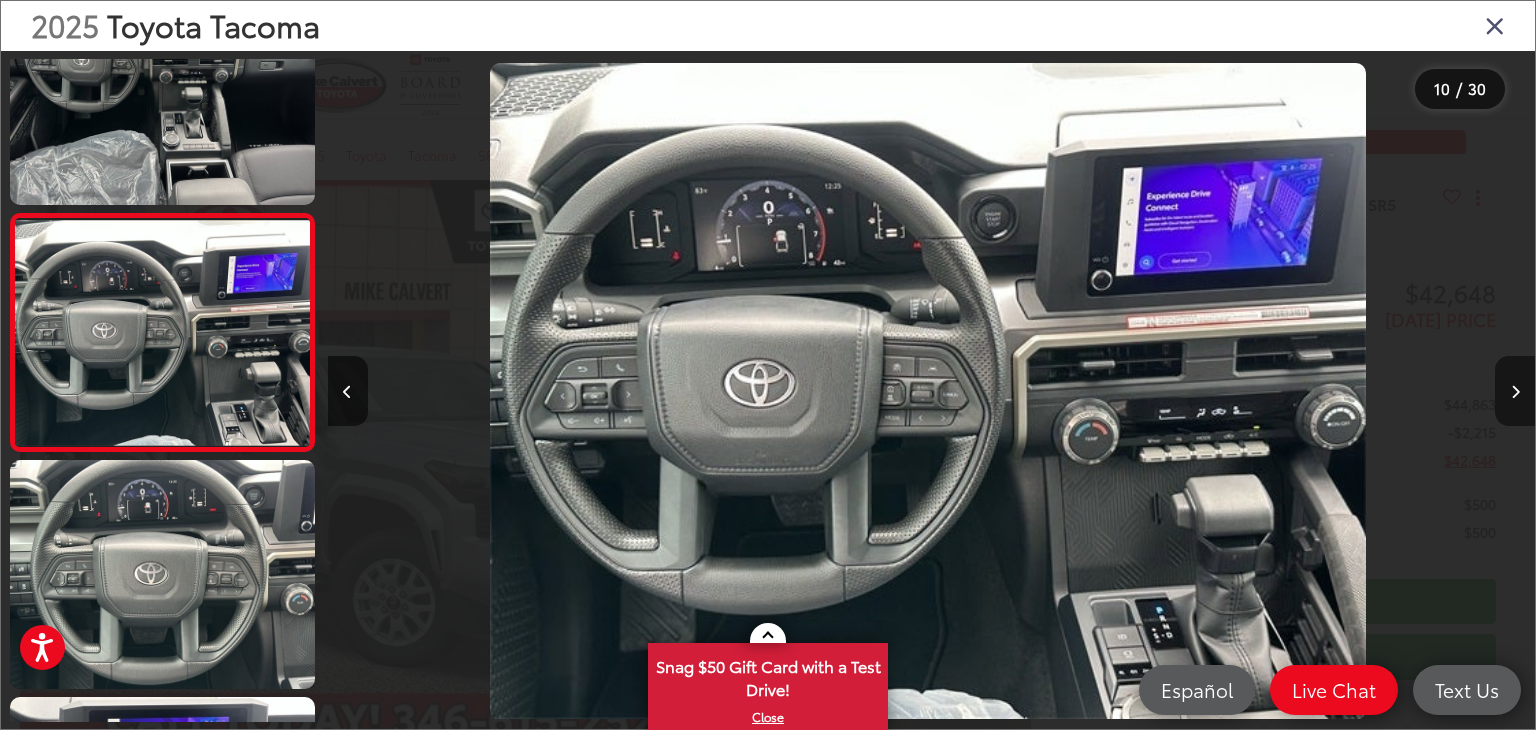 click at bounding box center (1515, 391) 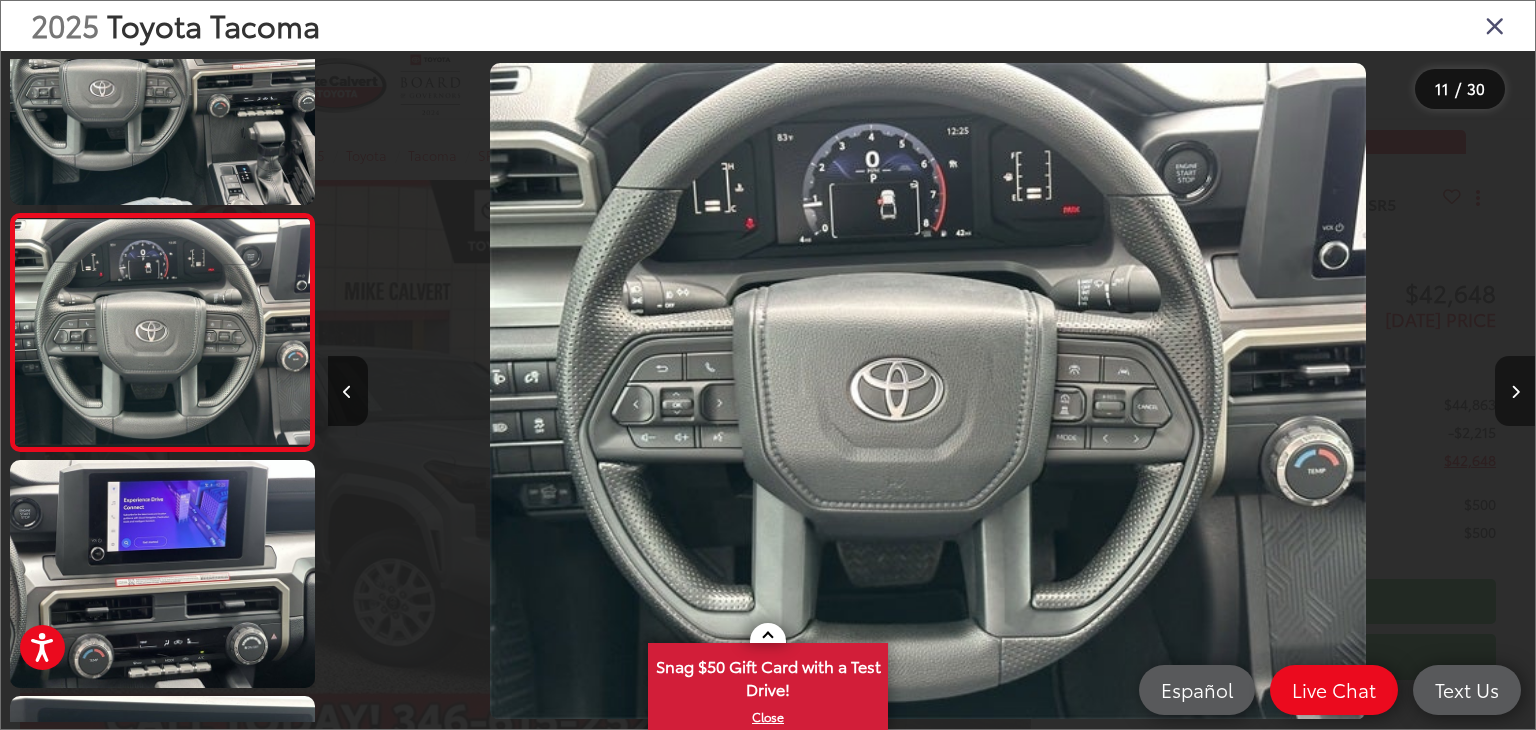 click at bounding box center [1515, 391] 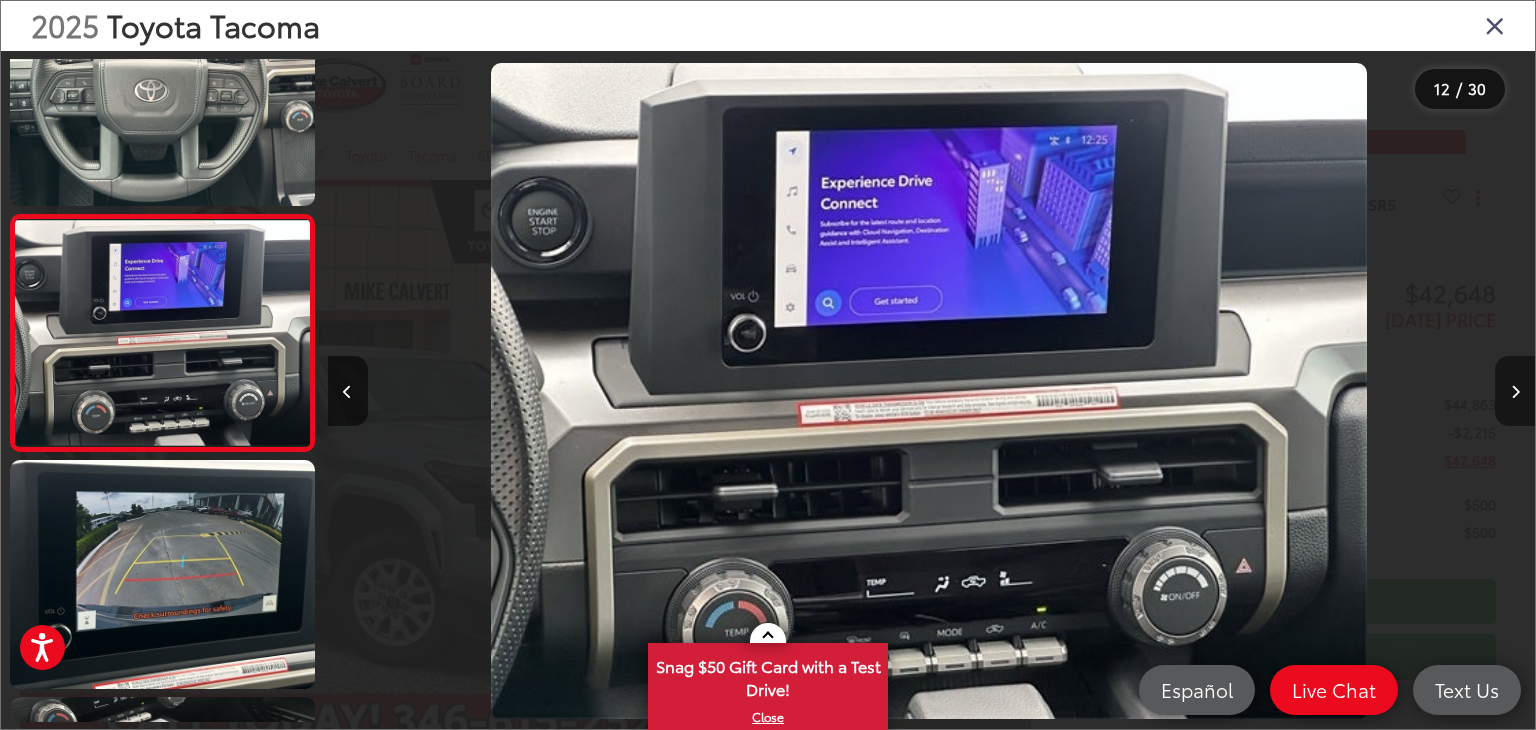 click at bounding box center (1515, 391) 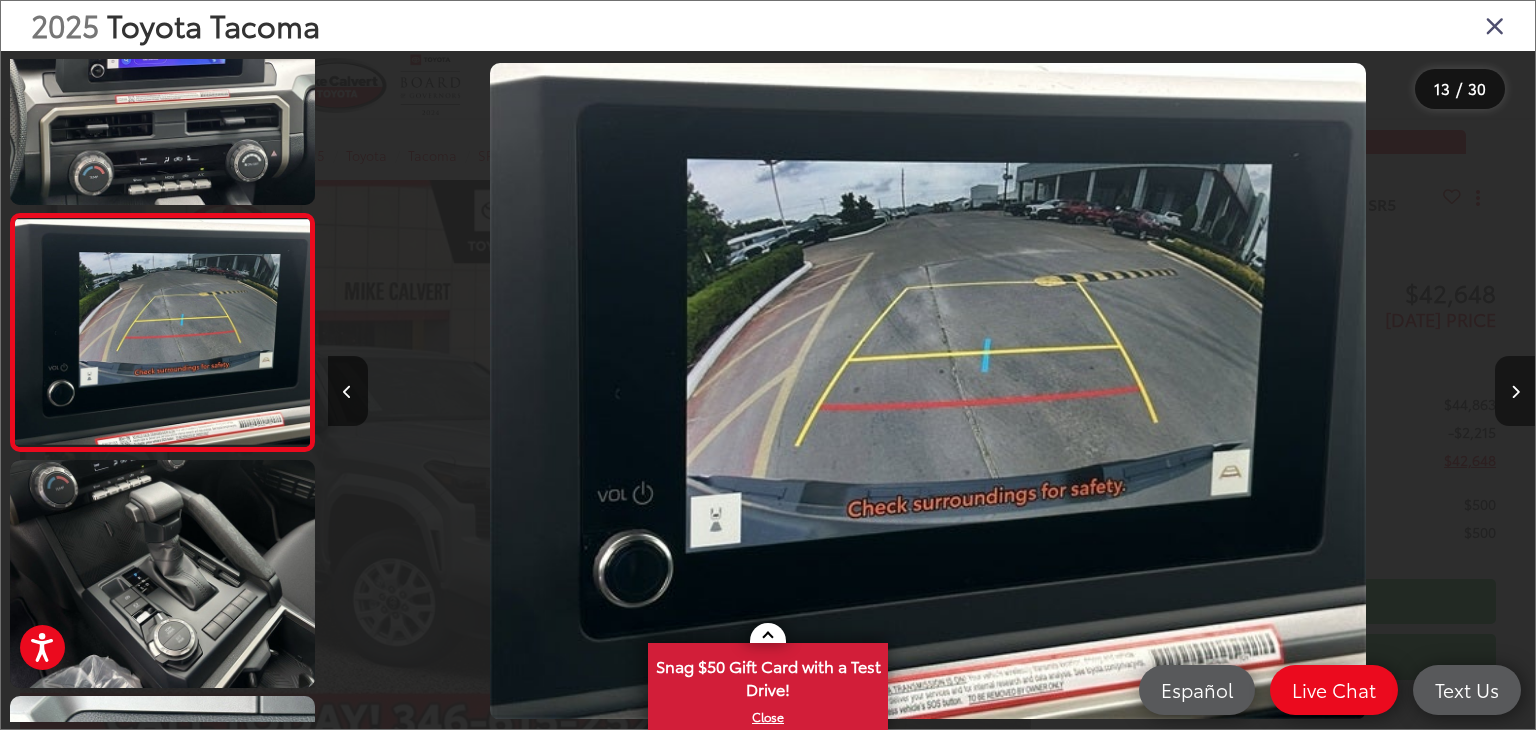 click at bounding box center (1515, 391) 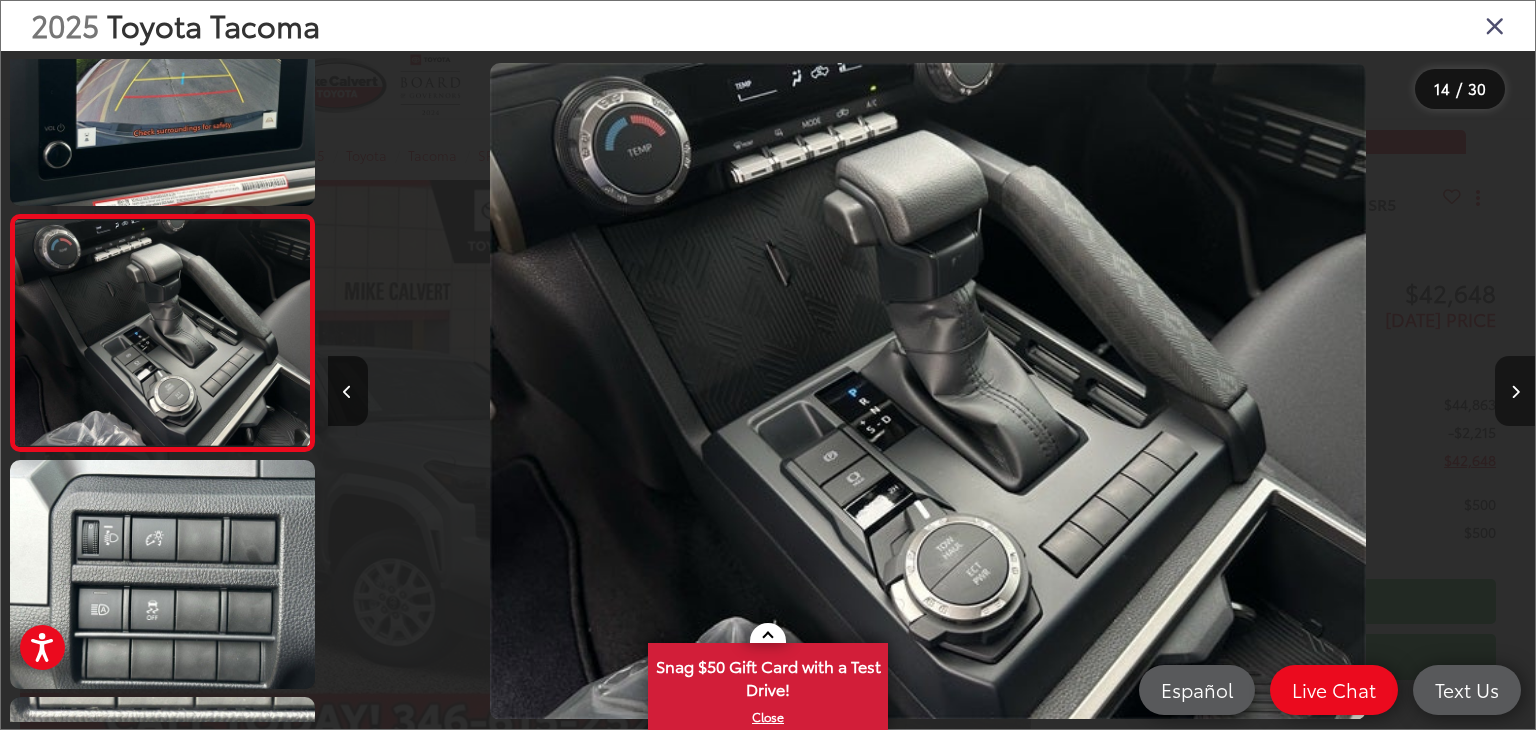 click at bounding box center (1515, 391) 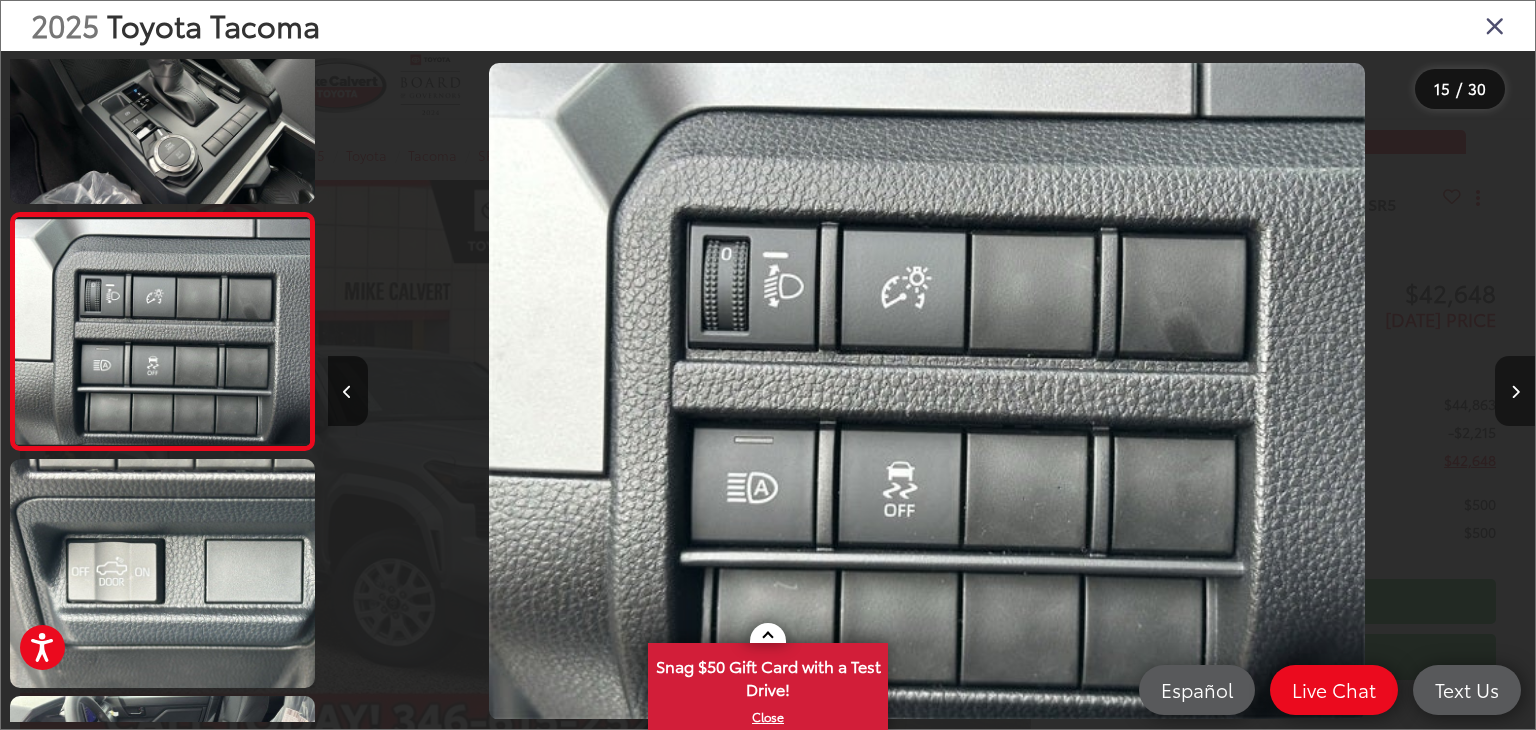 click at bounding box center (1515, 391) 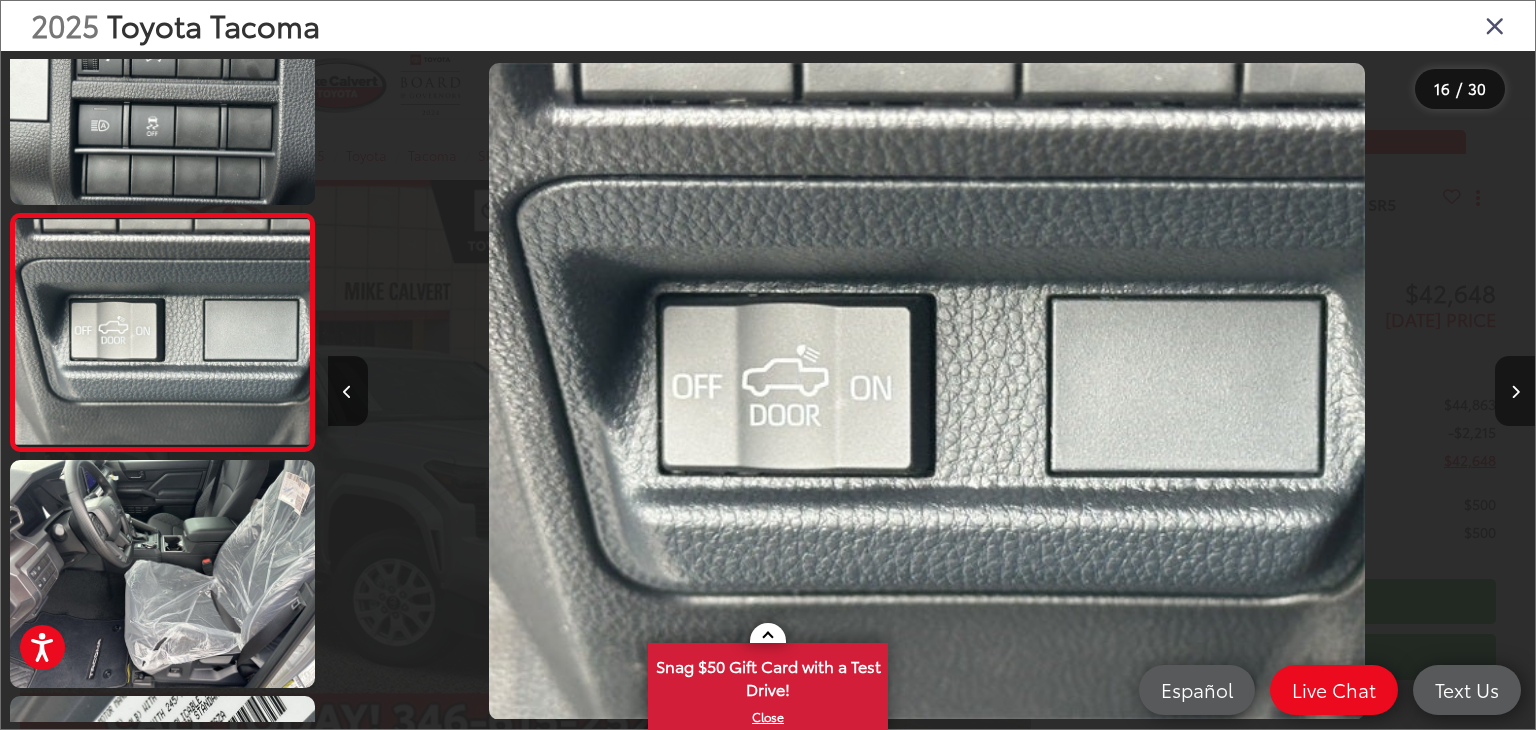 click at bounding box center [1515, 391] 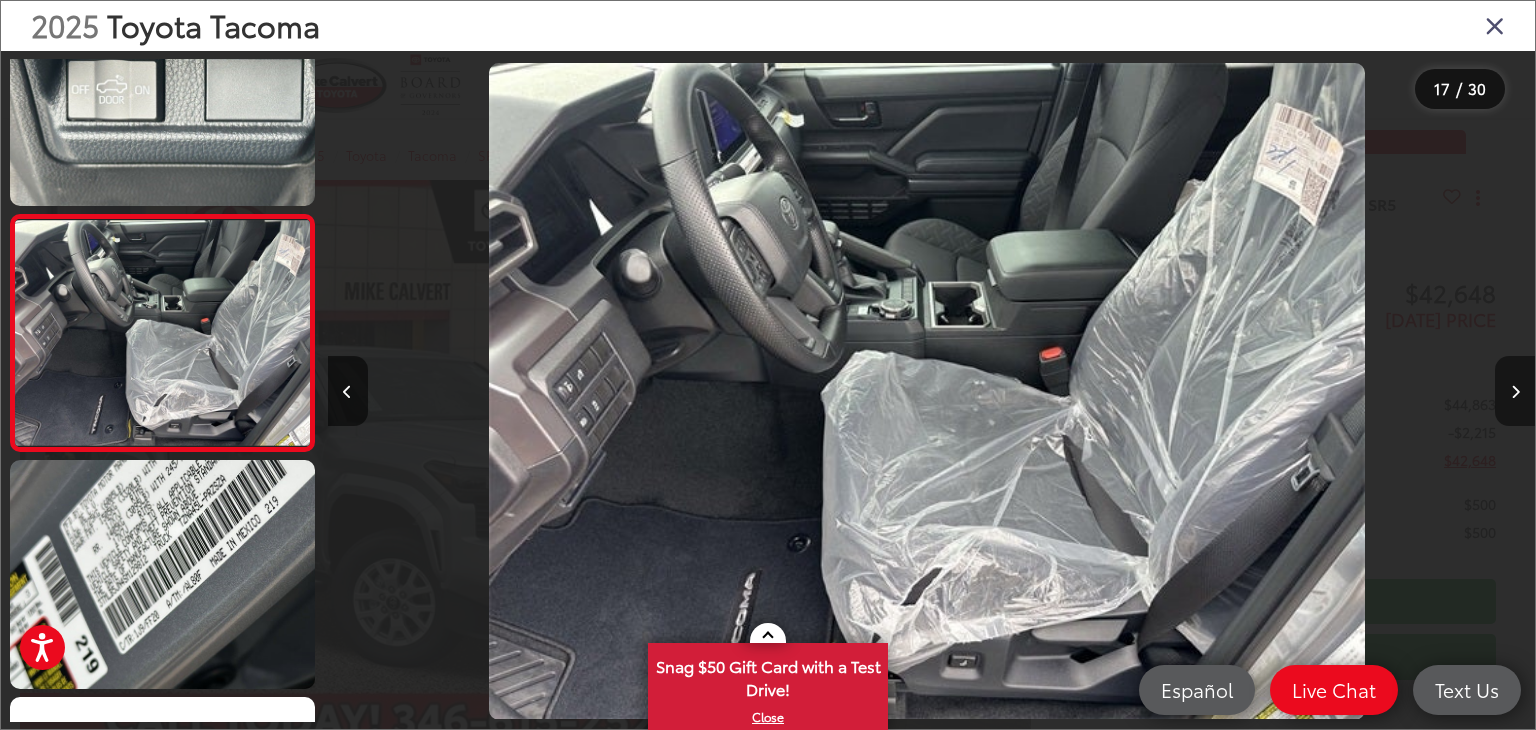 click at bounding box center [1515, 391] 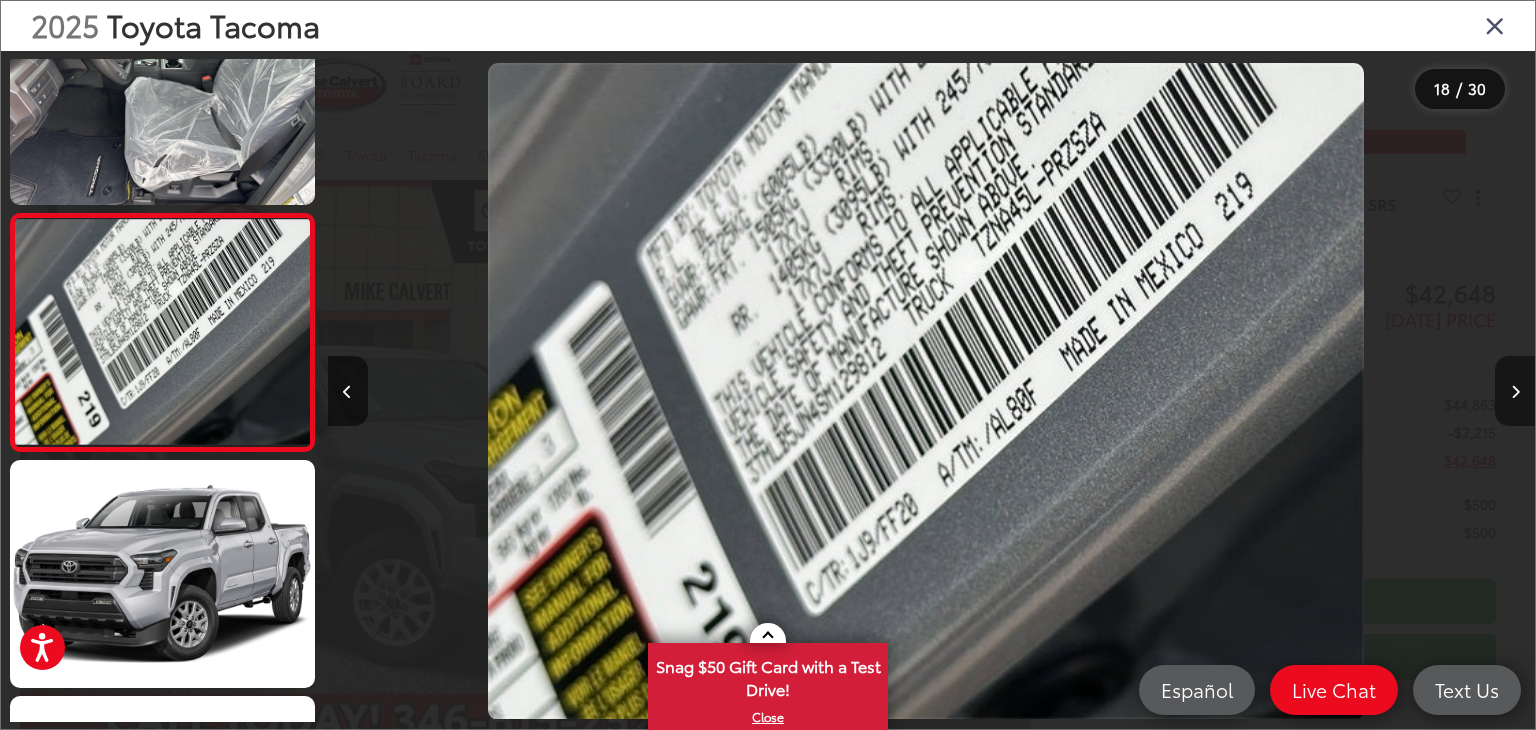 click at bounding box center (1515, 391) 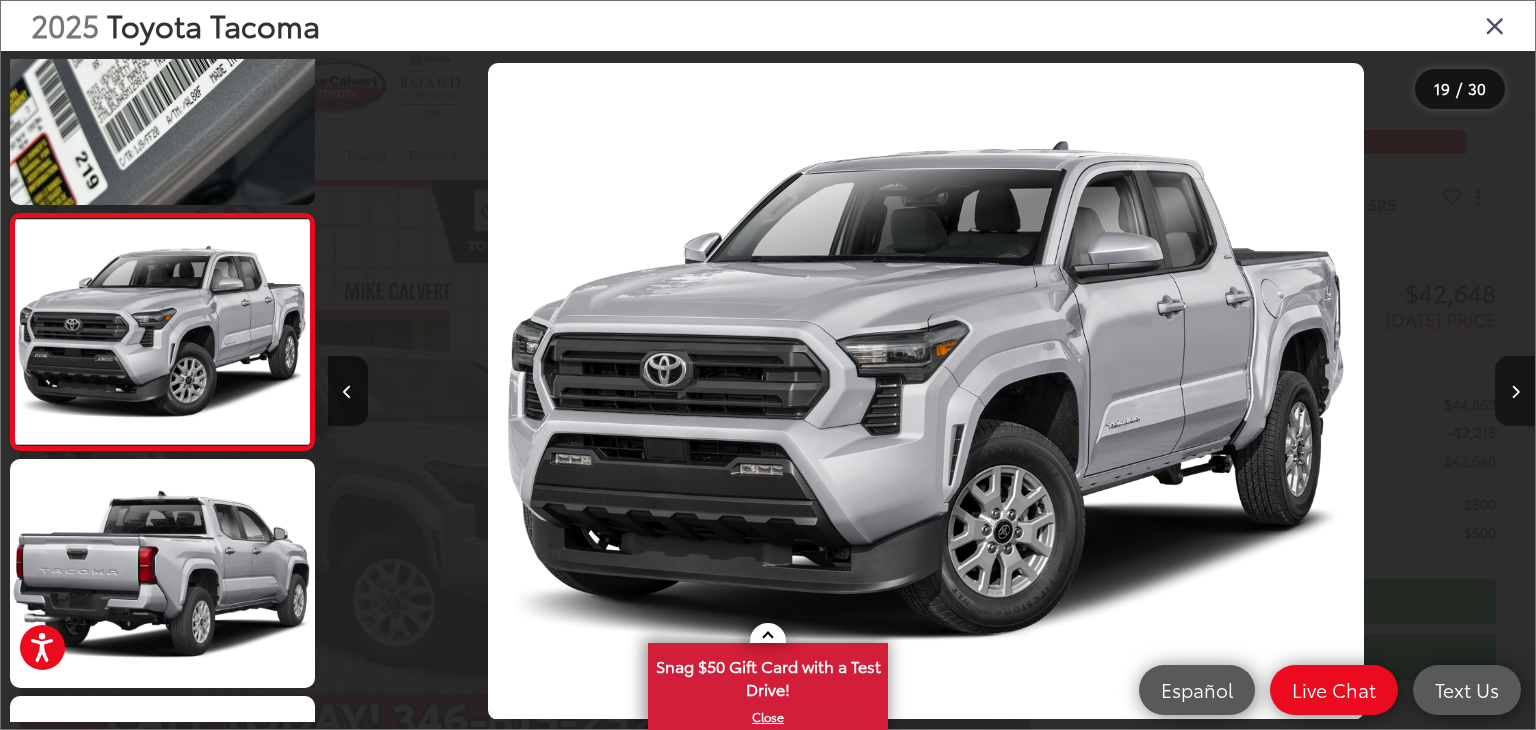 click at bounding box center (1515, 391) 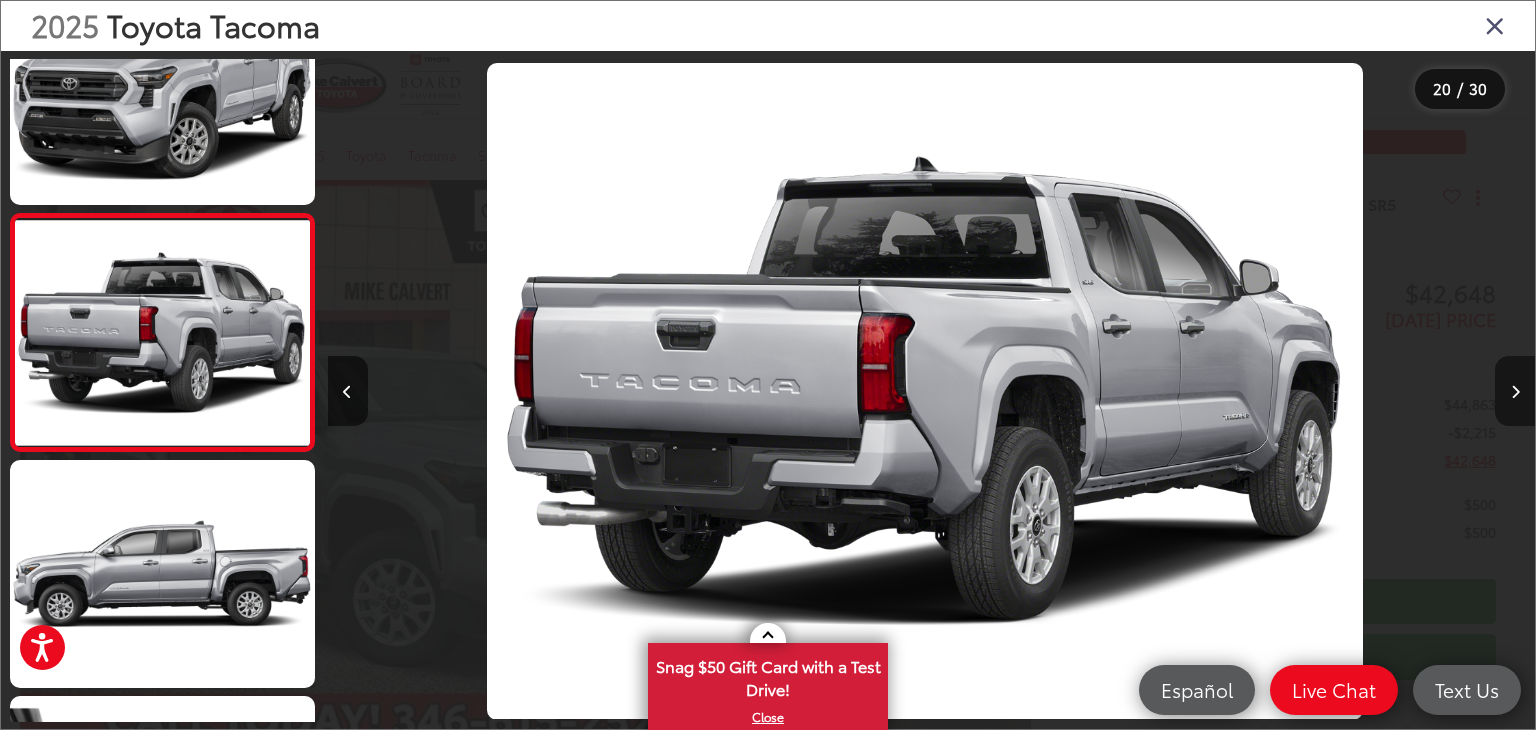 click at bounding box center [1515, 391] 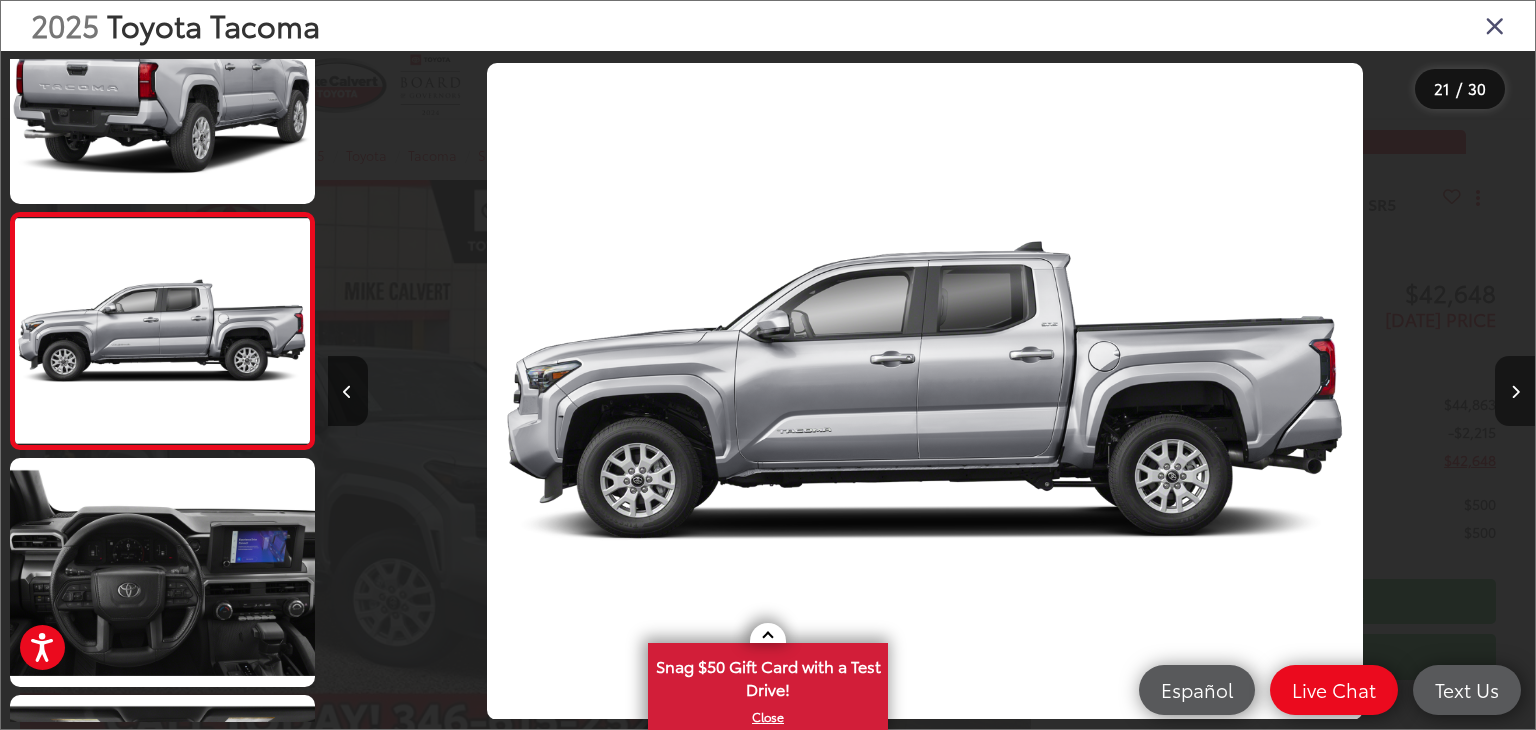 click at bounding box center (1515, 391) 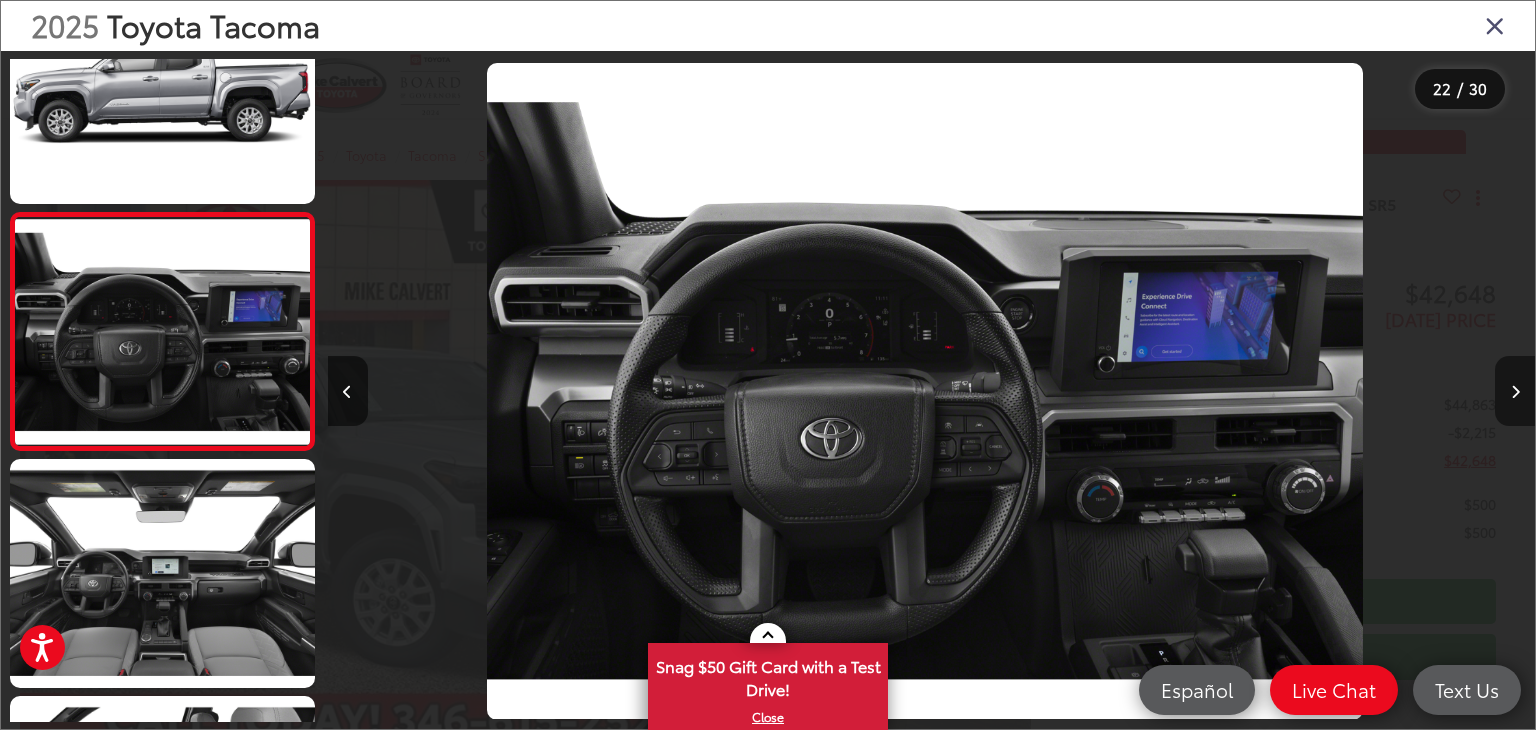 click at bounding box center (1515, 391) 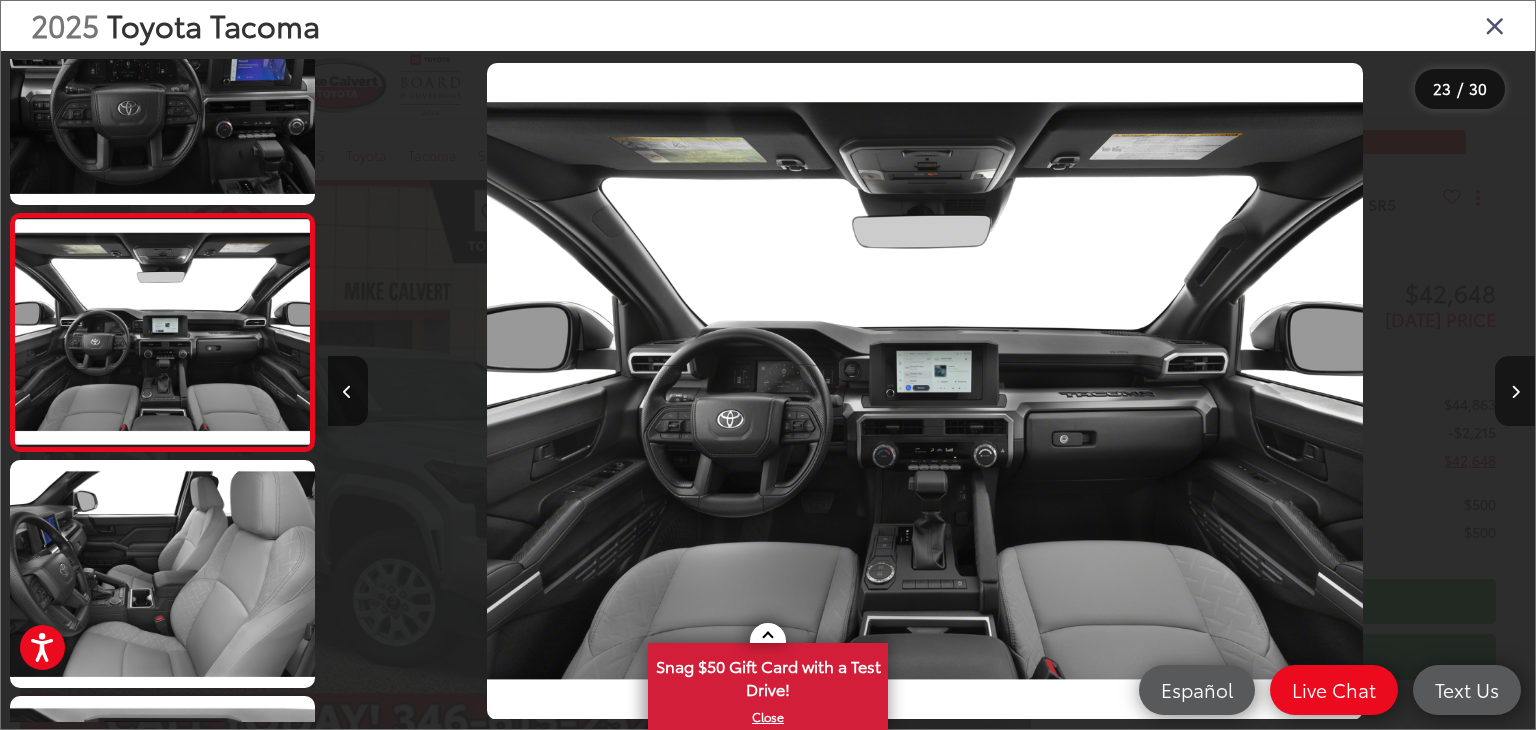 click at bounding box center [1515, 391] 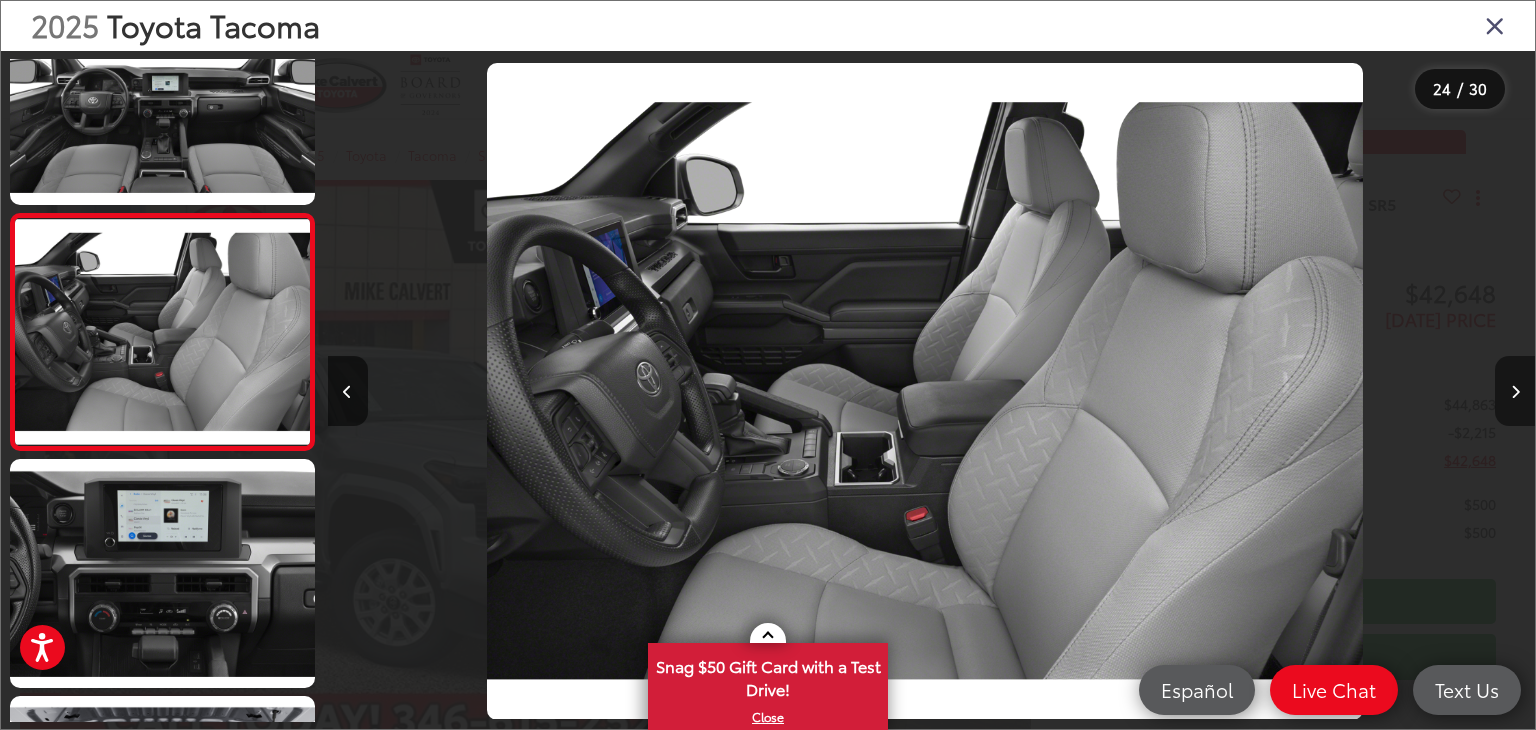 click at bounding box center (1515, 391) 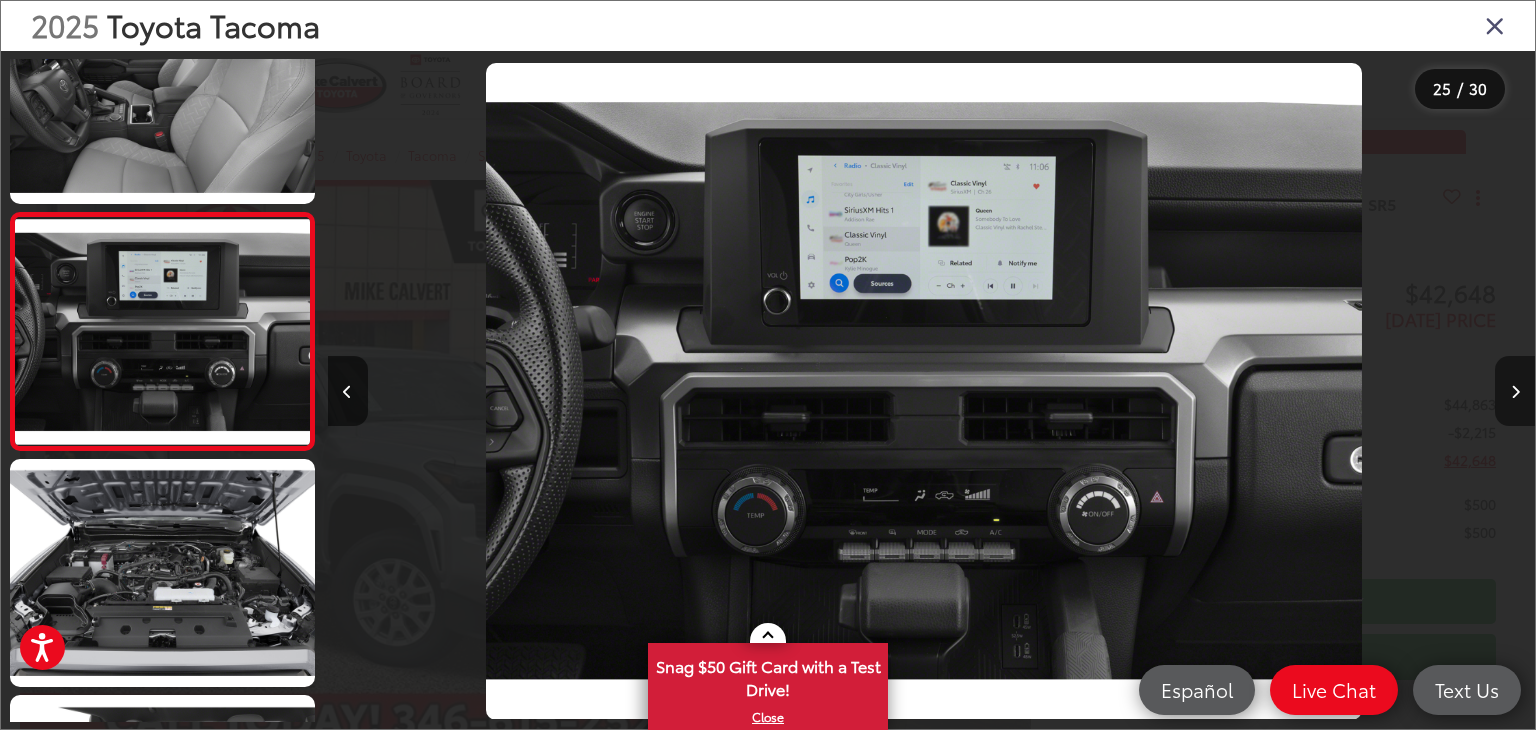 click at bounding box center [1515, 391] 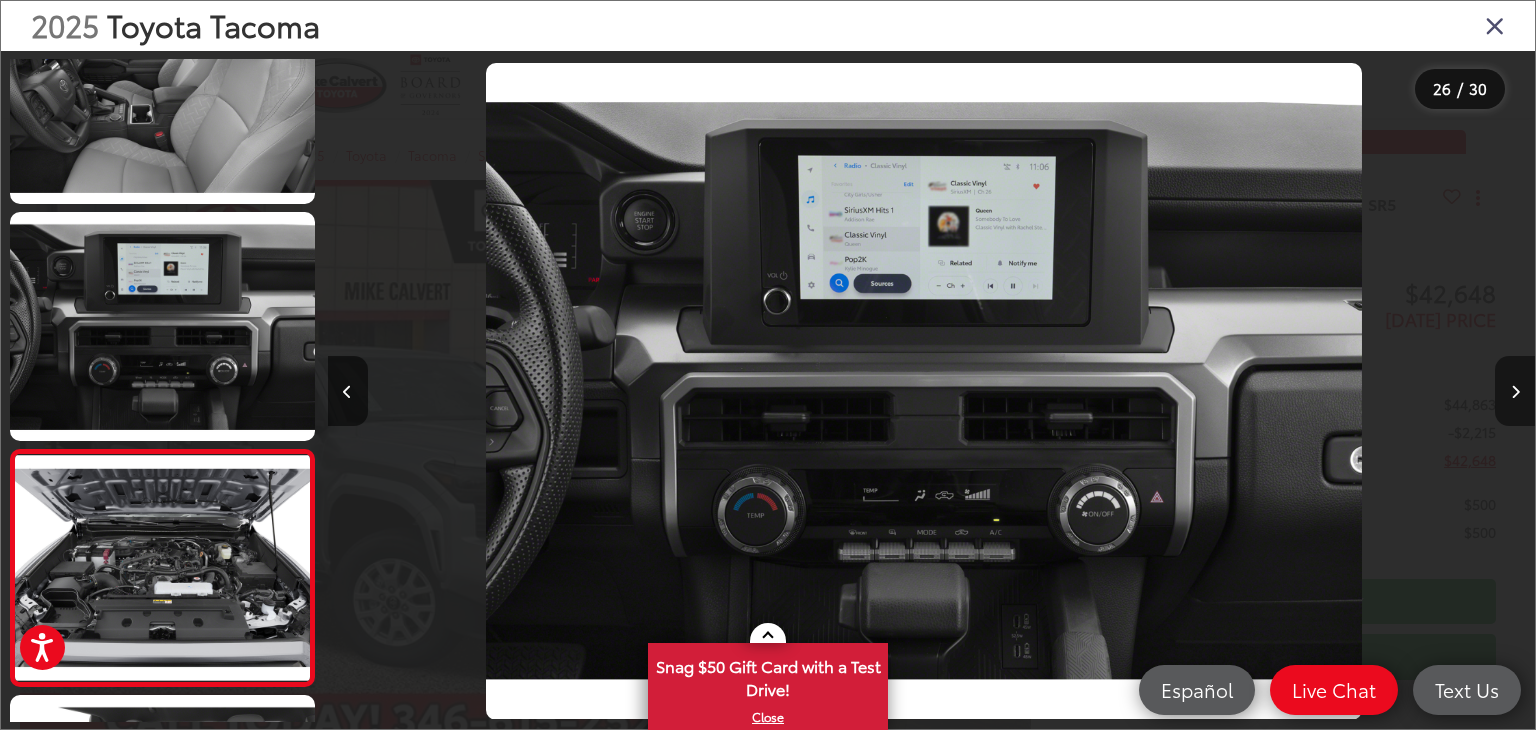 scroll, scrollTop: 0, scrollLeft: 29304, axis: horizontal 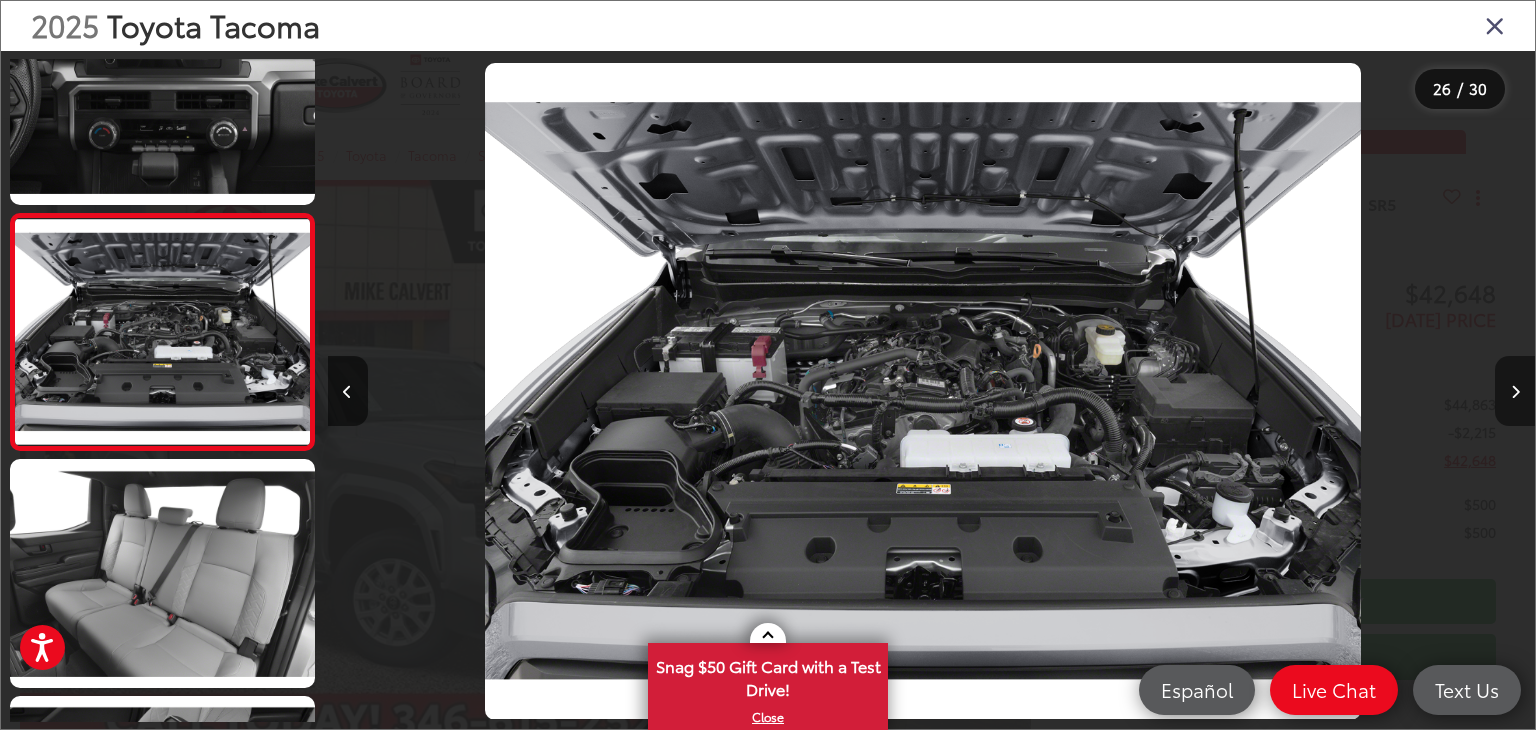 click at bounding box center (1515, 391) 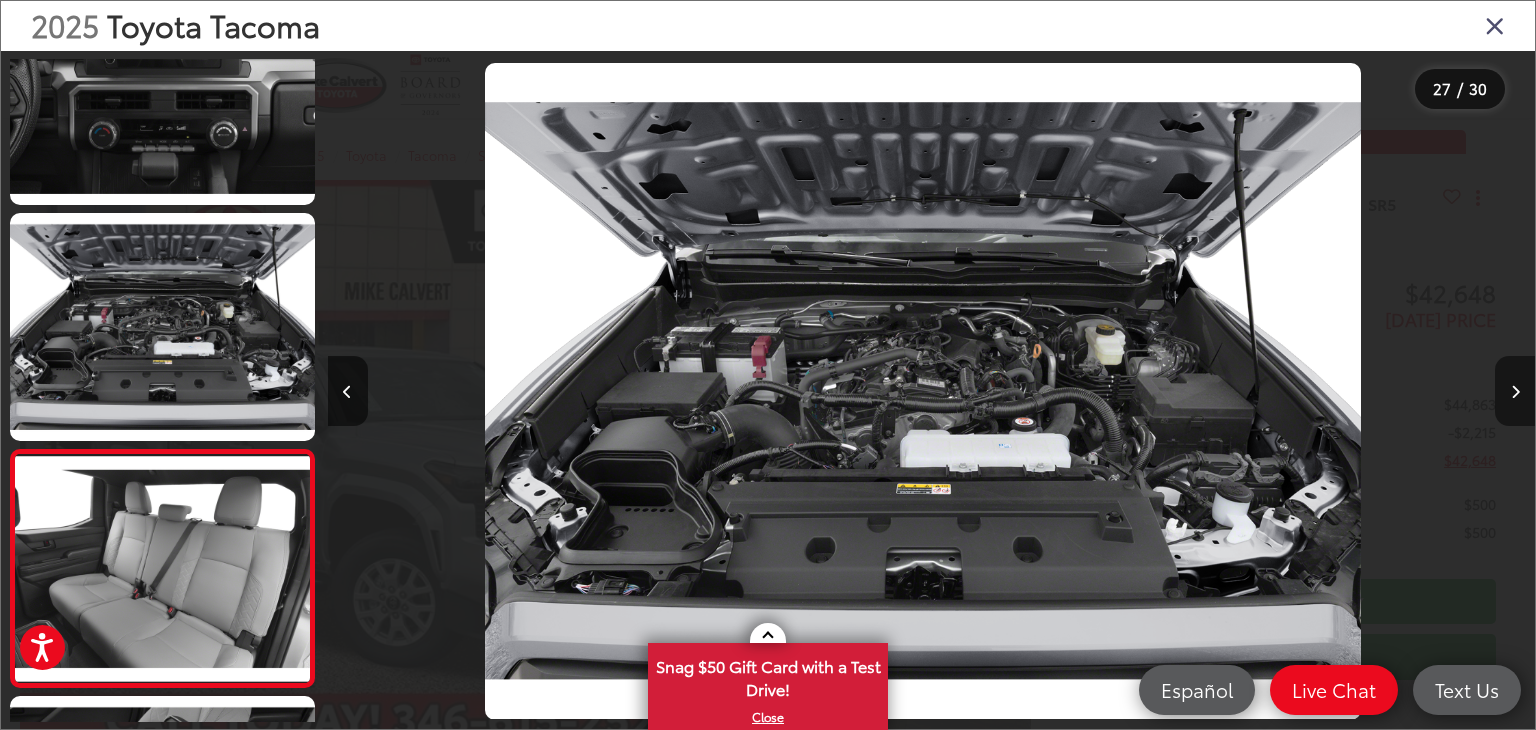 scroll, scrollTop: 0, scrollLeft: 30515, axis: horizontal 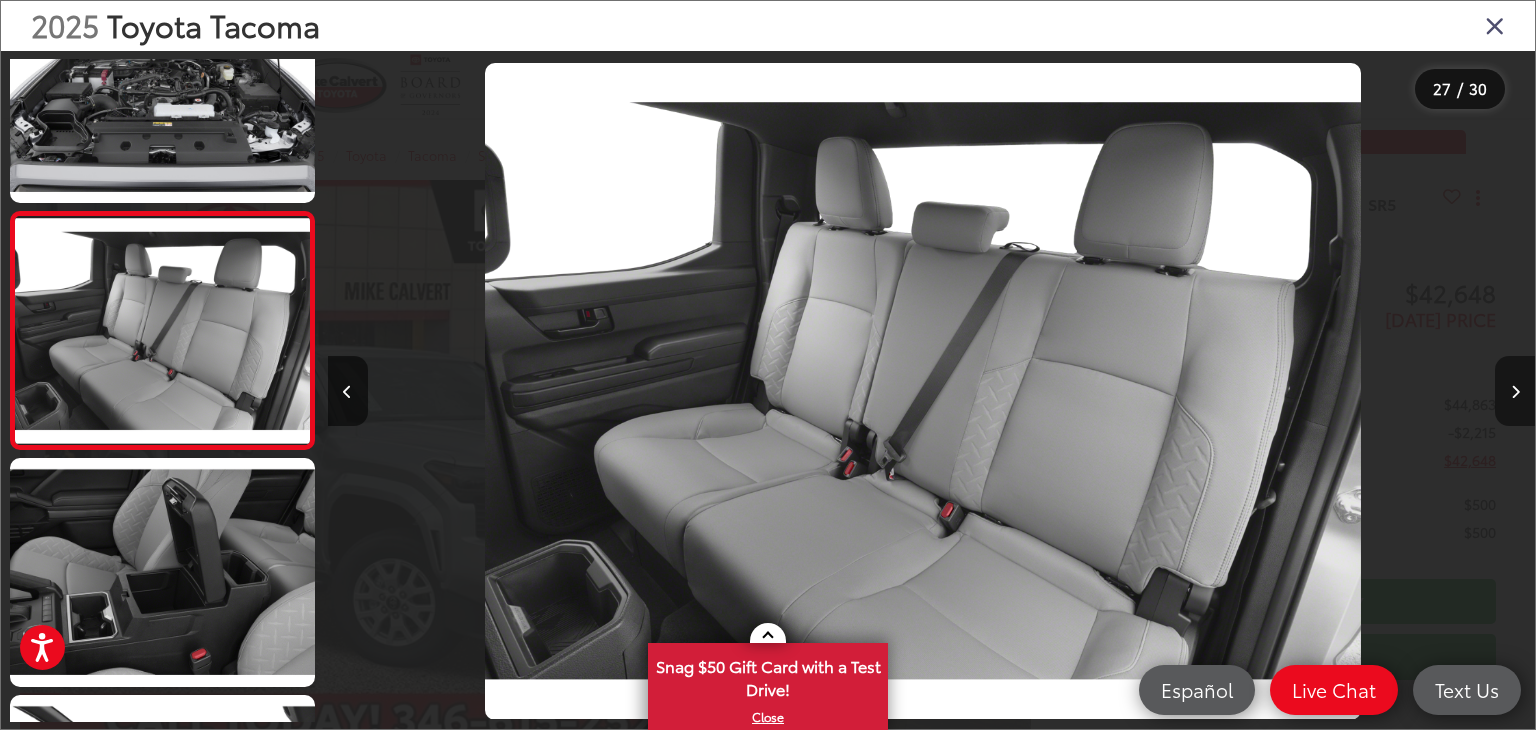 click at bounding box center [1515, 391] 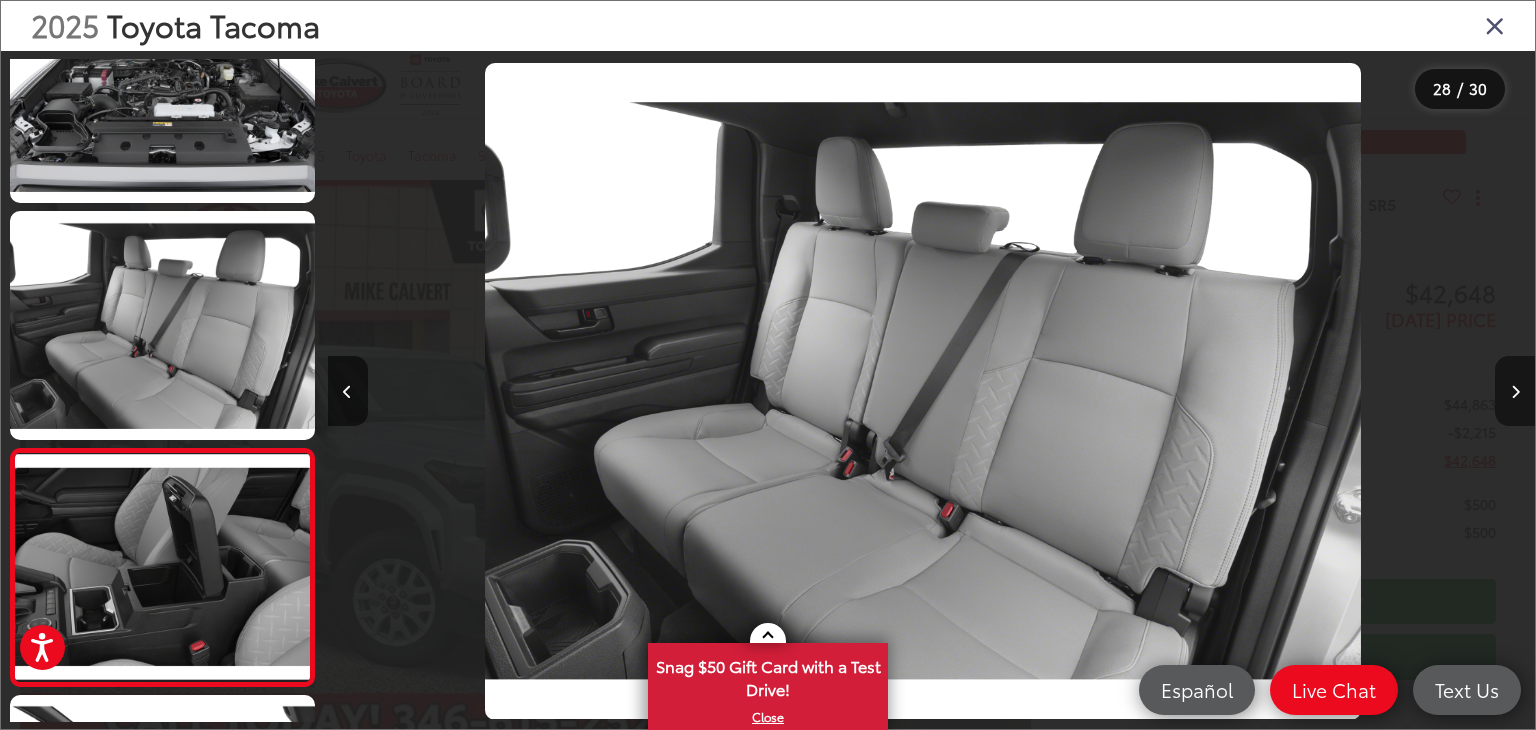 scroll, scrollTop: 0, scrollLeft: 31723, axis: horizontal 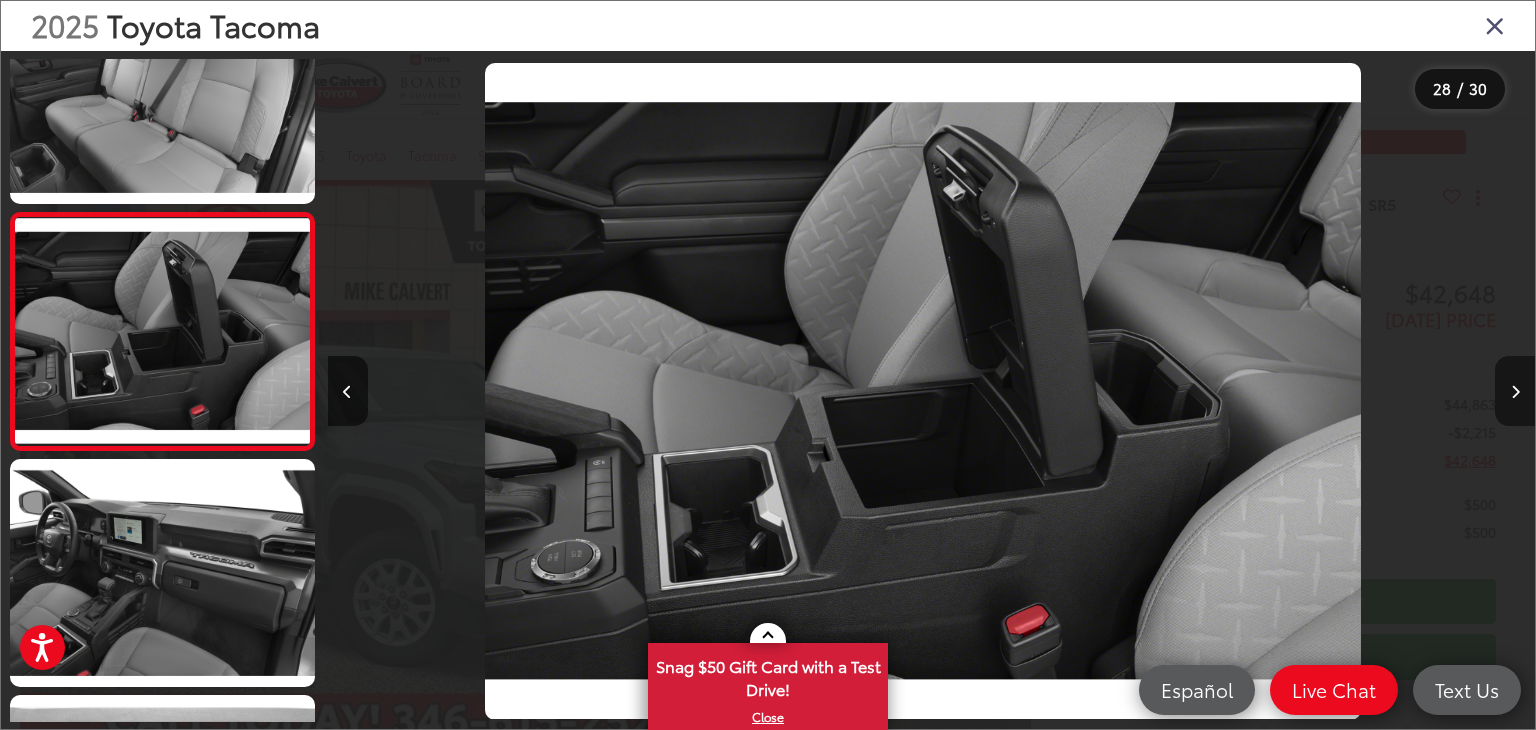 click at bounding box center [1515, 391] 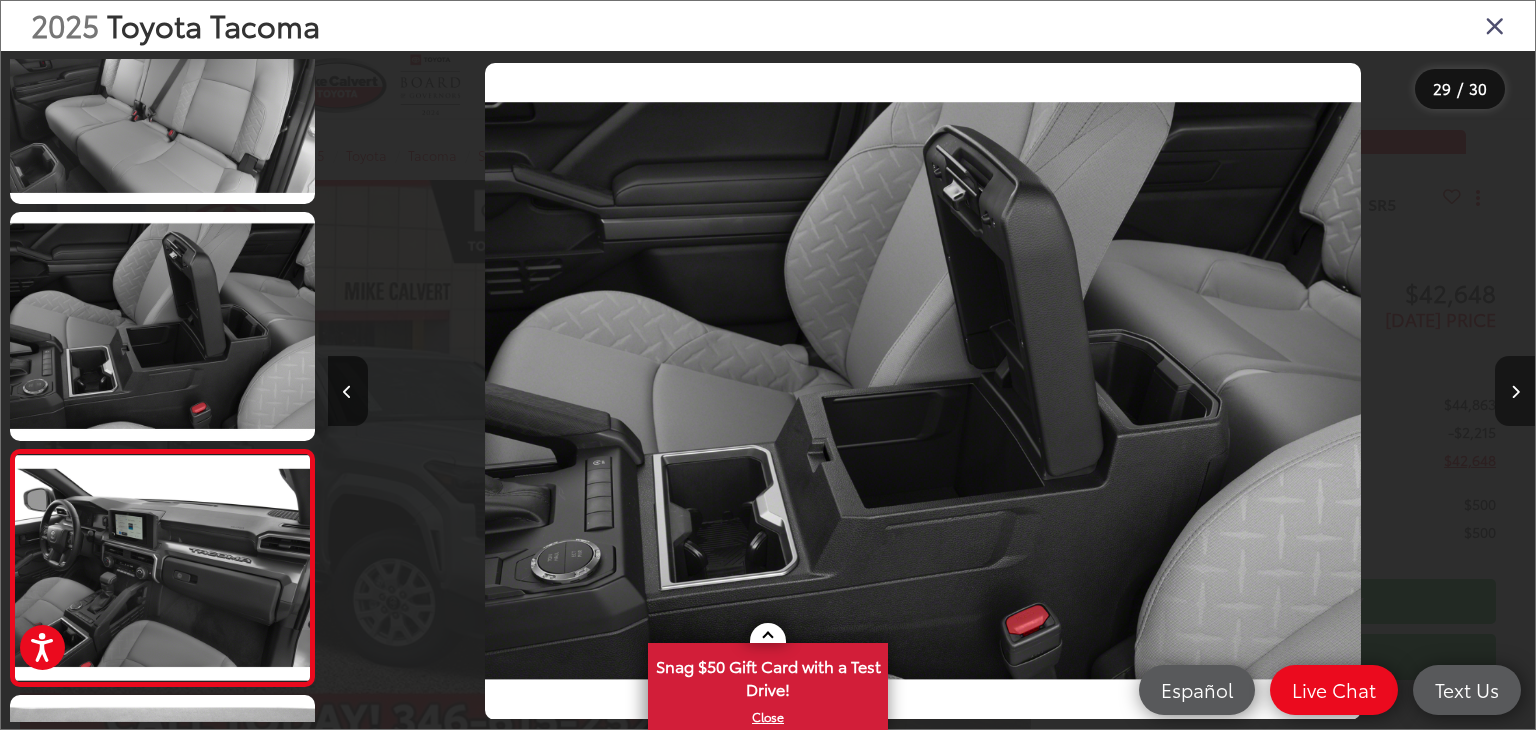 scroll, scrollTop: 0, scrollLeft: 32930, axis: horizontal 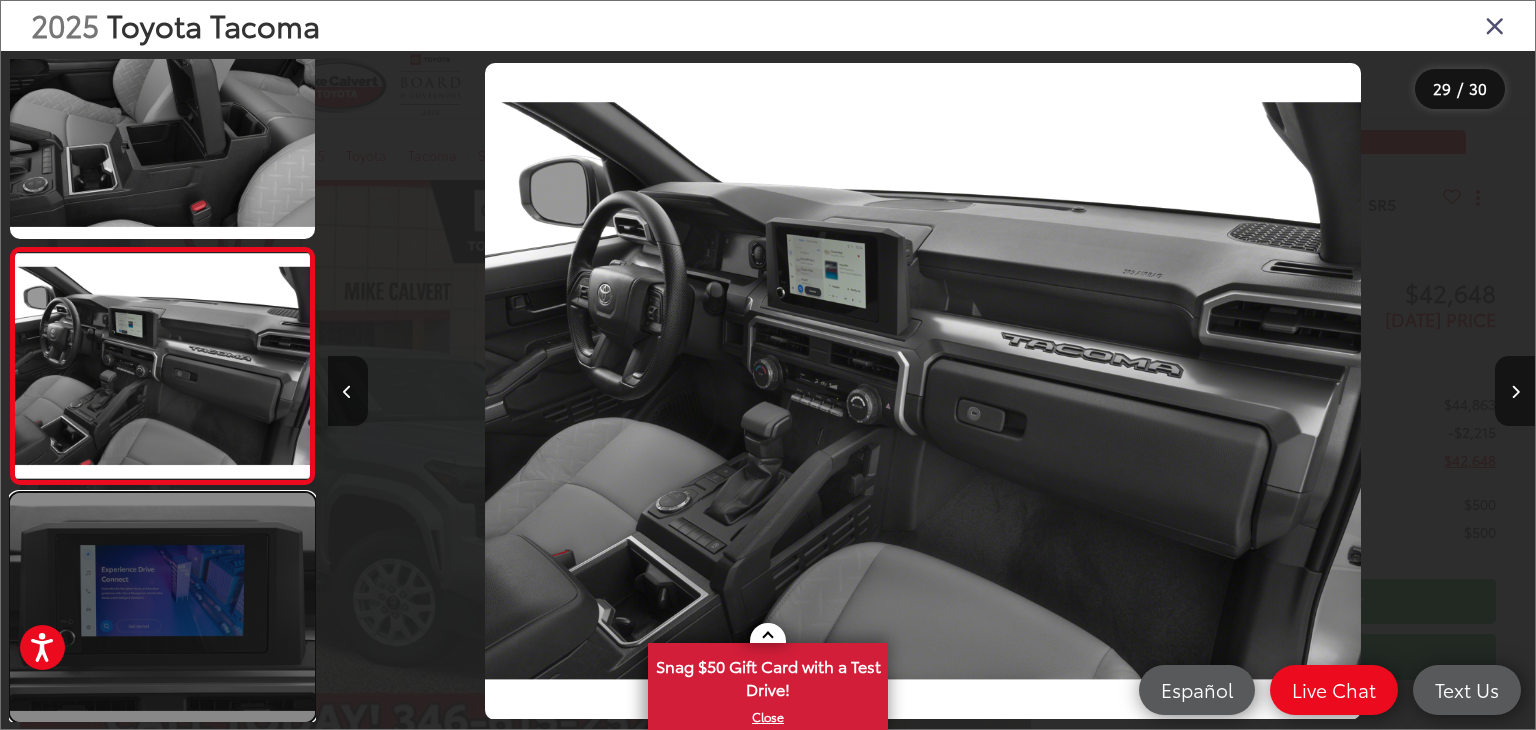 click at bounding box center (162, 607) 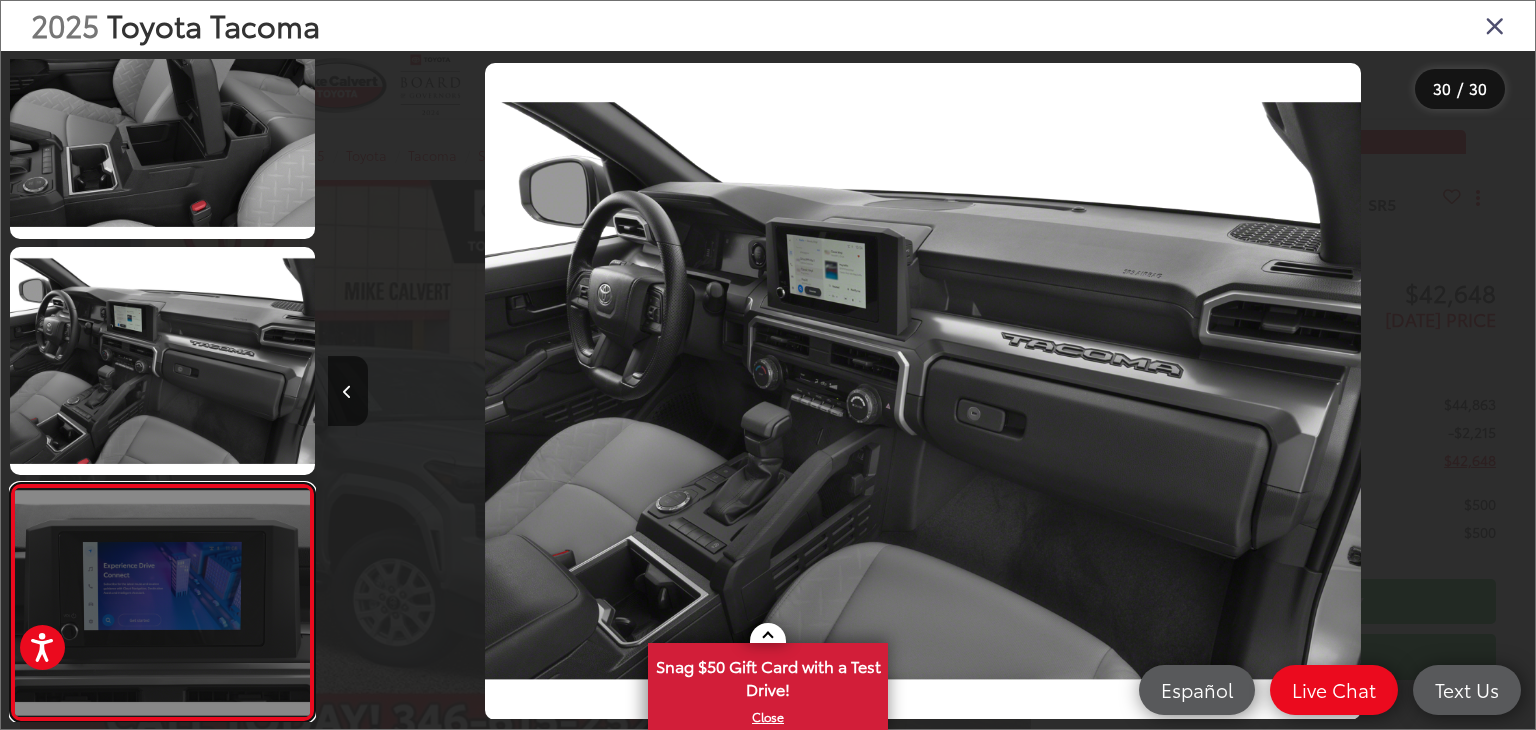 scroll, scrollTop: 6439, scrollLeft: 0, axis: vertical 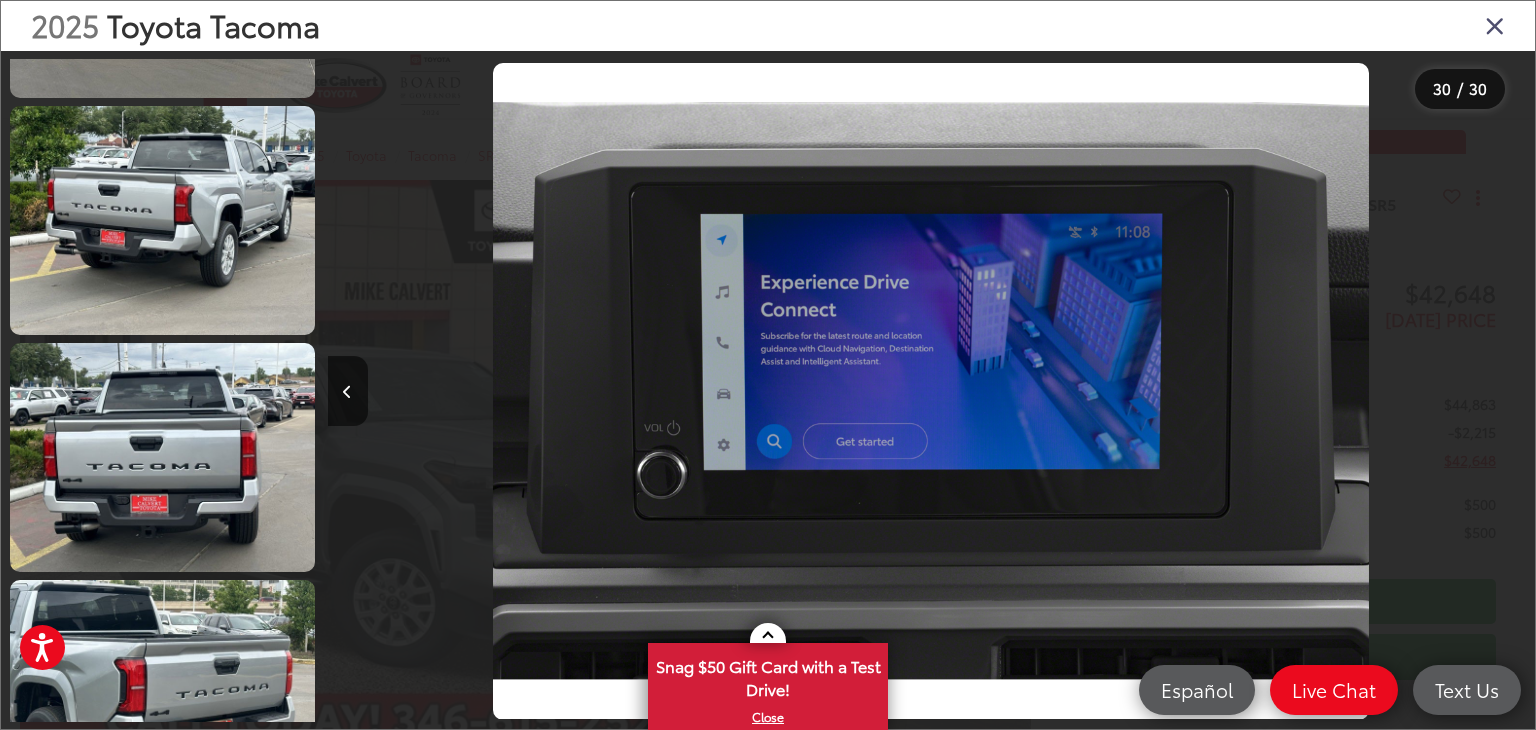 click on "2025   Toyota Tacoma" at bounding box center (768, 26) 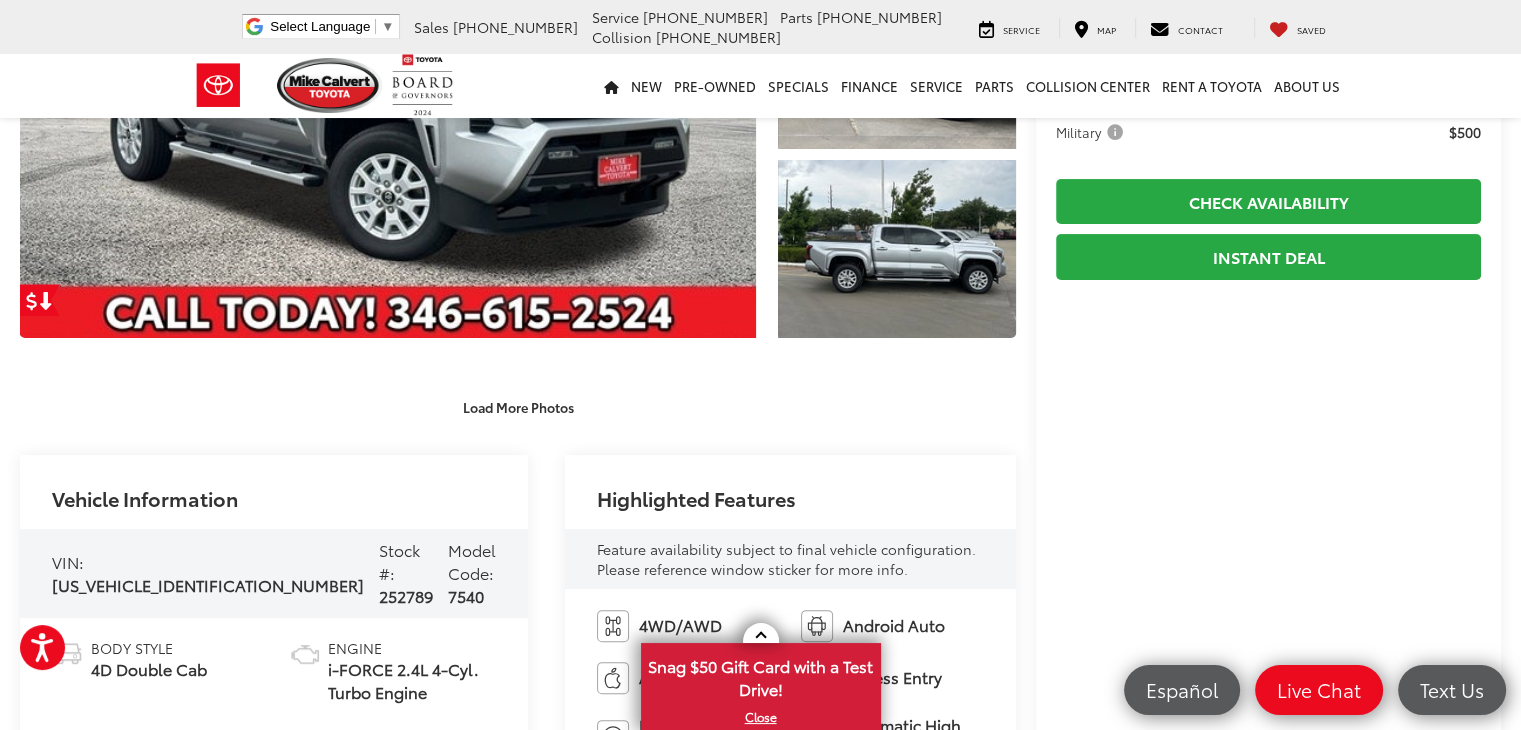 scroll, scrollTop: 0, scrollLeft: 0, axis: both 